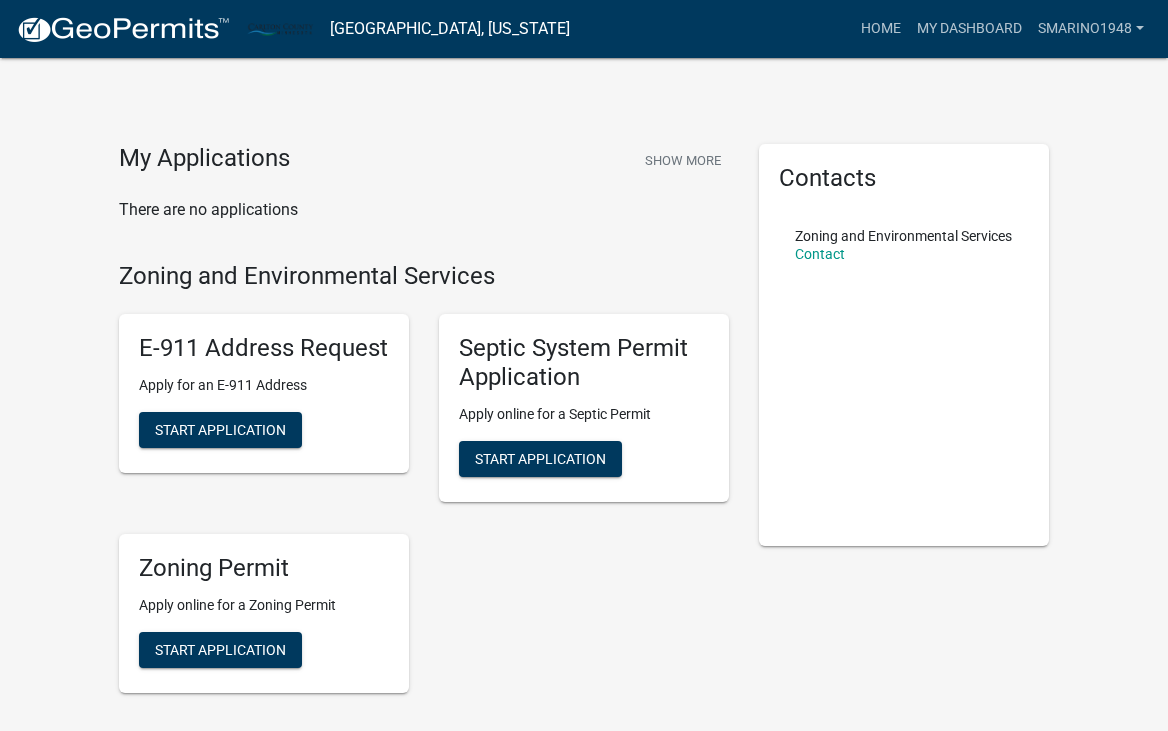 scroll, scrollTop: 0, scrollLeft: 0, axis: both 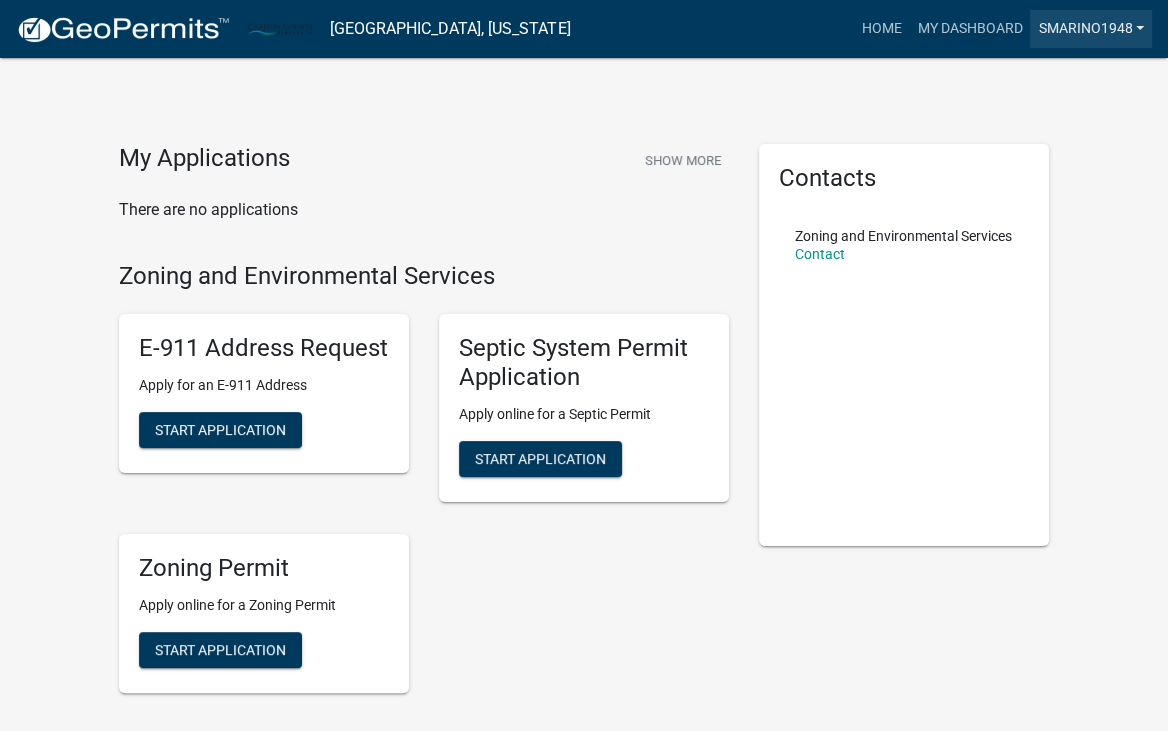 click on "smarino1948" at bounding box center (1091, 29) 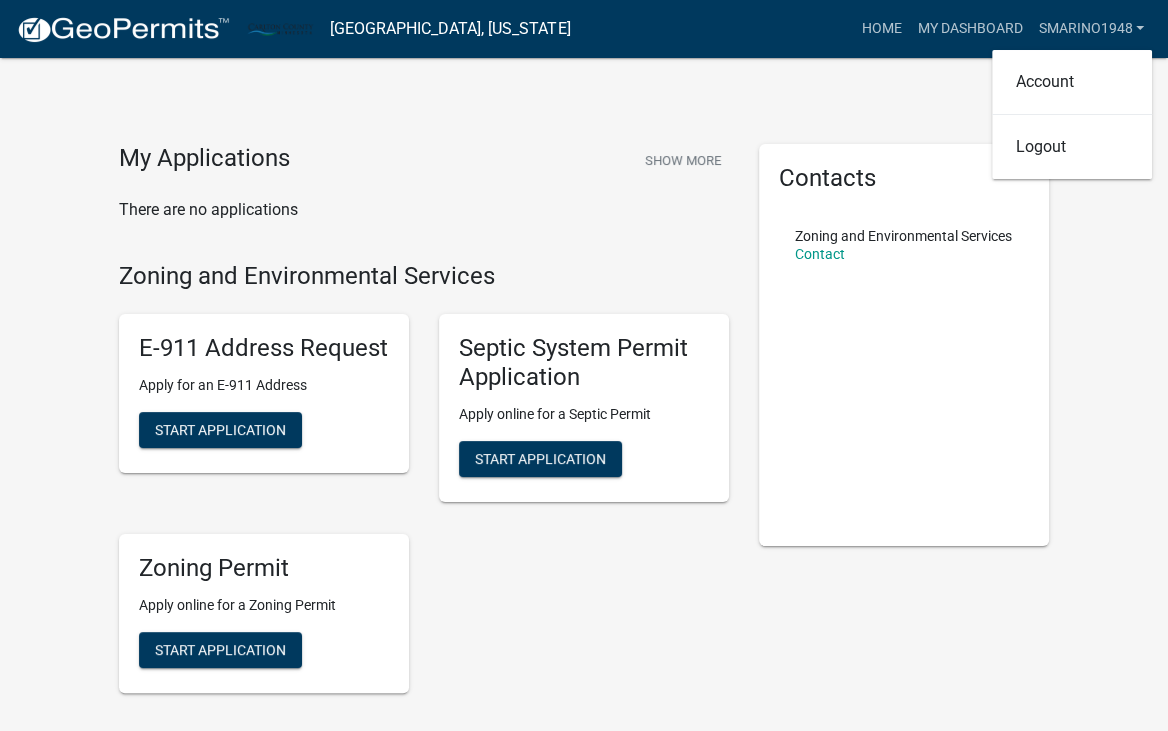 click on "My Applications  Show More   There are no applications
Zoning and Environmental Services E-911 Address Request Apply for an E-911 Address   Start Application Septic System Permit Application  Apply online for a Septic Permit Start Application Zoning Permit  Apply online for a Zoning Permit Start Application Contractor Applications Septic Installer Contractor Register as a Septic Installer in [GEOGRAPHIC_DATA], [GEOGRAPHIC_DATA] Start Application Septic Design Contractor  Register as a Septic Design Contractor in [GEOGRAPHIC_DATA], [GEOGRAPHIC_DATA] Start Application  Contacts   Zoning and Environmental Services   Contact" 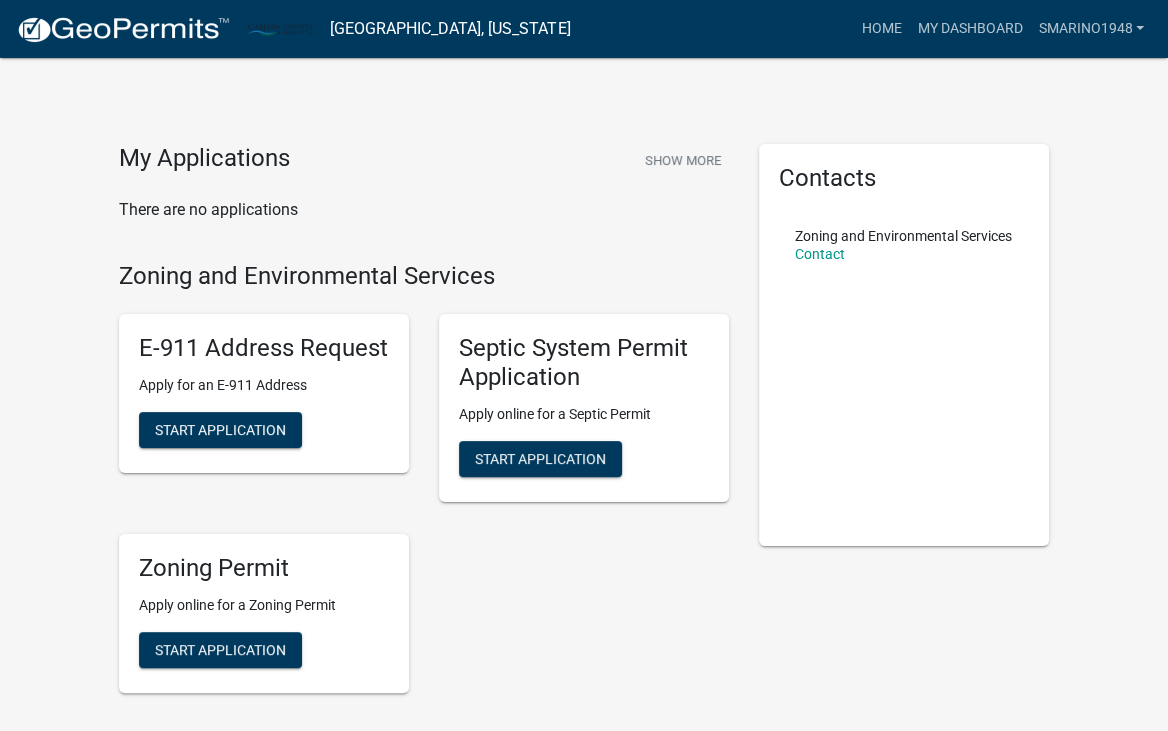 click on "E-911 Address Request Apply for an E-911 Address   Start Application Septic System Permit Application  Apply online for a Septic Permit Start Application Zoning Permit  Apply online for a Zoning Permit Start Application" at bounding box center (424, 503) 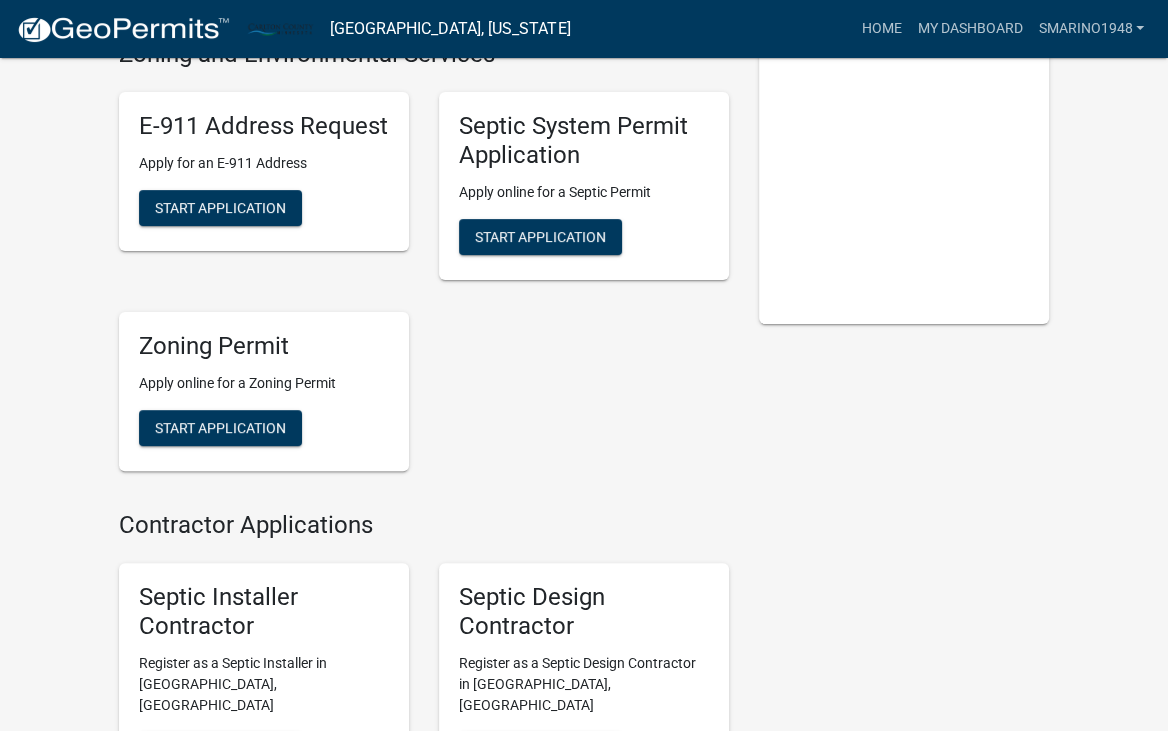 scroll, scrollTop: 300, scrollLeft: 0, axis: vertical 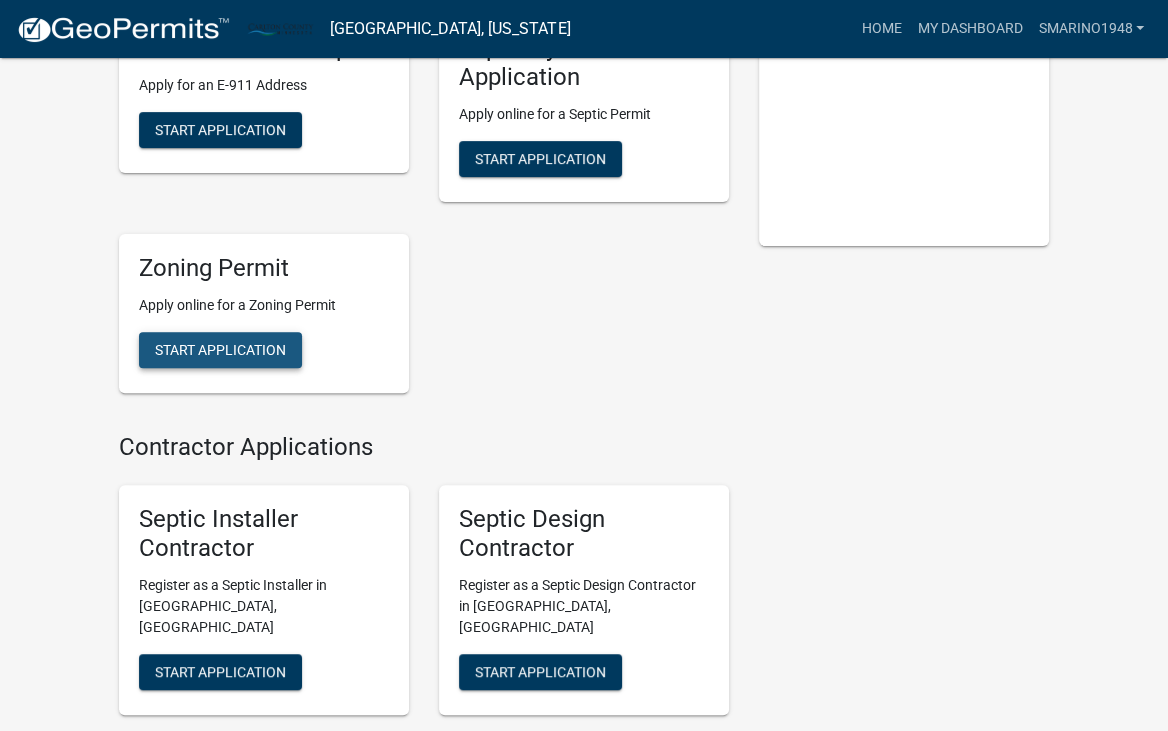 click on "Start Application" at bounding box center [220, 349] 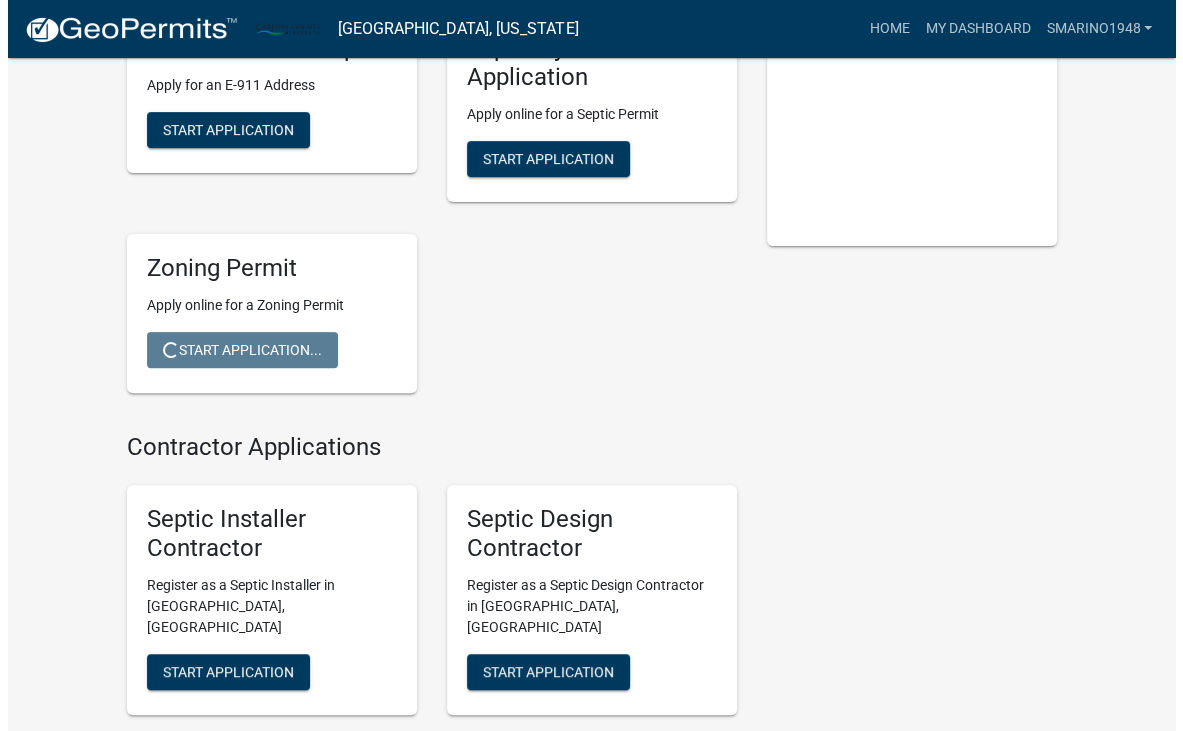 scroll, scrollTop: 0, scrollLeft: 0, axis: both 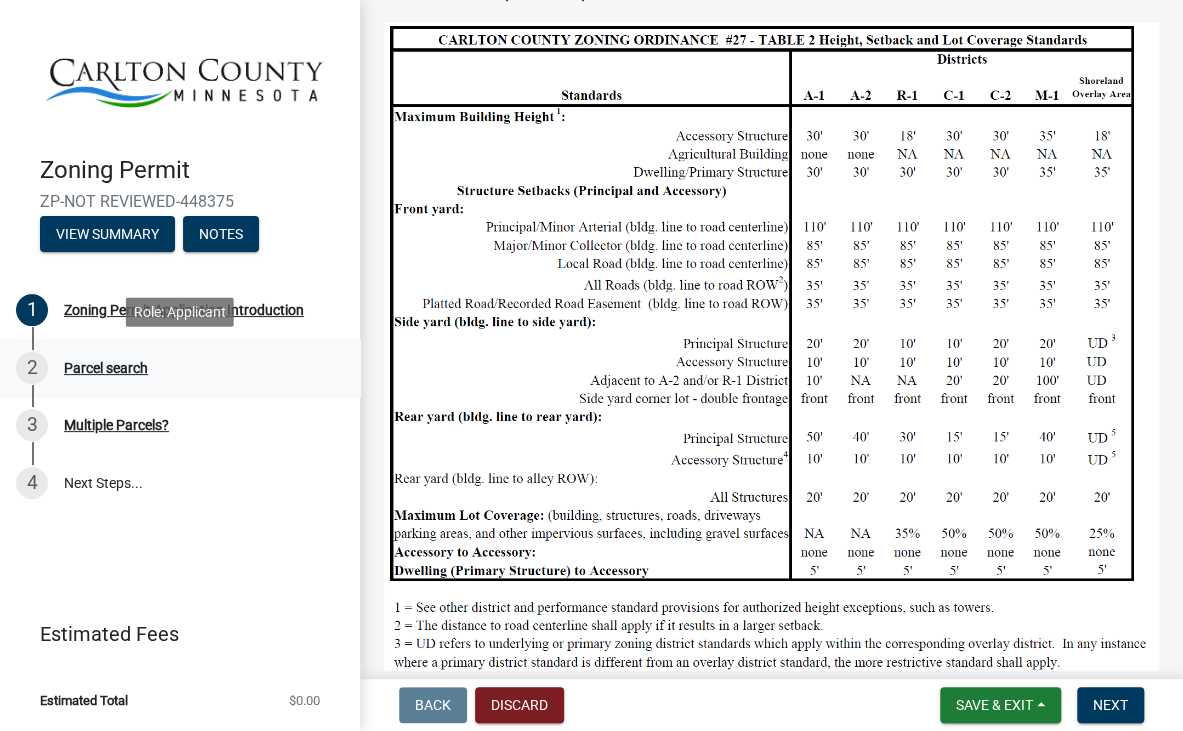 click on "Parcel search" at bounding box center [106, 368] 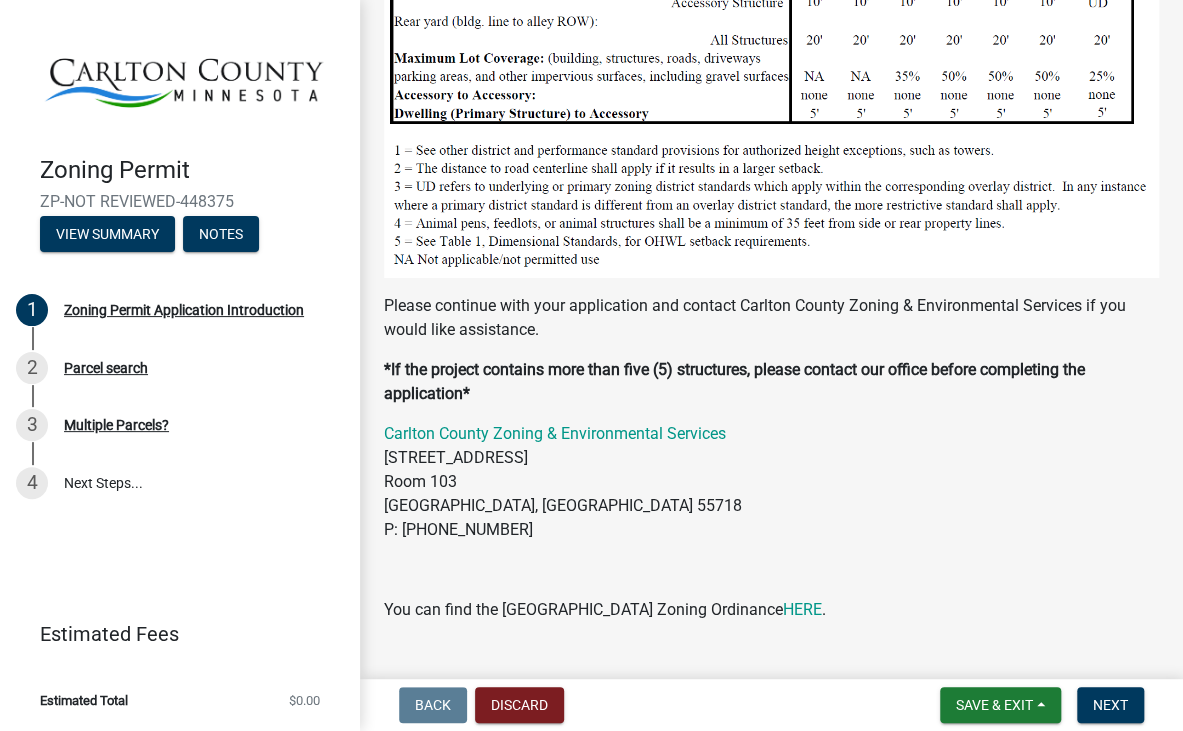 scroll, scrollTop: 1847, scrollLeft: 0, axis: vertical 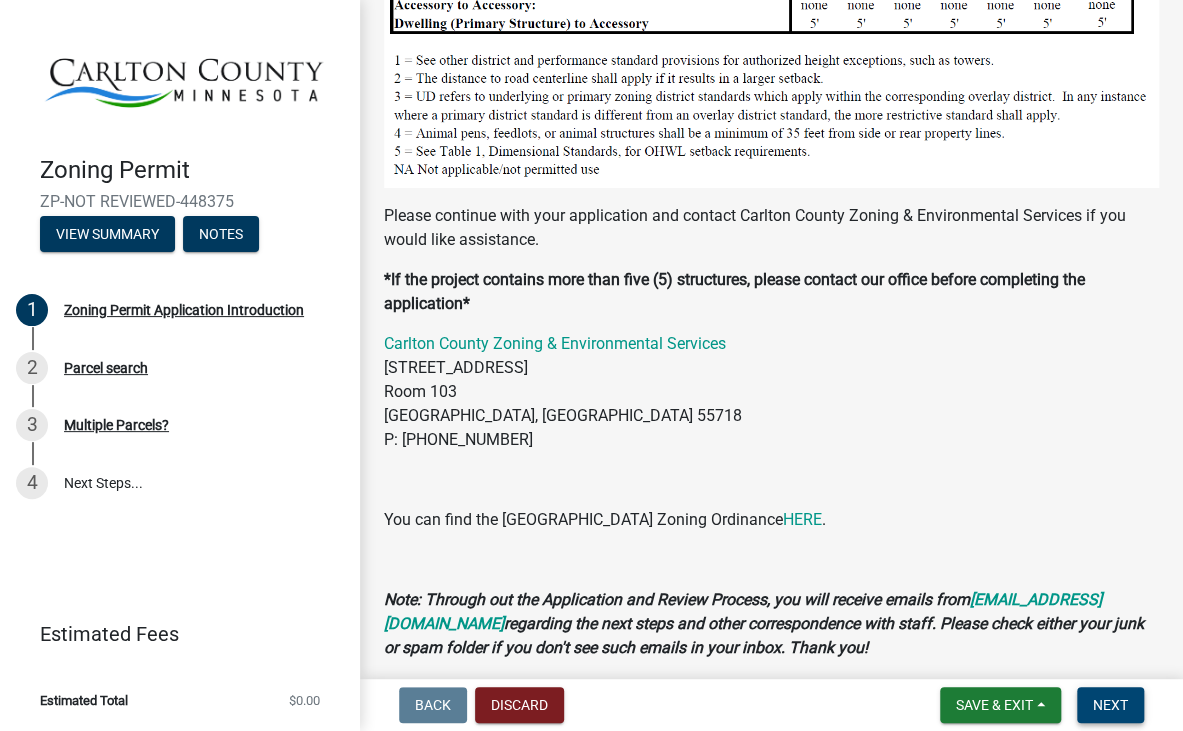 click on "Next" at bounding box center [1110, 705] 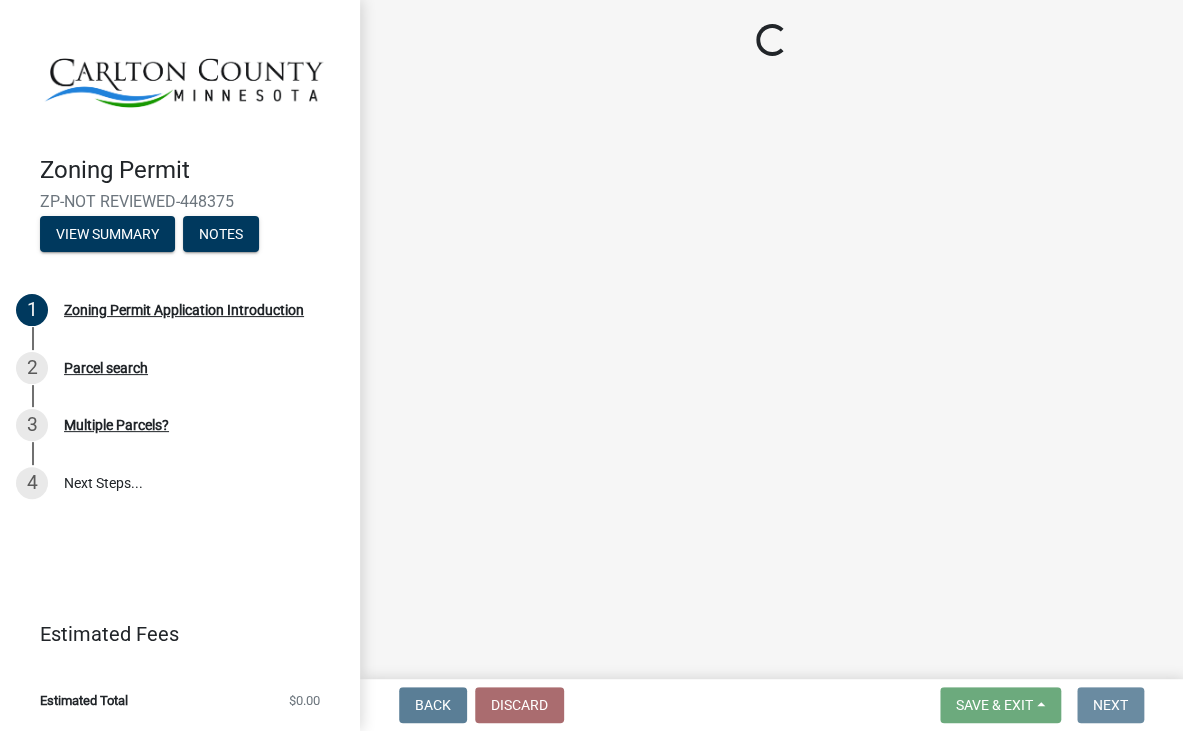 scroll, scrollTop: 0, scrollLeft: 0, axis: both 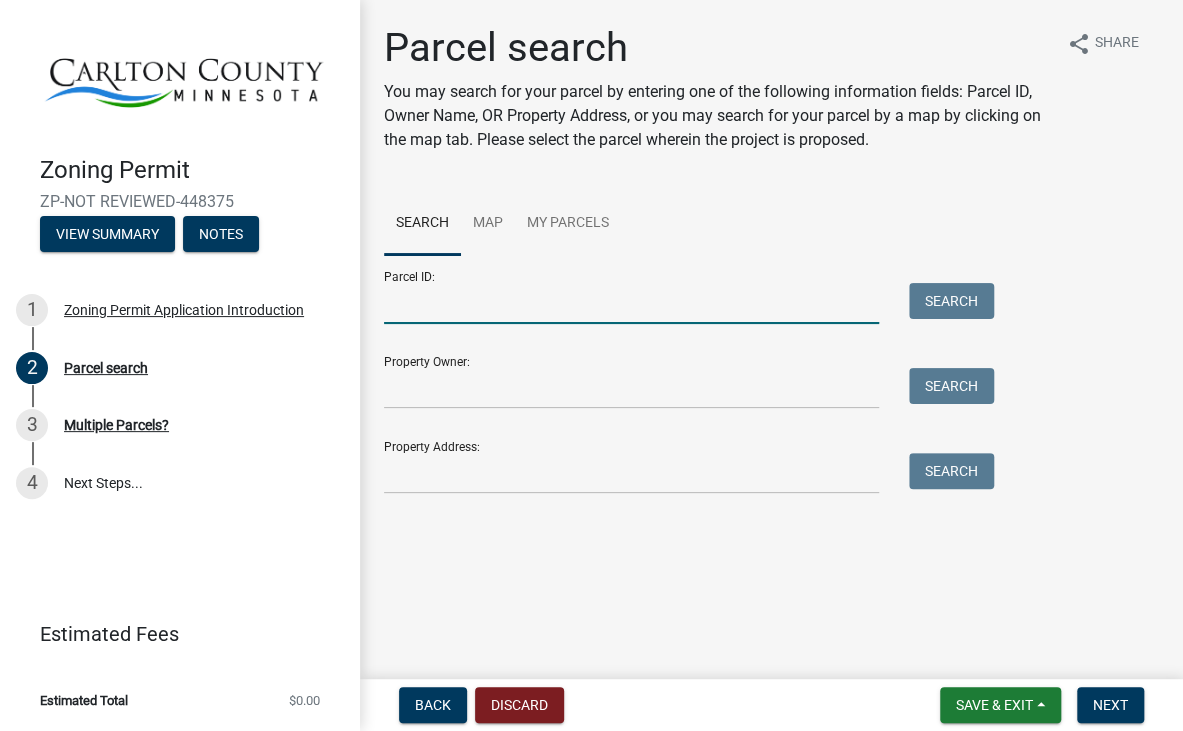 click on "Parcel ID:" at bounding box center [631, 303] 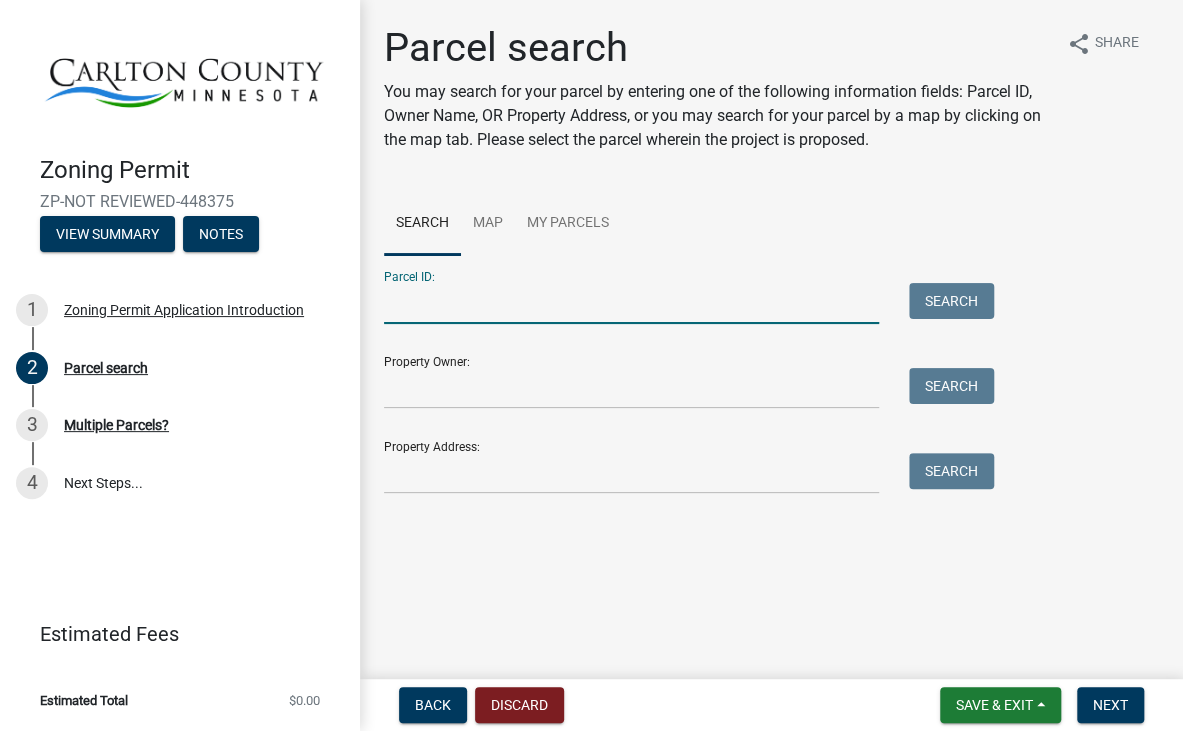 paste on "[PHONE_NUMBER]" 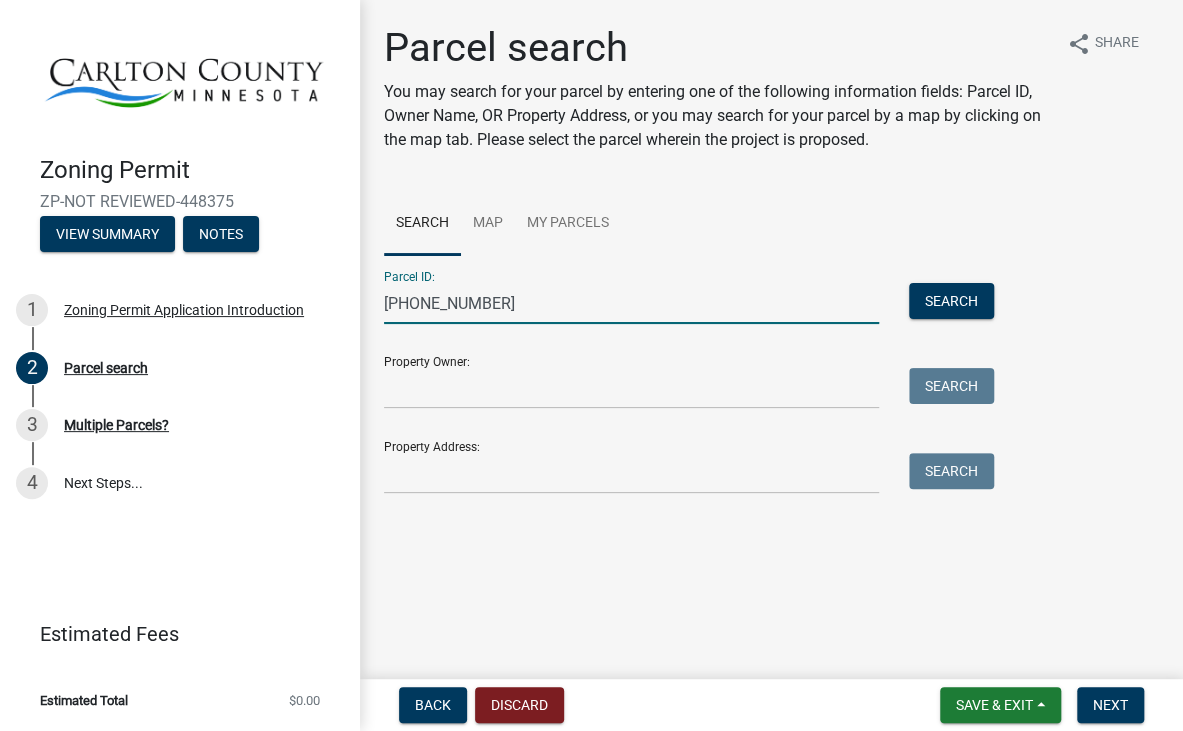 type on "[PHONE_NUMBER]" 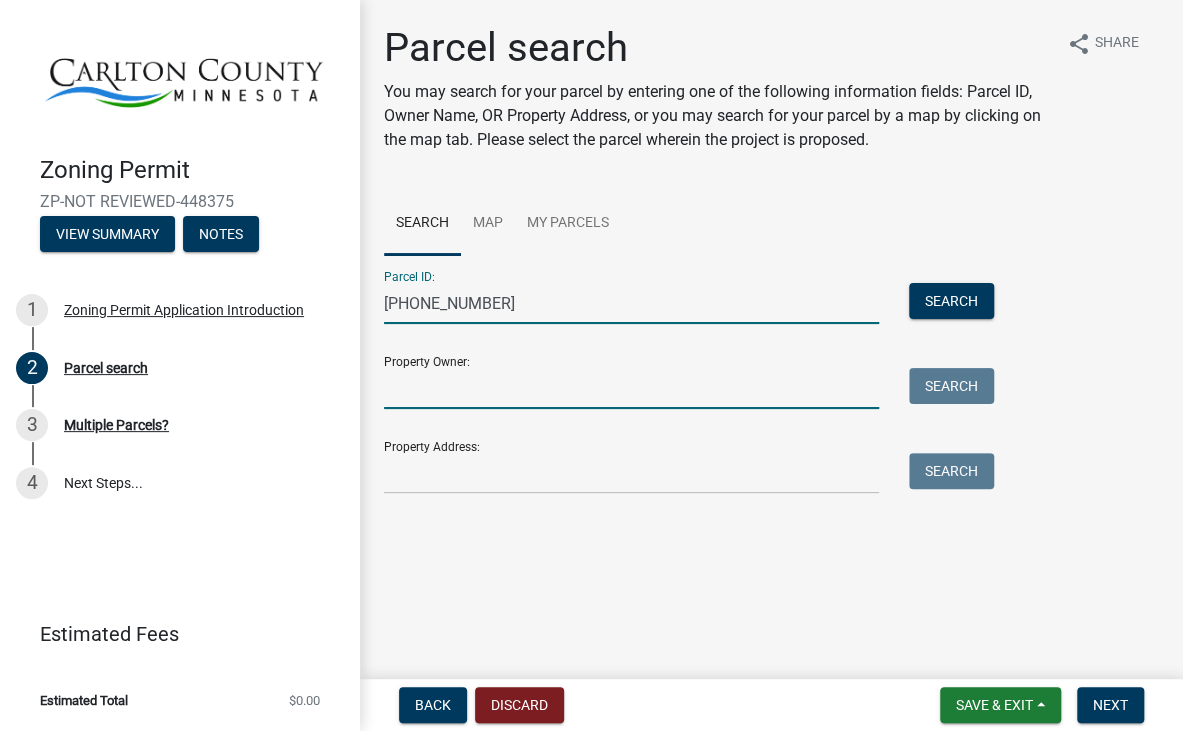 click on "Property Owner:" at bounding box center [631, 388] 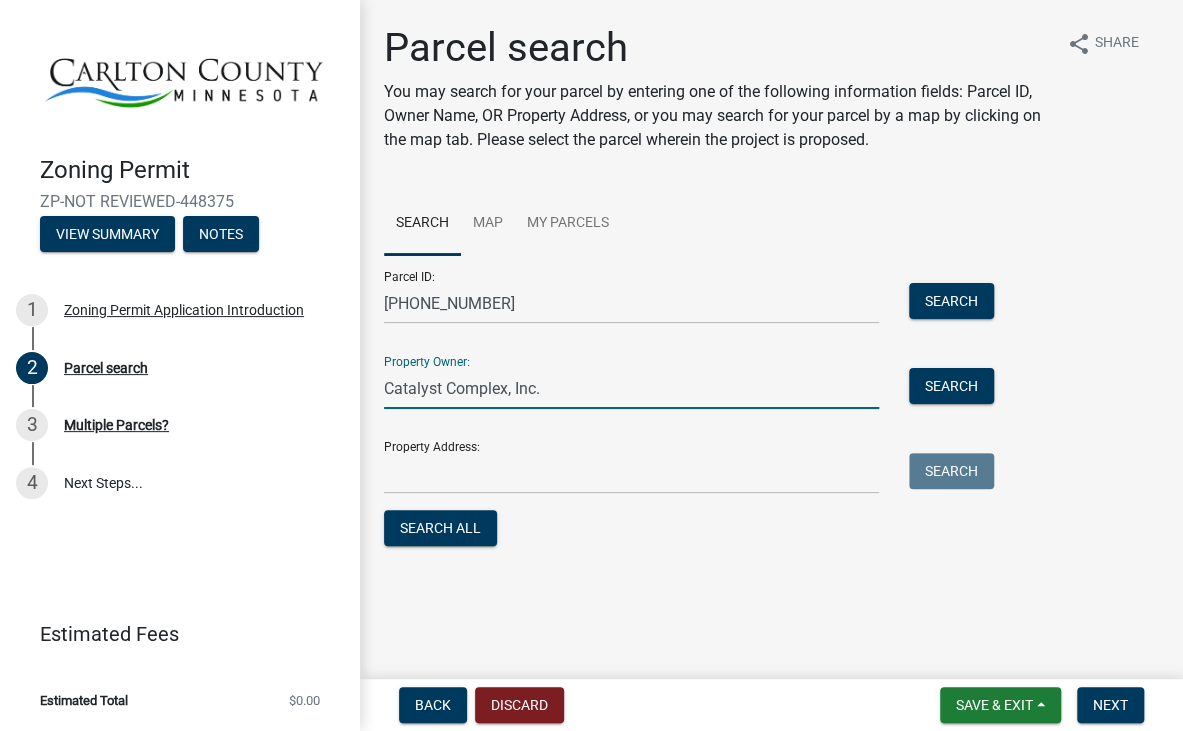 type on "Catalyst Complex, Inc." 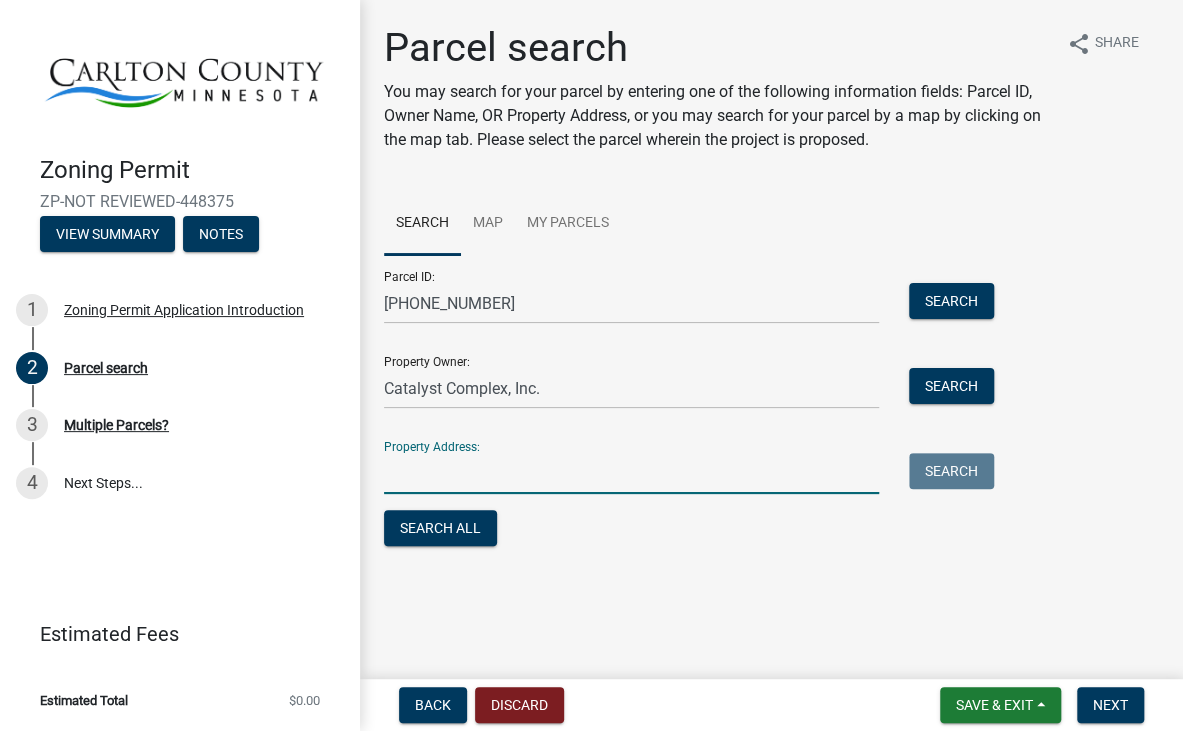click on "Property Address:" at bounding box center (631, 473) 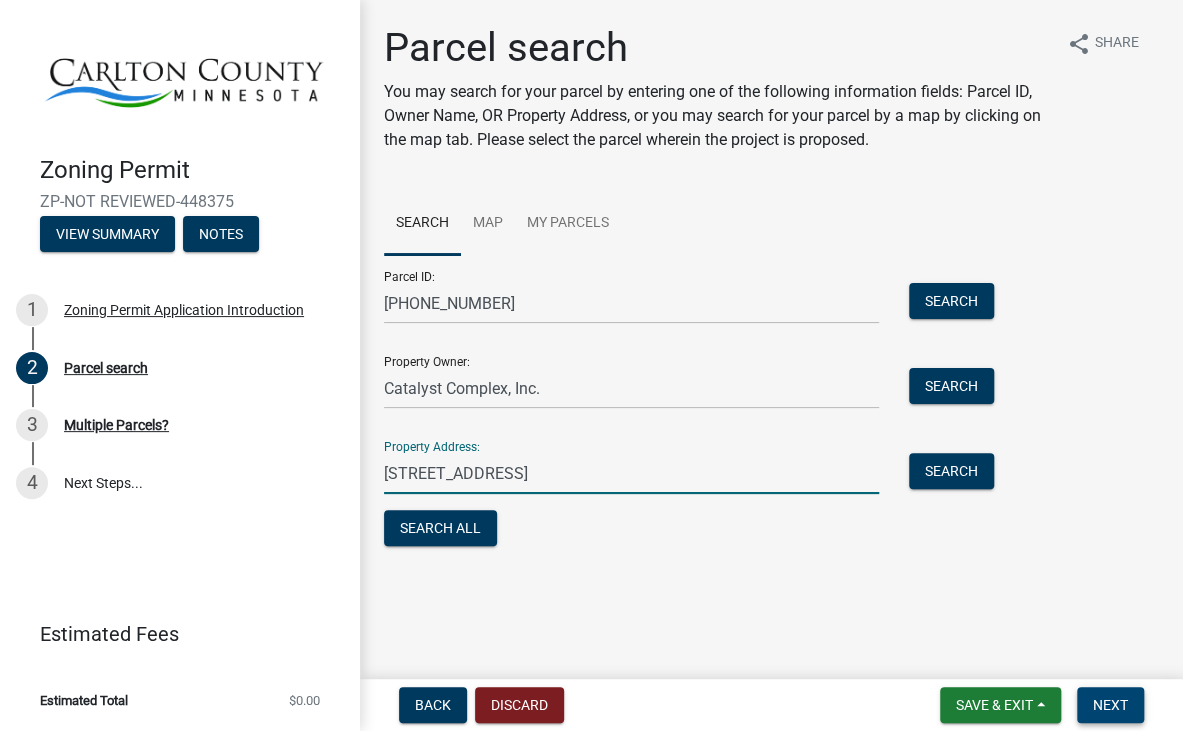 type on "5959 Brown Road" 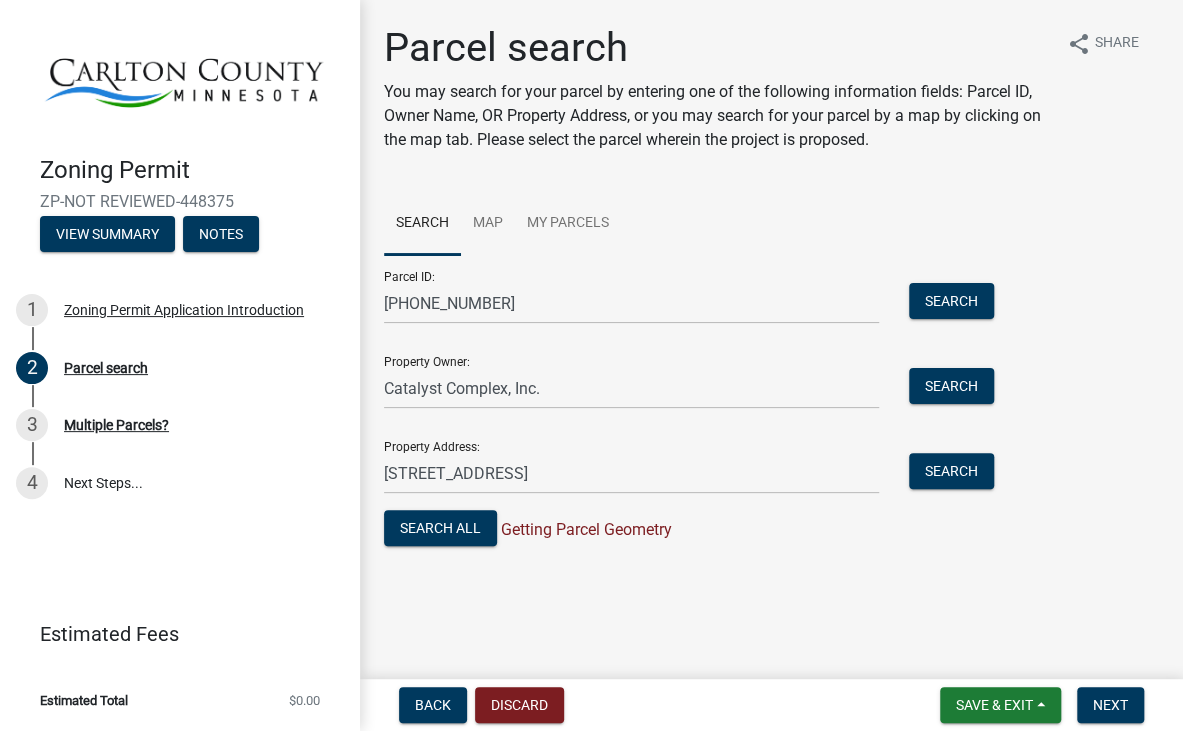 click on "Getting Parcel Geometry" at bounding box center [584, 529] 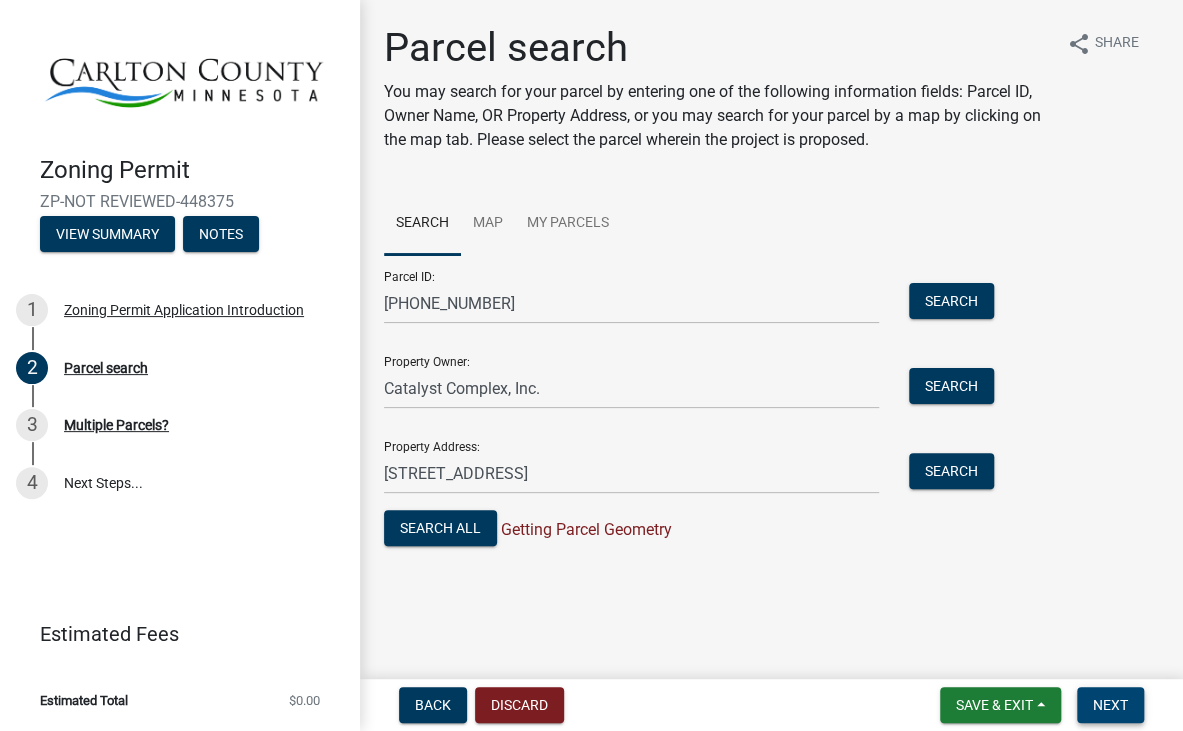 click on "Next" at bounding box center (1110, 705) 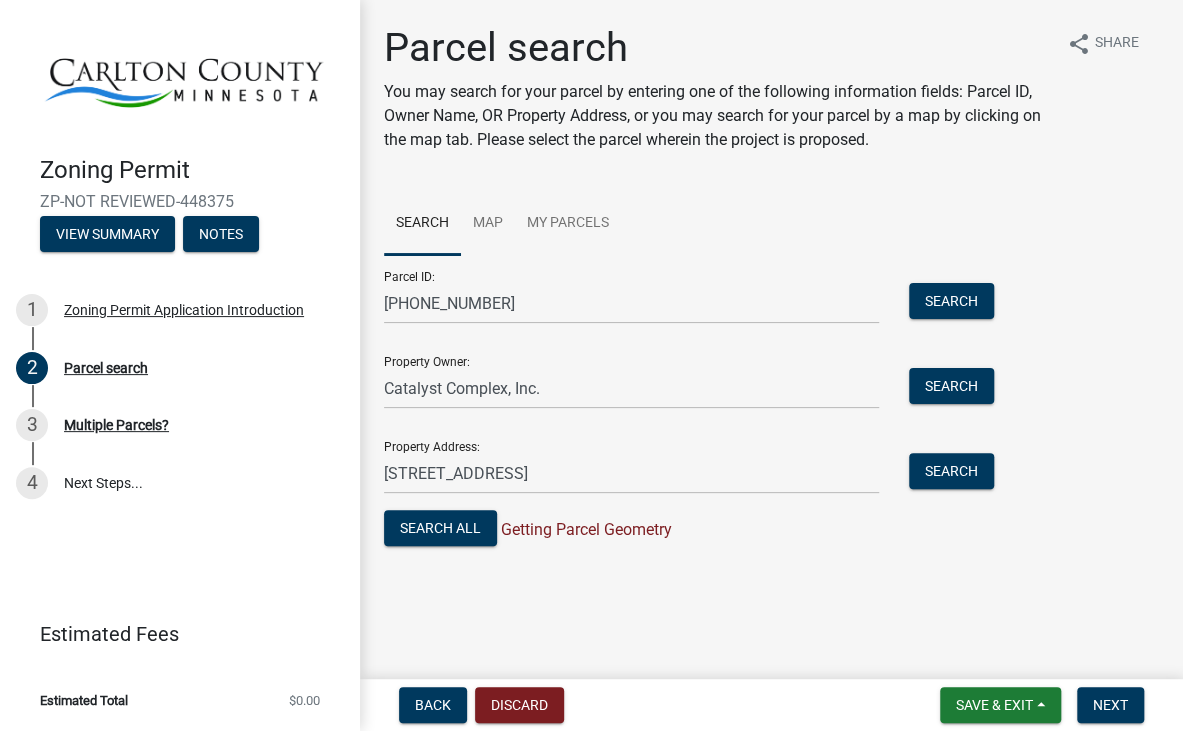 click on "Parcel search You may search for your parcel by entering one of the following information fields: Parcel ID, Owner Name, OR Property Address, or you may search for your parcel by a map by clicking on the map tab.
Please select the parcel wherein the project is proposed. share Share Search Map My Parcels  Parcel ID:  51-056-5435  Search   Property Owner:  Catalyst Complex, Inc.  Search   Property Address:  5959 Brown Road  Search   Search All   Getting Parcel Geometry" 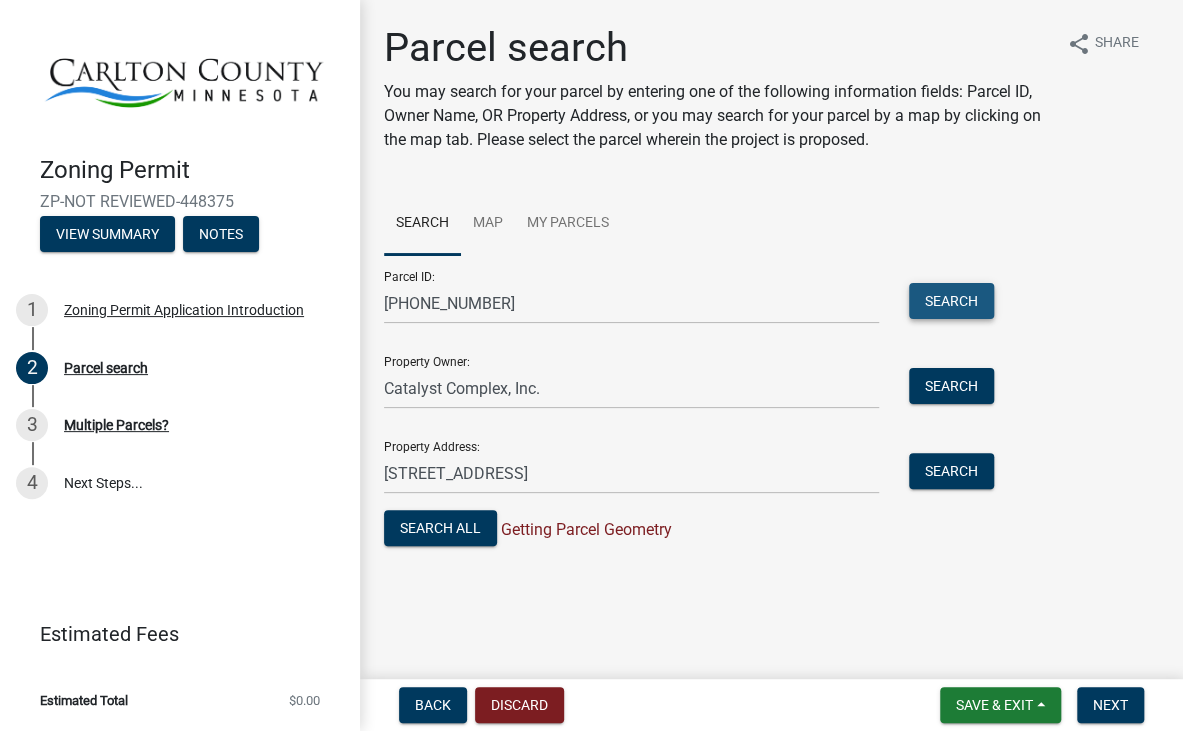 click on "Search" at bounding box center [951, 301] 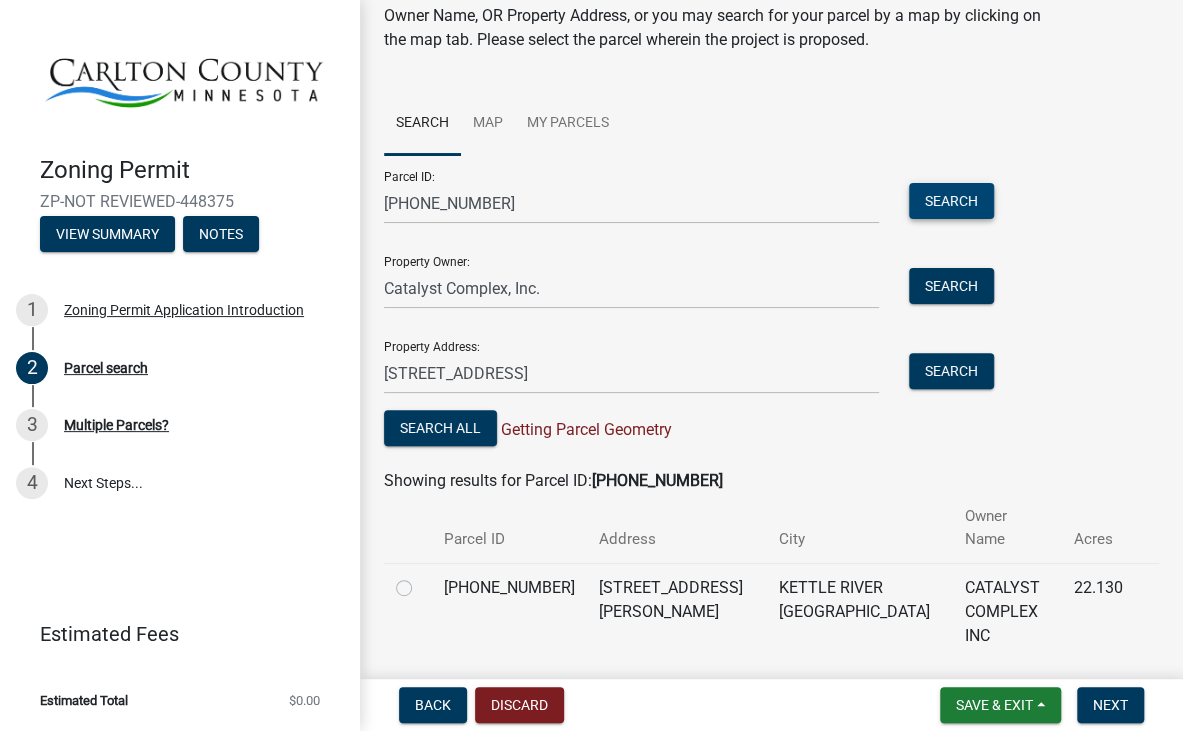 scroll, scrollTop: 120, scrollLeft: 0, axis: vertical 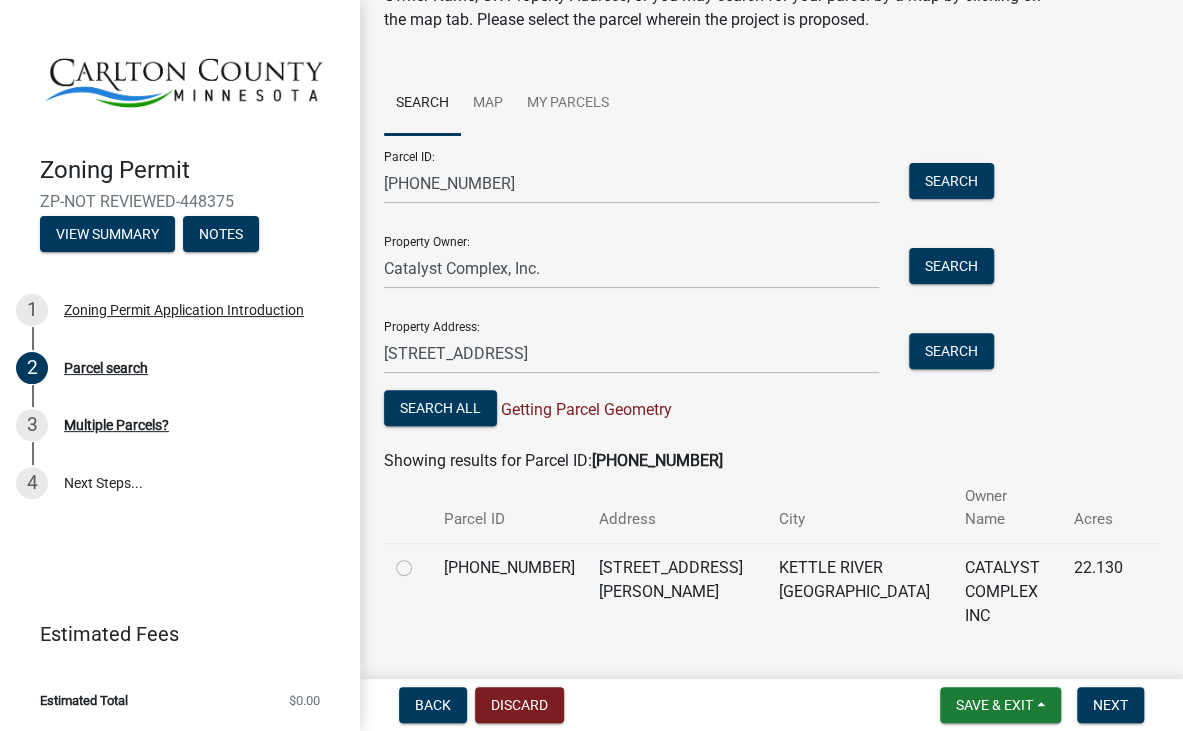 click 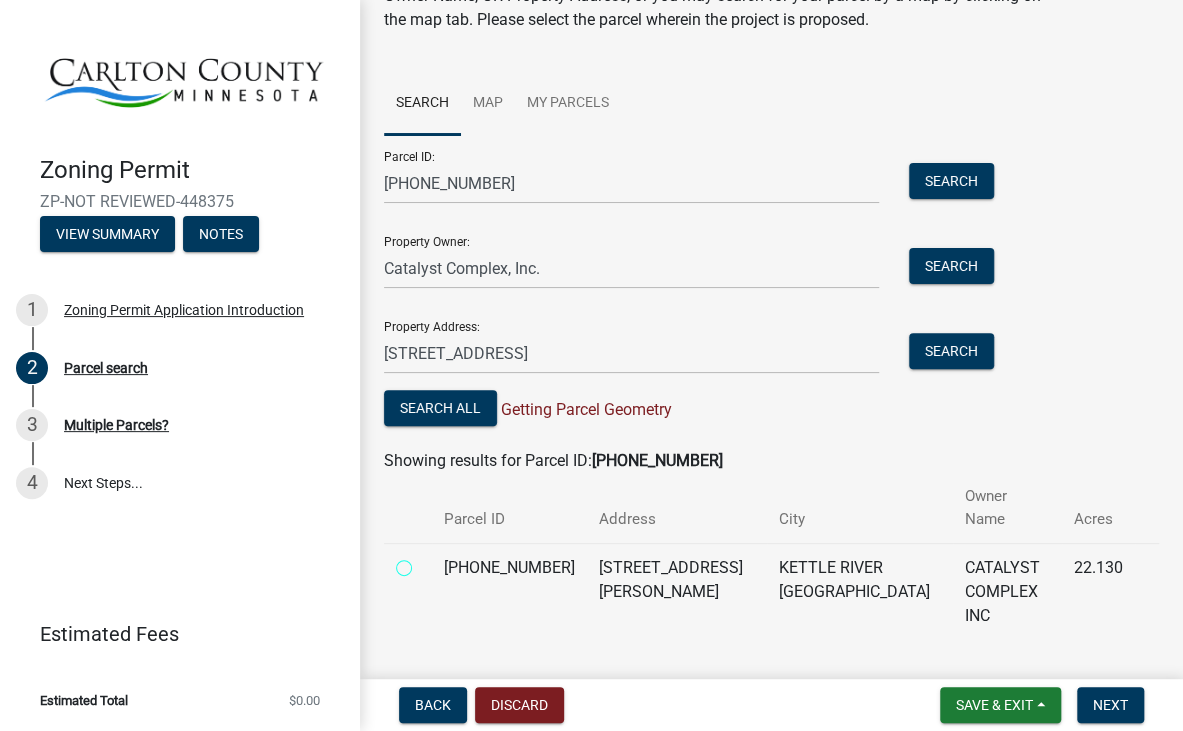 click at bounding box center (426, 562) 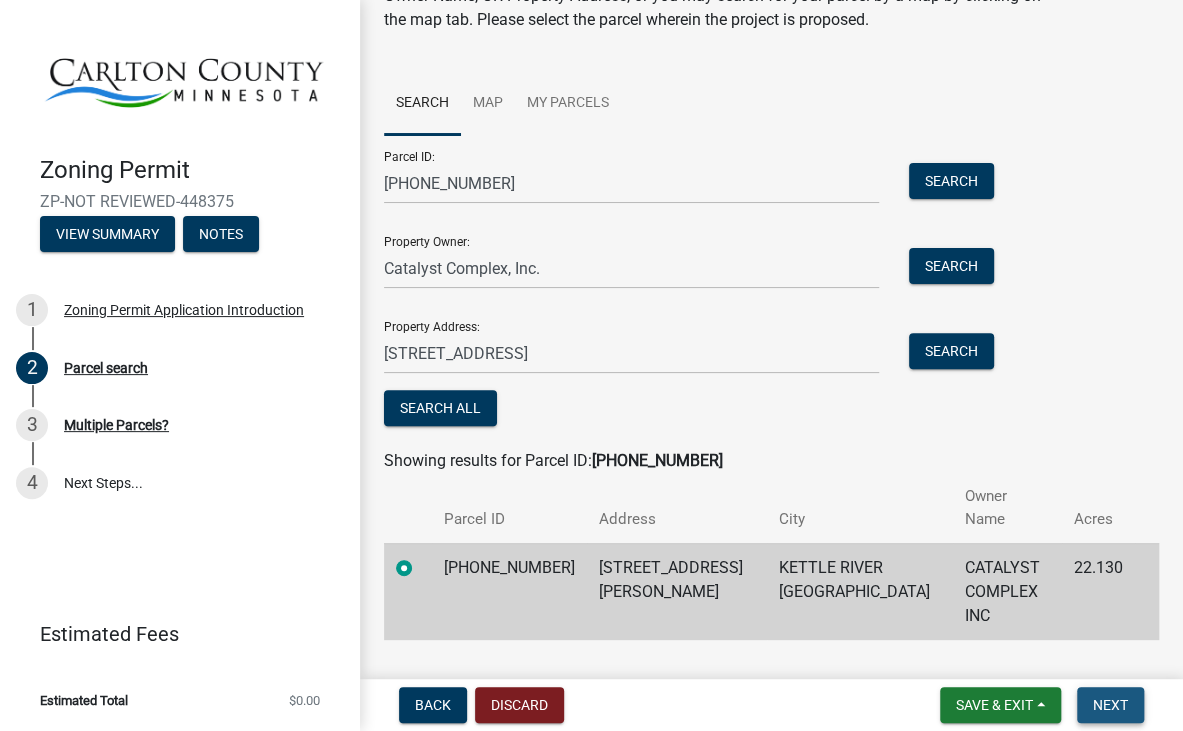 click on "Next" at bounding box center (1110, 705) 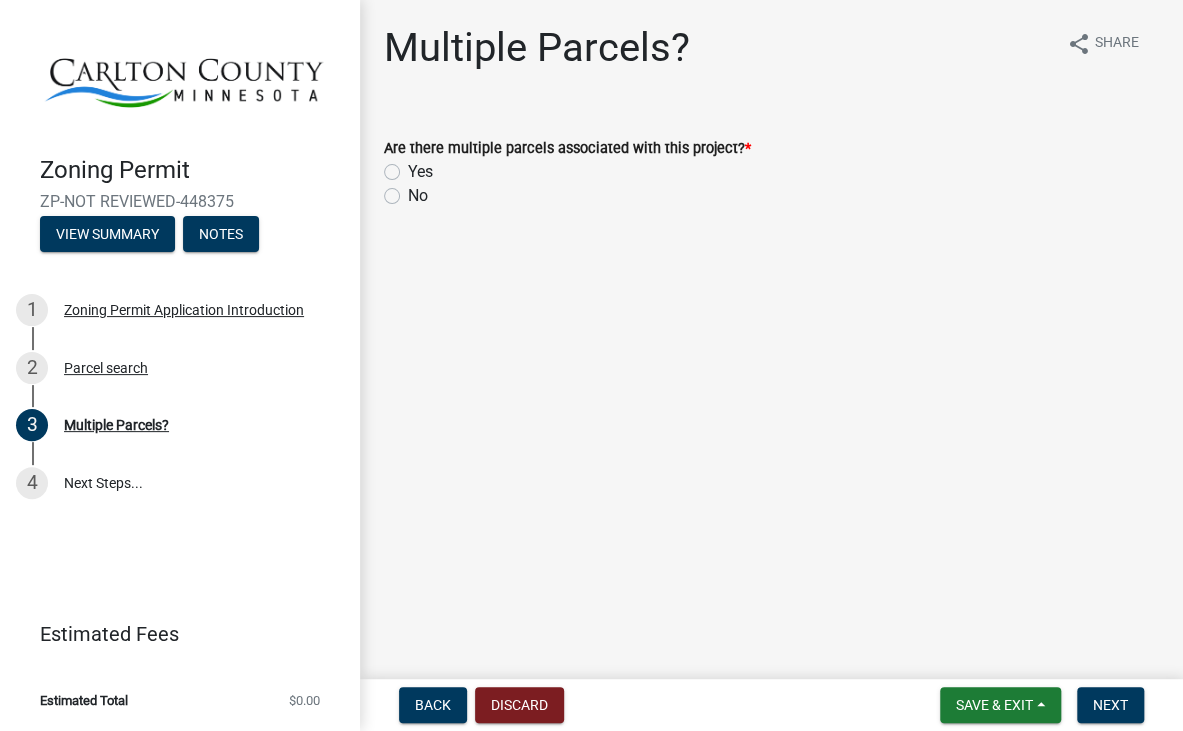 click on "No" 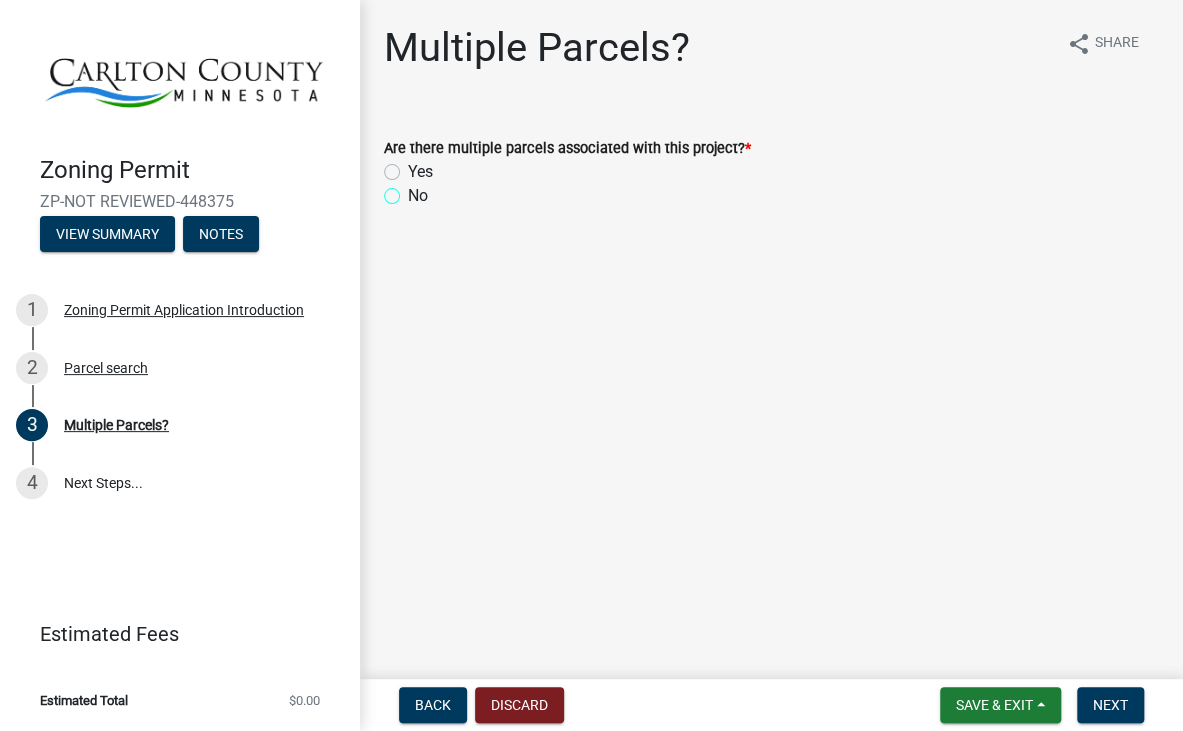 click on "No" at bounding box center [414, 190] 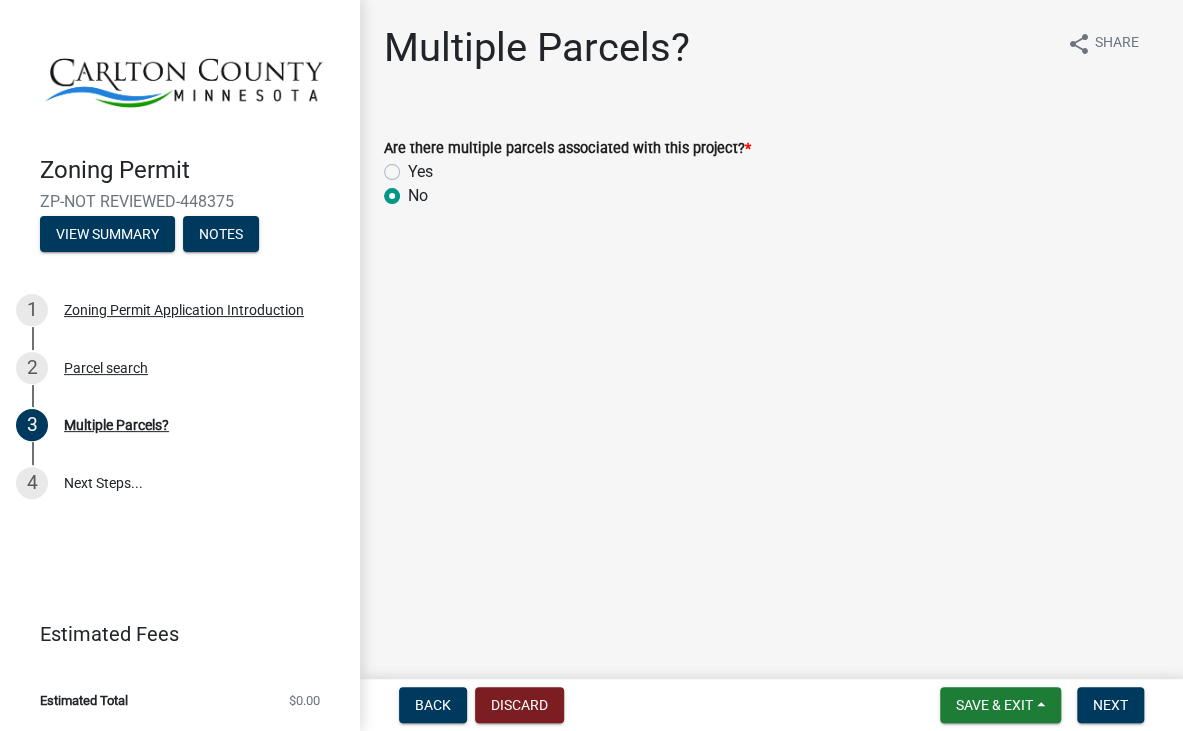 radio on "true" 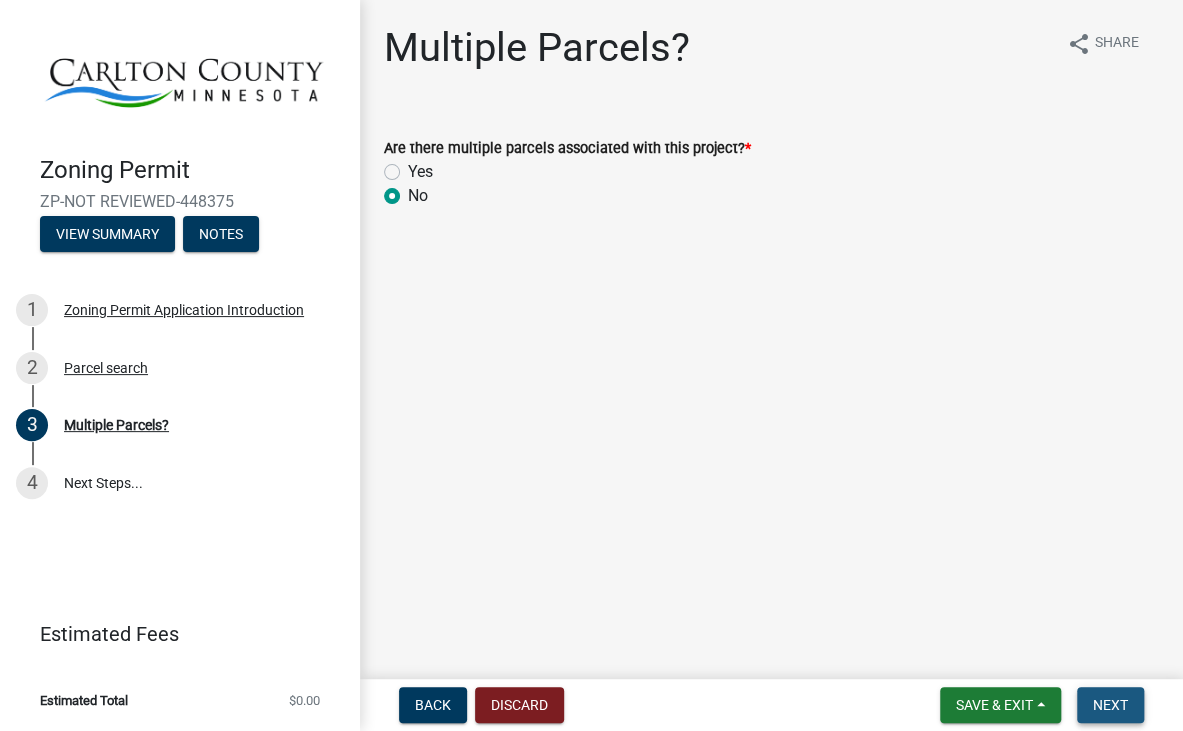 click on "Next" at bounding box center (1110, 705) 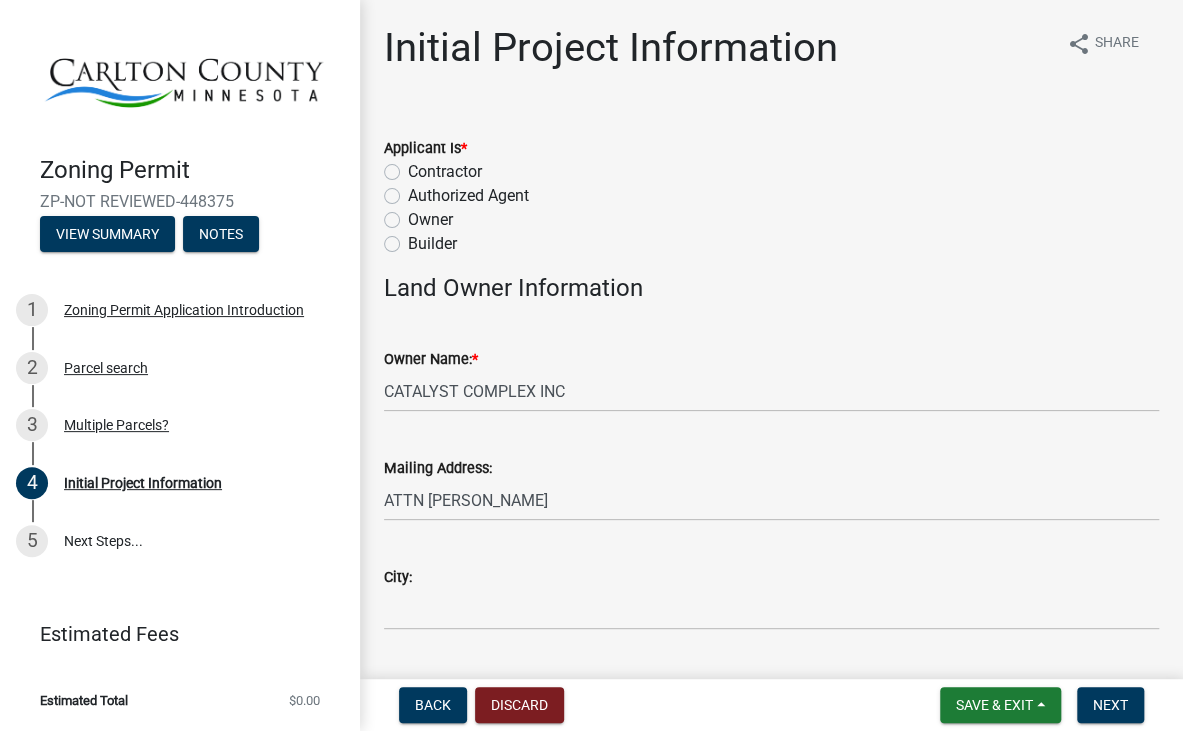 click on "Owner" 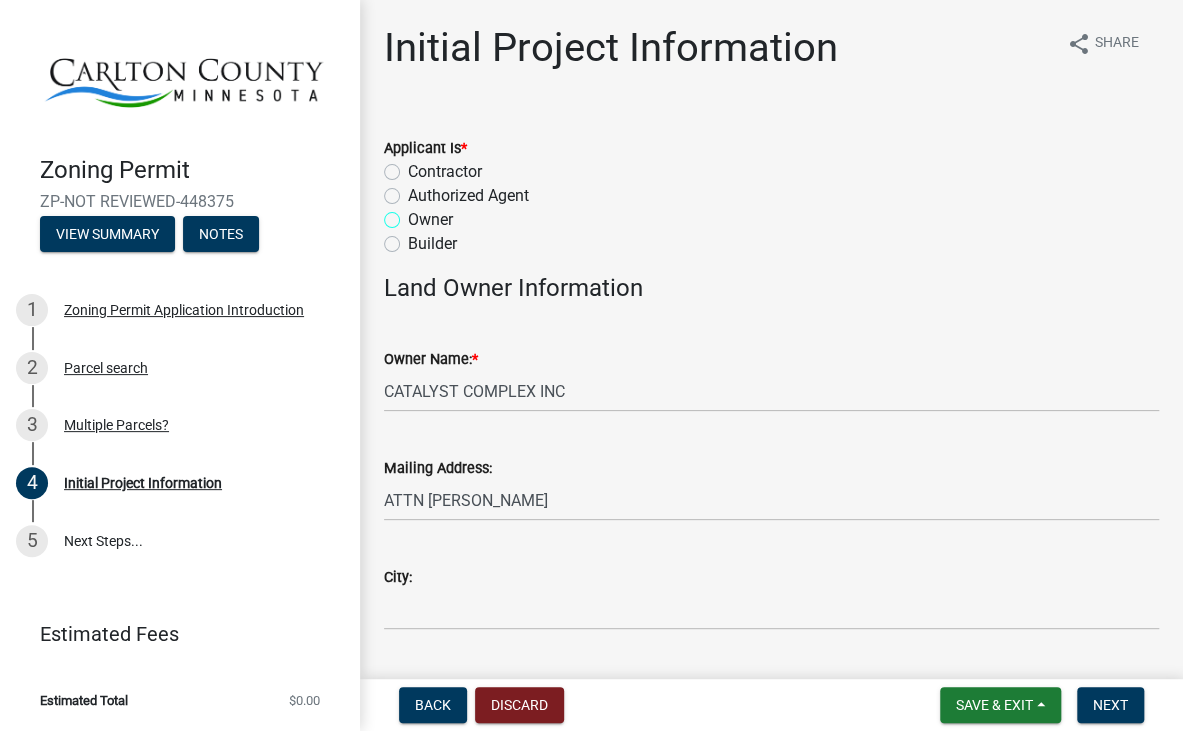 click on "Owner" at bounding box center (414, 214) 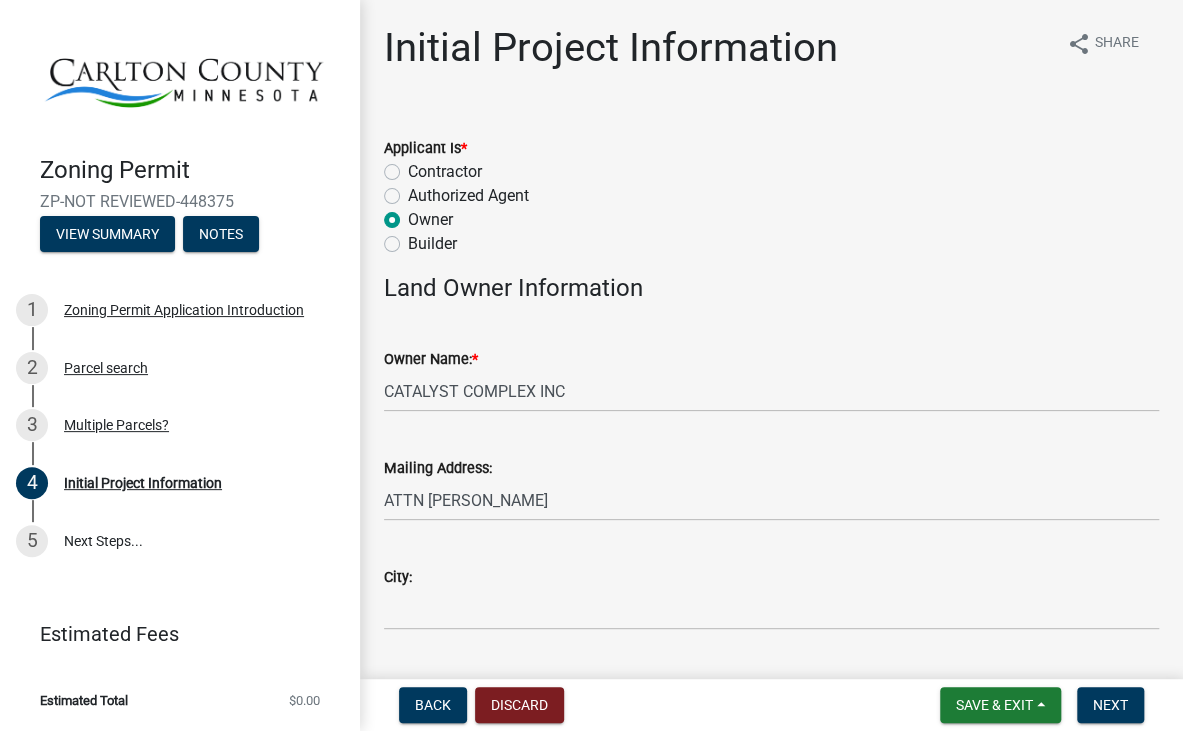 radio on "true" 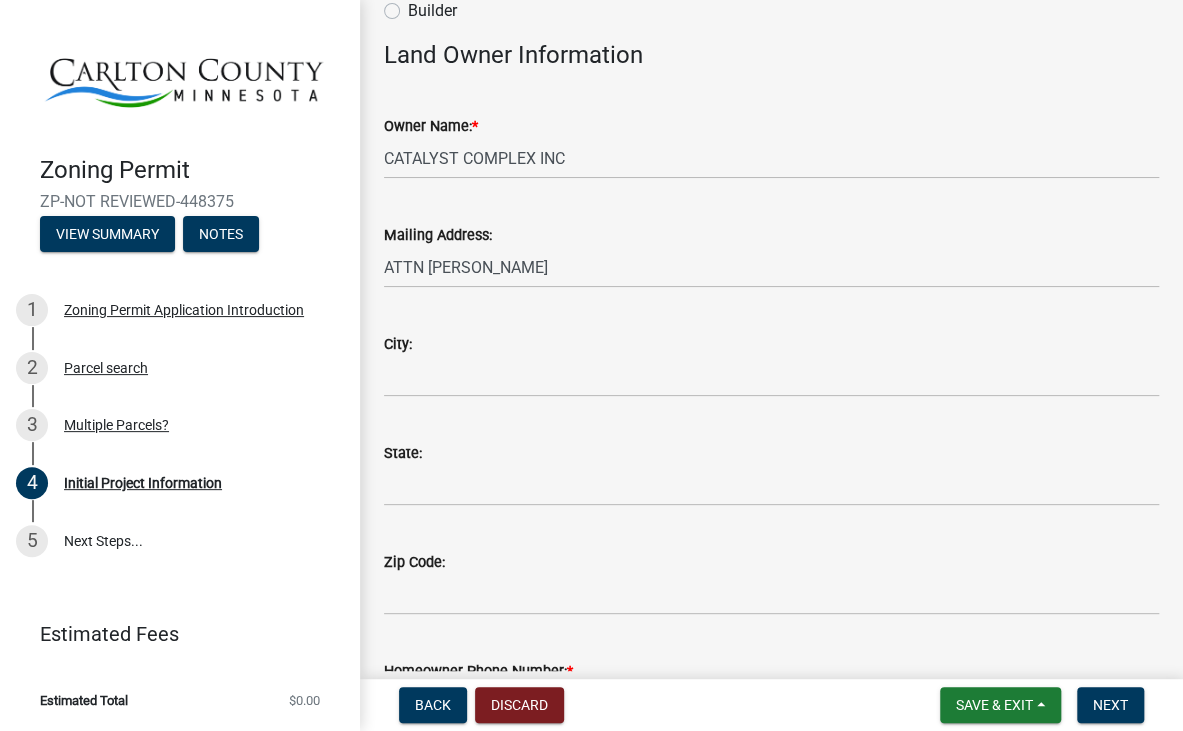 scroll, scrollTop: 200, scrollLeft: 0, axis: vertical 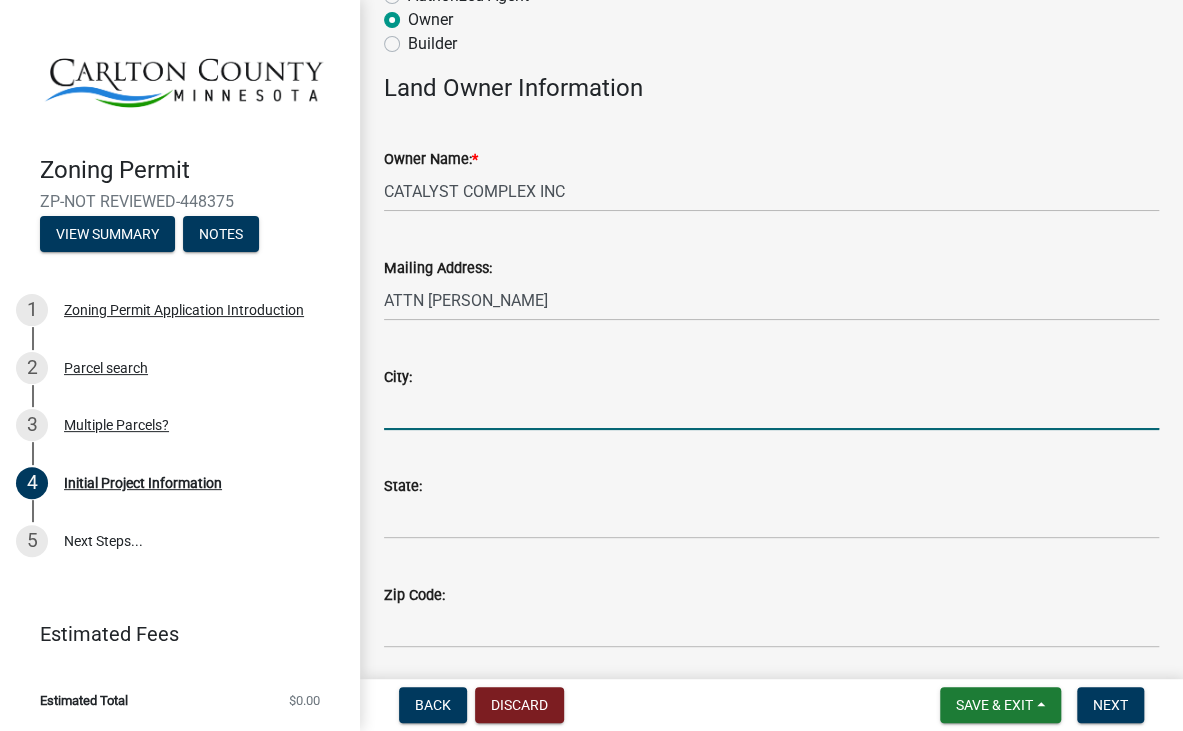 click on "City:" at bounding box center (771, 409) 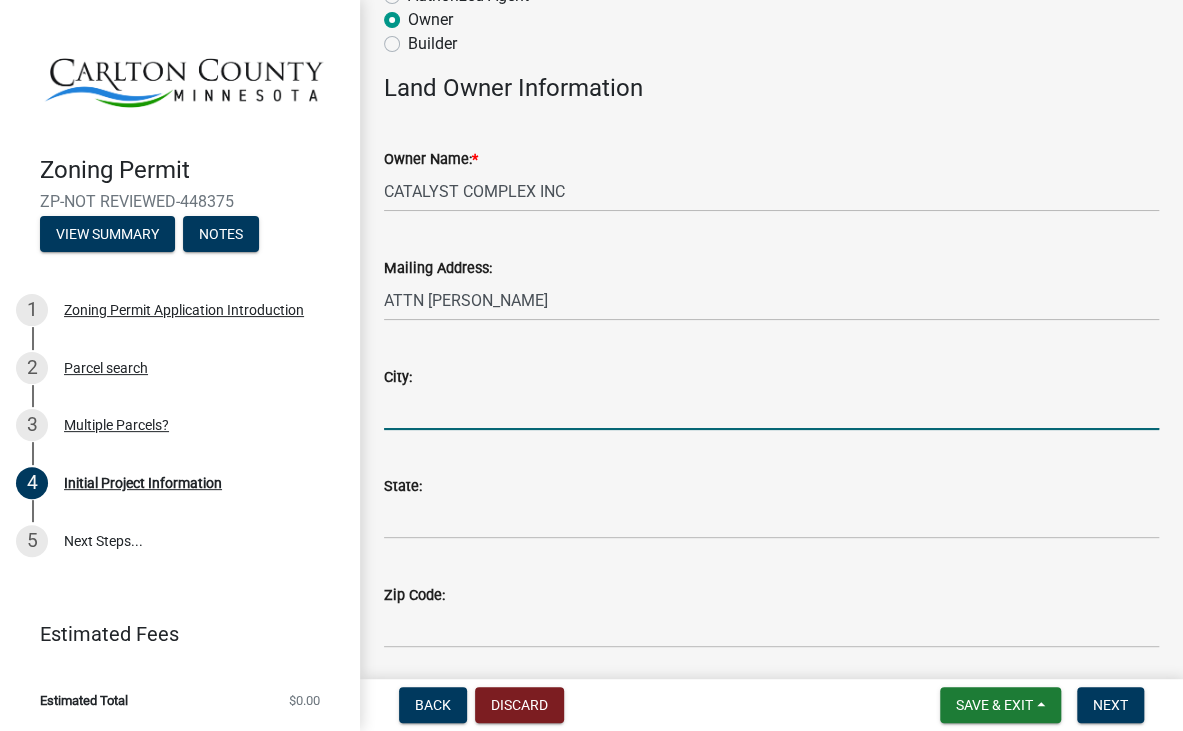 type on "Kettle River" 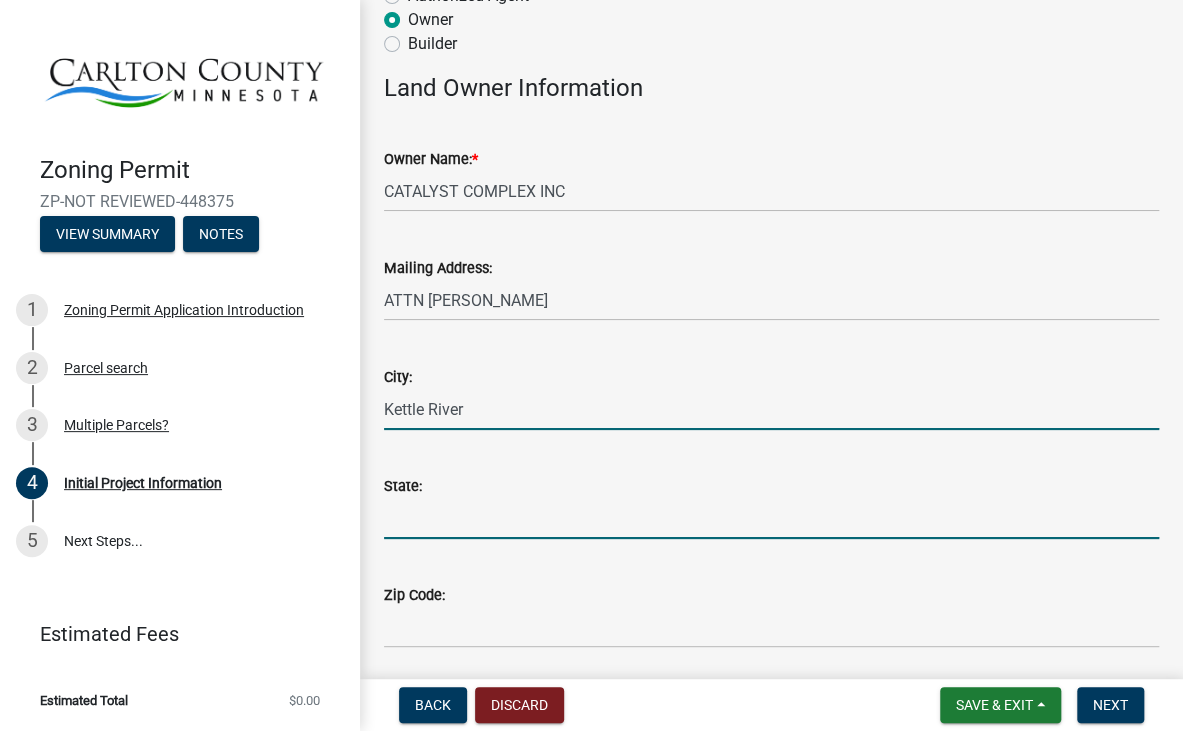 type on "MN" 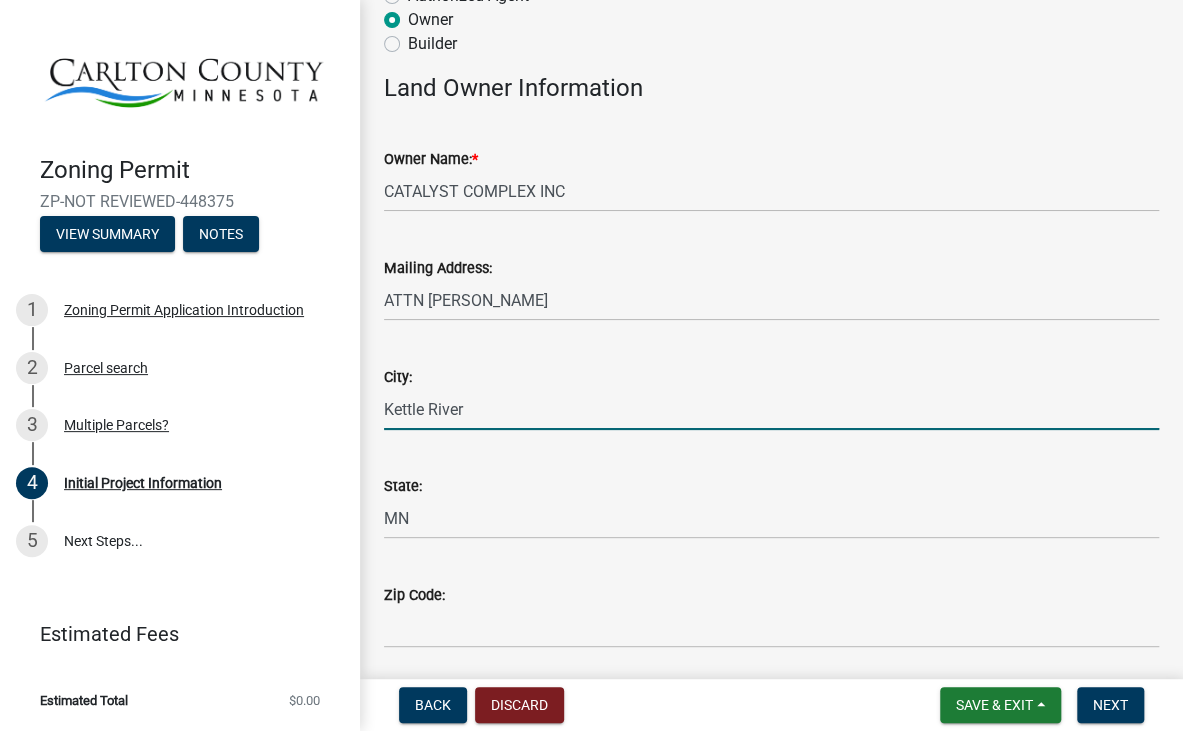 type on "55757" 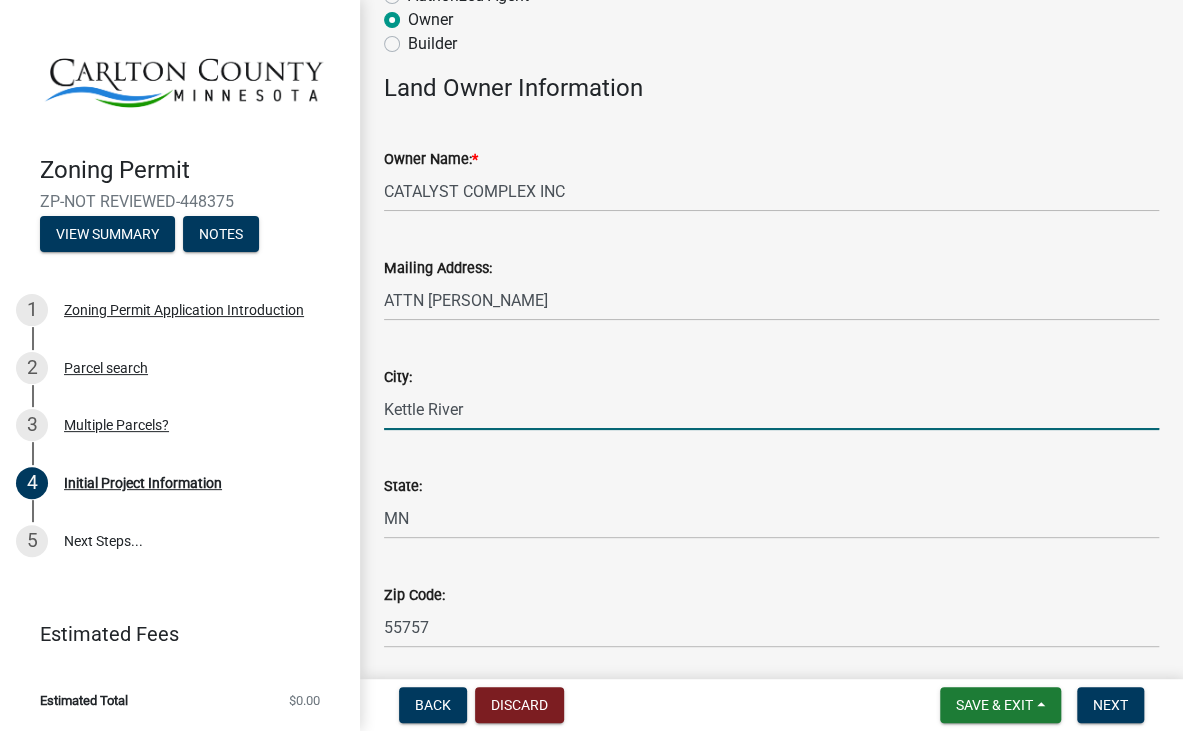 type on "2183303901" 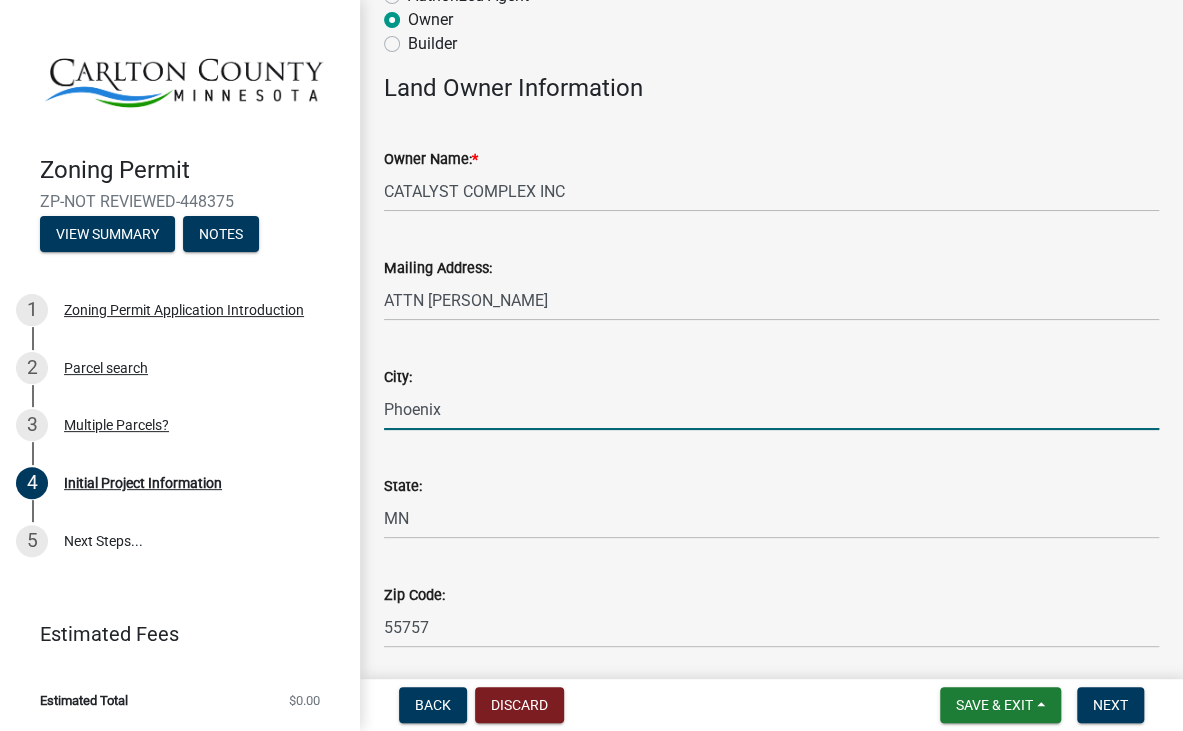 select on "33d21d3a-ebb3-419e-8315-ef7213d04586" 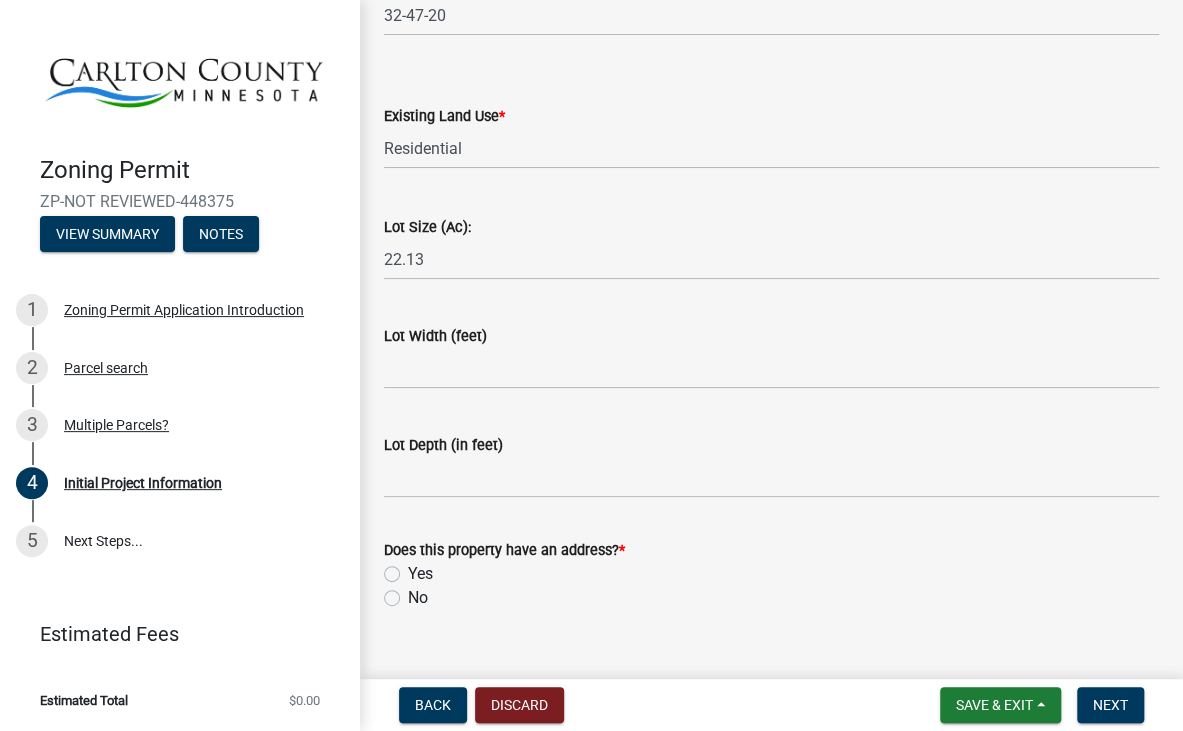scroll, scrollTop: 2744, scrollLeft: 0, axis: vertical 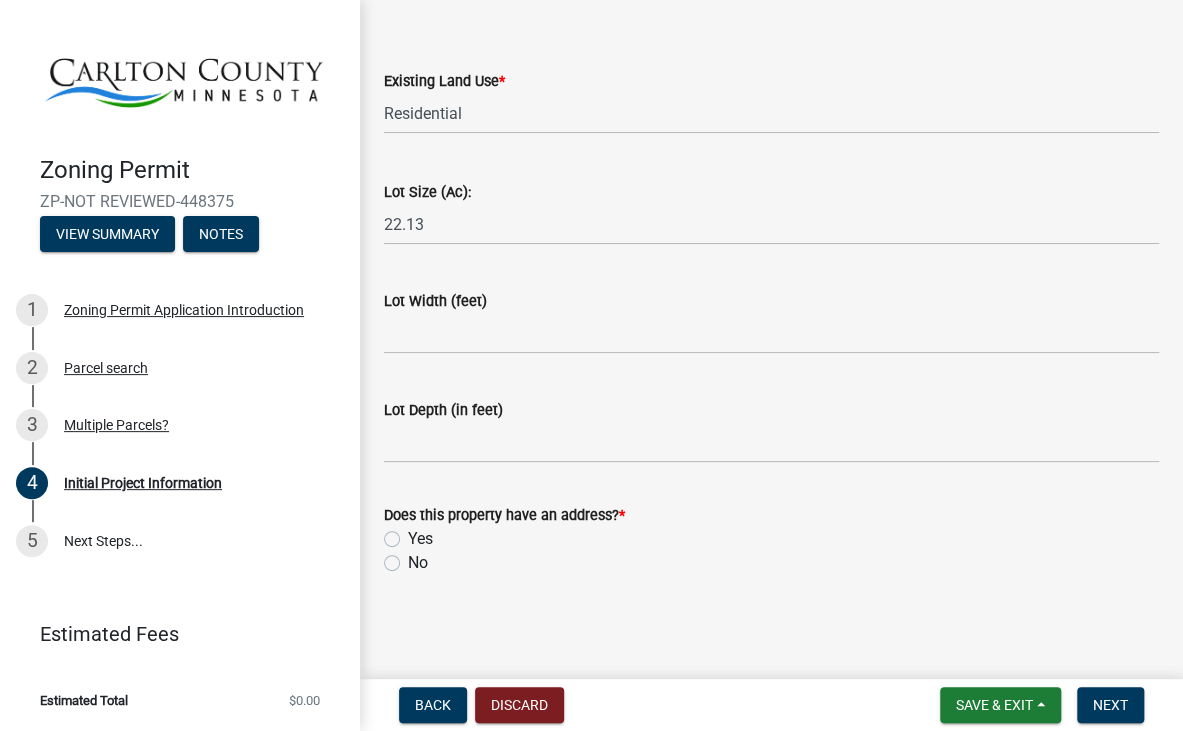 click on "Yes" 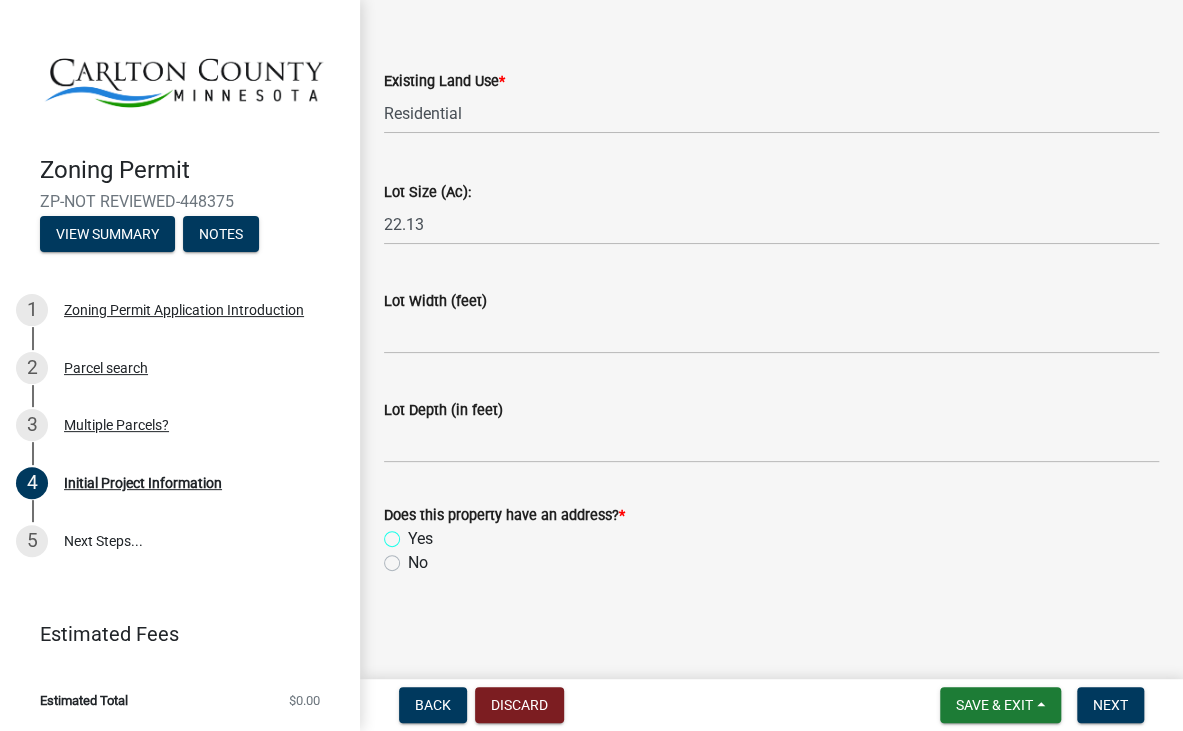 click on "Yes" at bounding box center (414, 533) 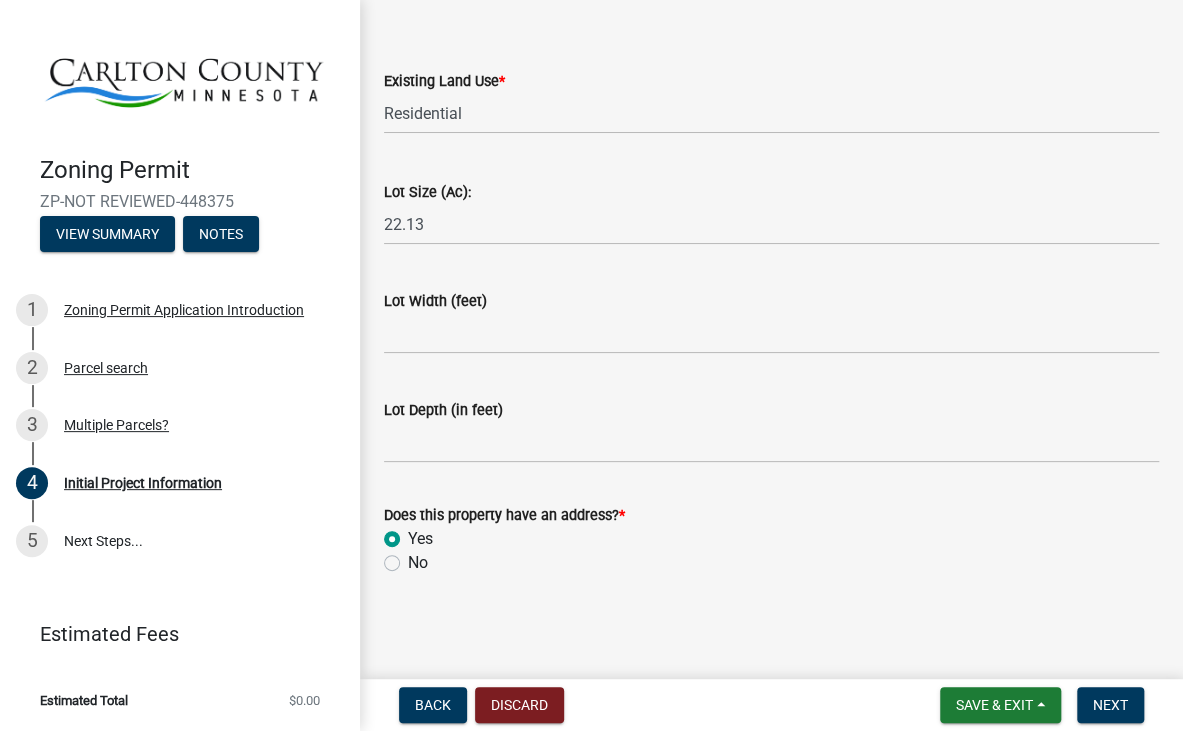 radio on "true" 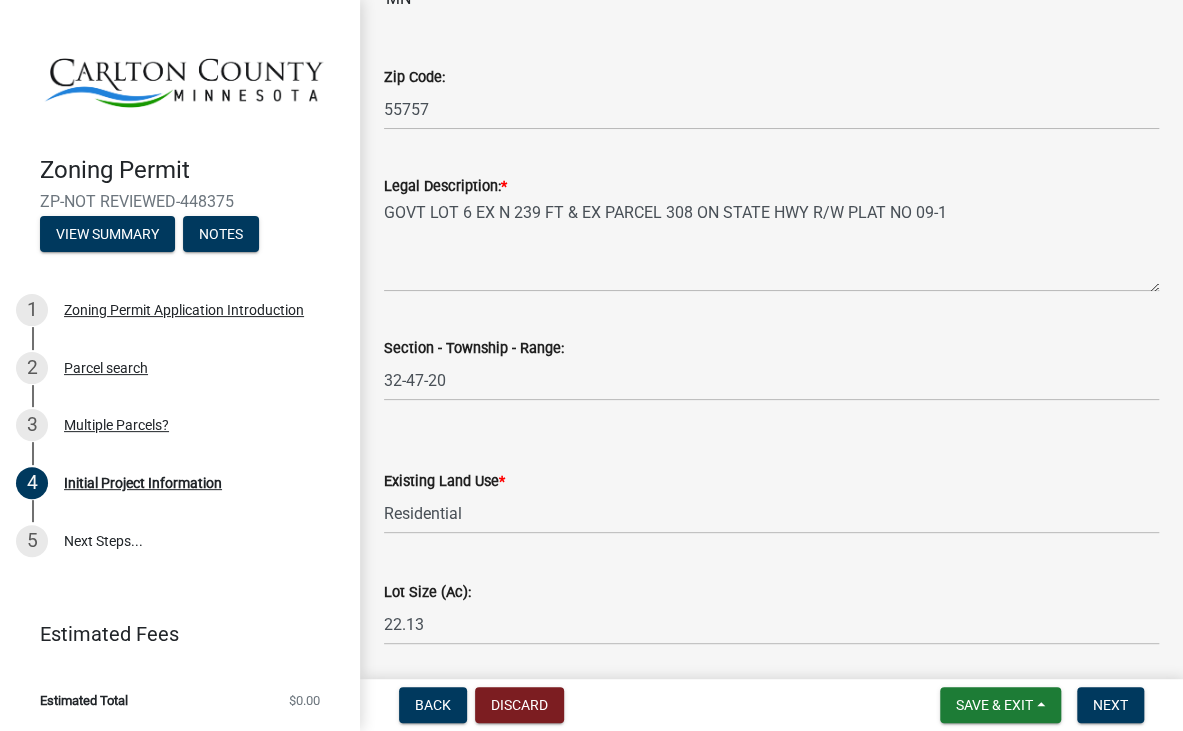 scroll, scrollTop: 2744, scrollLeft: 0, axis: vertical 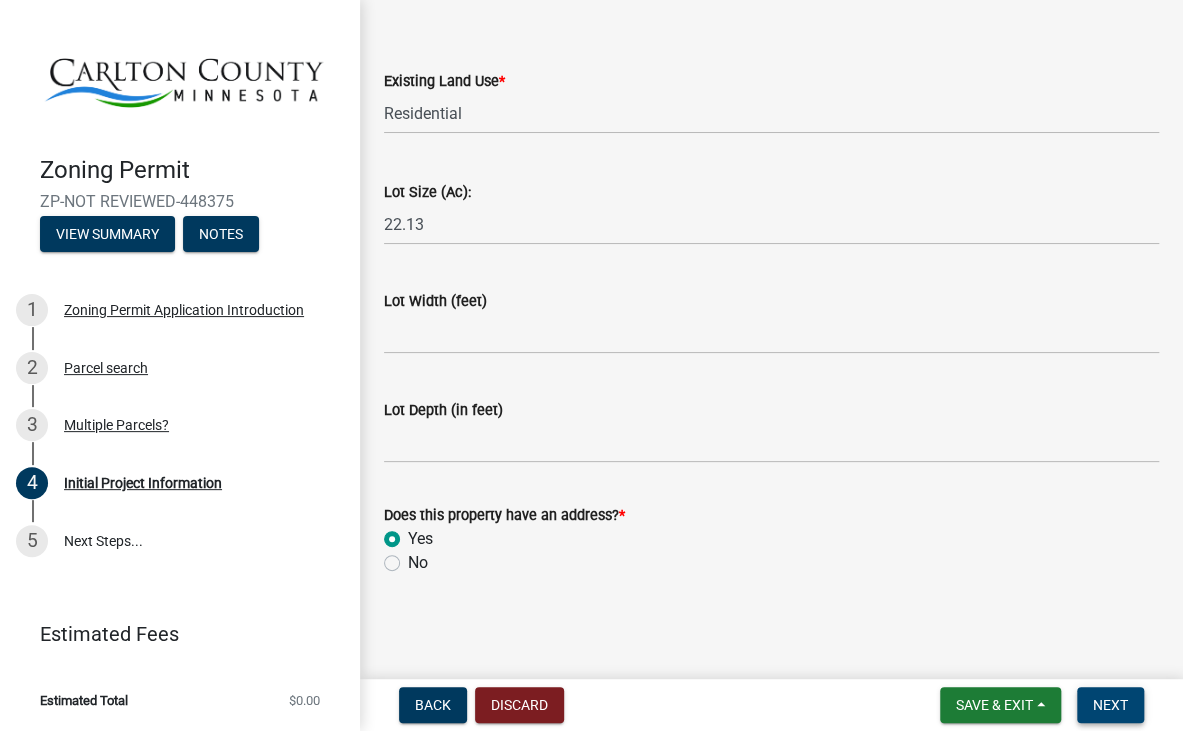 click on "Next" at bounding box center (1110, 705) 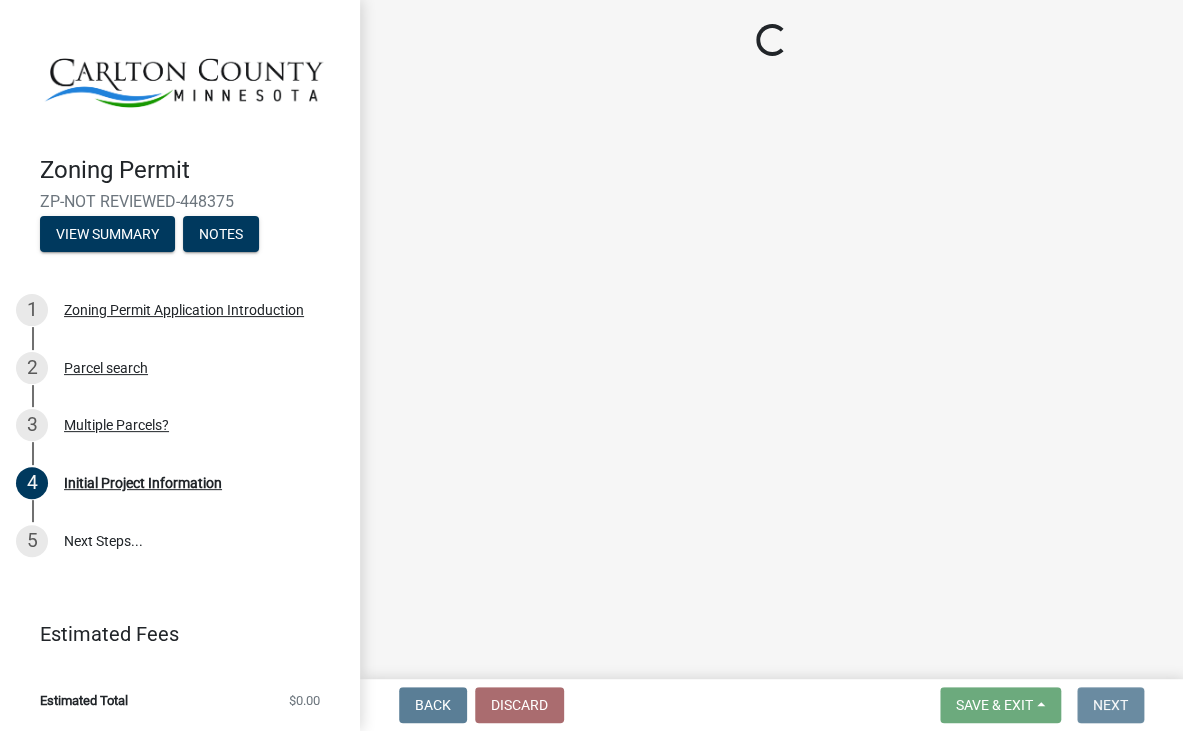 scroll, scrollTop: 0, scrollLeft: 0, axis: both 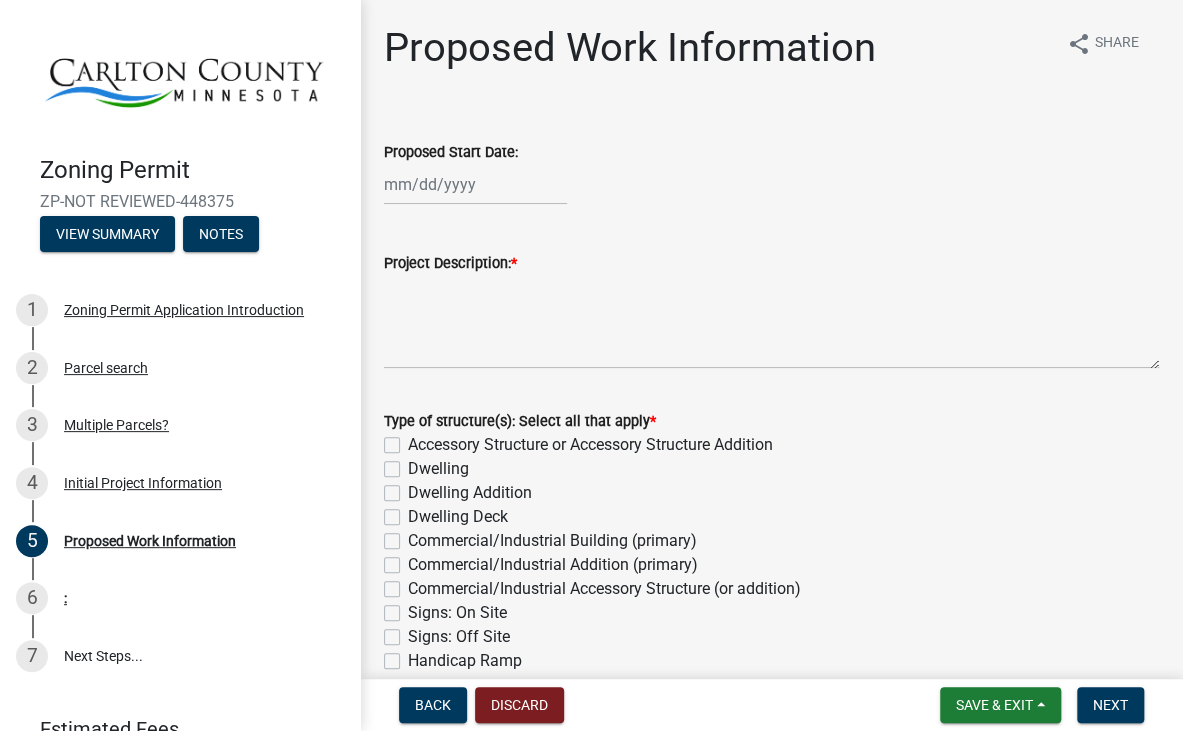 select on "7" 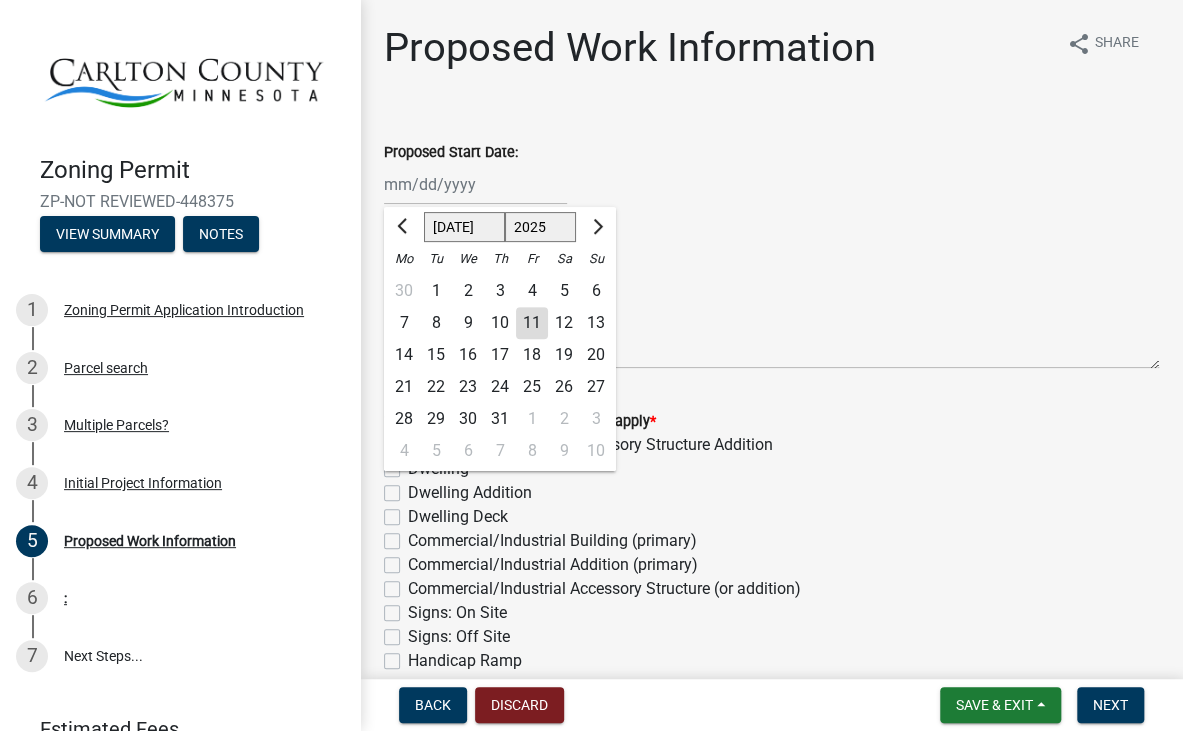 click on "Jan Feb Mar Apr May Jun Jul Aug Sep Oct Nov Dec 1525 1526 1527 1528 1529 1530 1531 1532 1533 1534 1535 1536 1537 1538 1539 1540 1541 1542 1543 1544 1545 1546 1547 1548 1549 1550 1551 1552 1553 1554 1555 1556 1557 1558 1559 1560 1561 1562 1563 1564 1565 1566 1567 1568 1569 1570 1571 1572 1573 1574 1575 1576 1577 1578 1579 1580 1581 1582 1583 1584 1585 1586 1587 1588 1589 1590 1591 1592 1593 1594 1595 1596 1597 1598 1599 1600 1601 1602 1603 1604 1605 1606 1607 1608 1609 1610 1611 1612 1613 1614 1615 1616 1617 1618 1619 1620 1621 1622 1623 1624 1625 1626 1627 1628 1629 1630 1631 1632 1633 1634 1635 1636 1637 1638 1639 1640 1641 1642 1643 1644 1645 1646 1647 1648 1649 1650 1651 1652 1653 1654 1655 1656 1657 1658 1659 1660 1661 1662 1663 1664 1665 1666 1667 1668 1669 1670 1671 1672 1673 1674 1675 1676 1677 1678 1679 1680 1681 1682 1683 1684 1685 1686 1687 1688 1689 1690 1691 1692 1693 1694 1695 1696 1697 1698 1699 1700 1701 1702 1703 1704 1705 1706 1707 1708 1709 1710 1711 1712 1713 1714 1715 1716 1717 1718 1719 1" 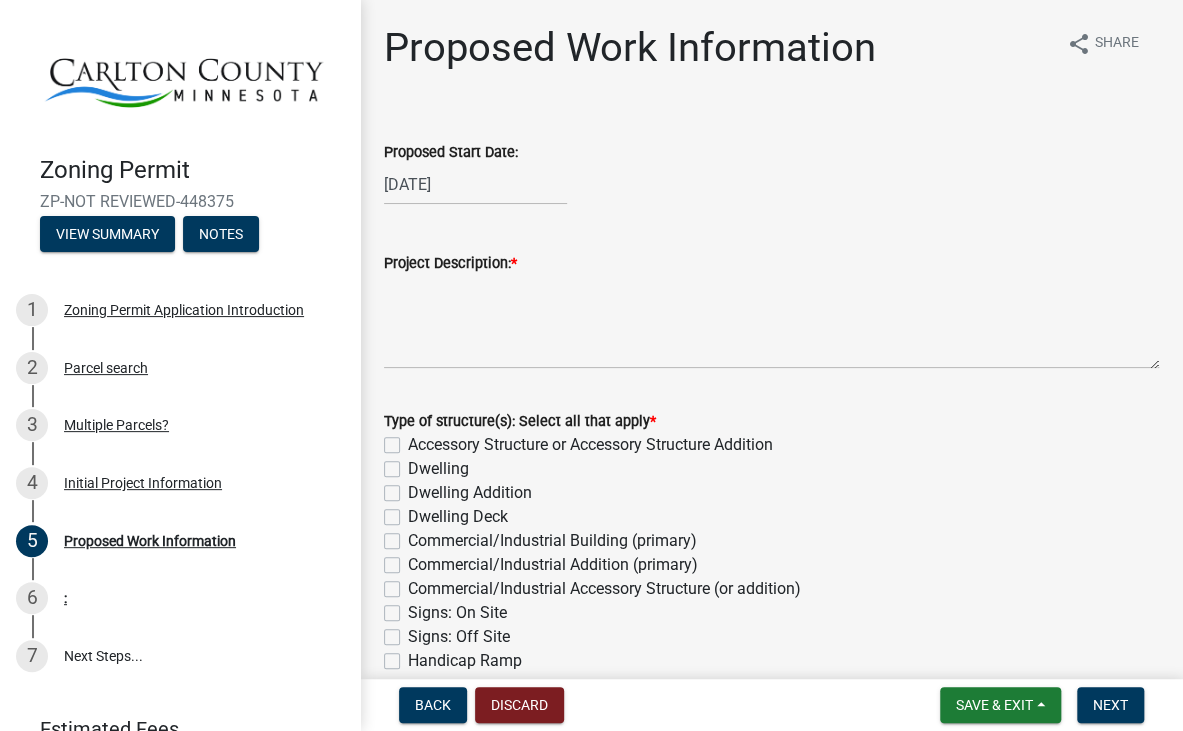 click on "07/11/2025" 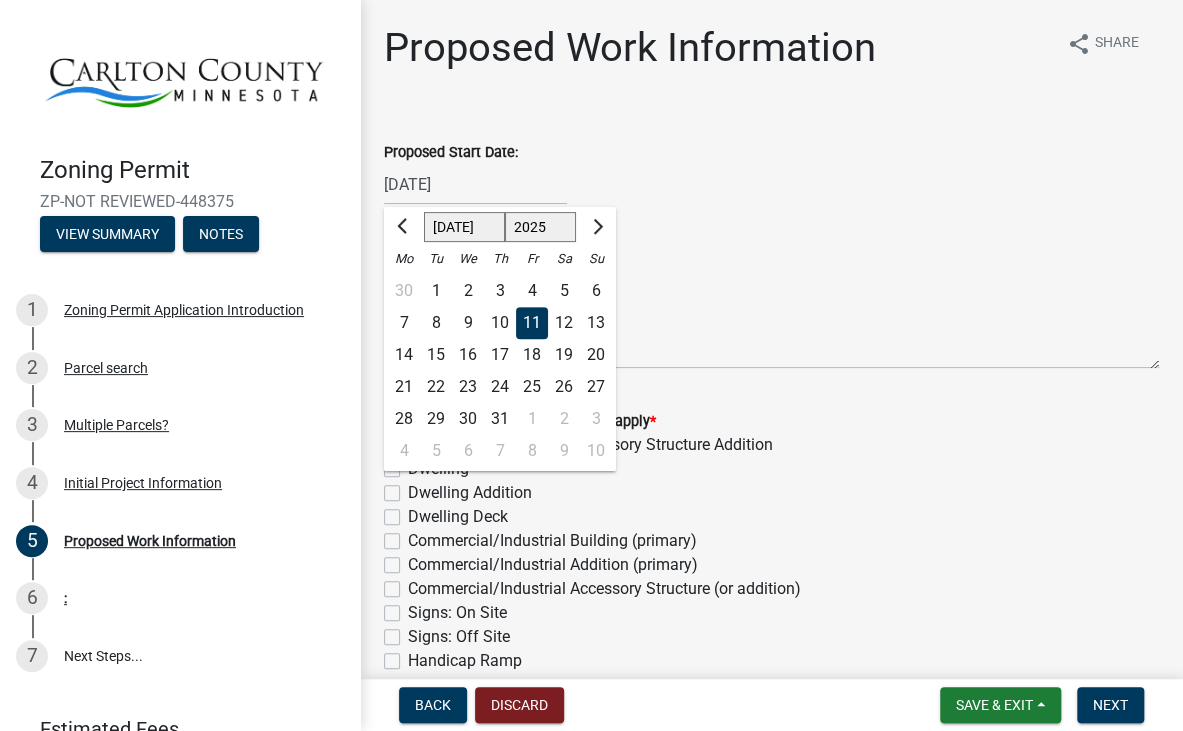 click on "12" 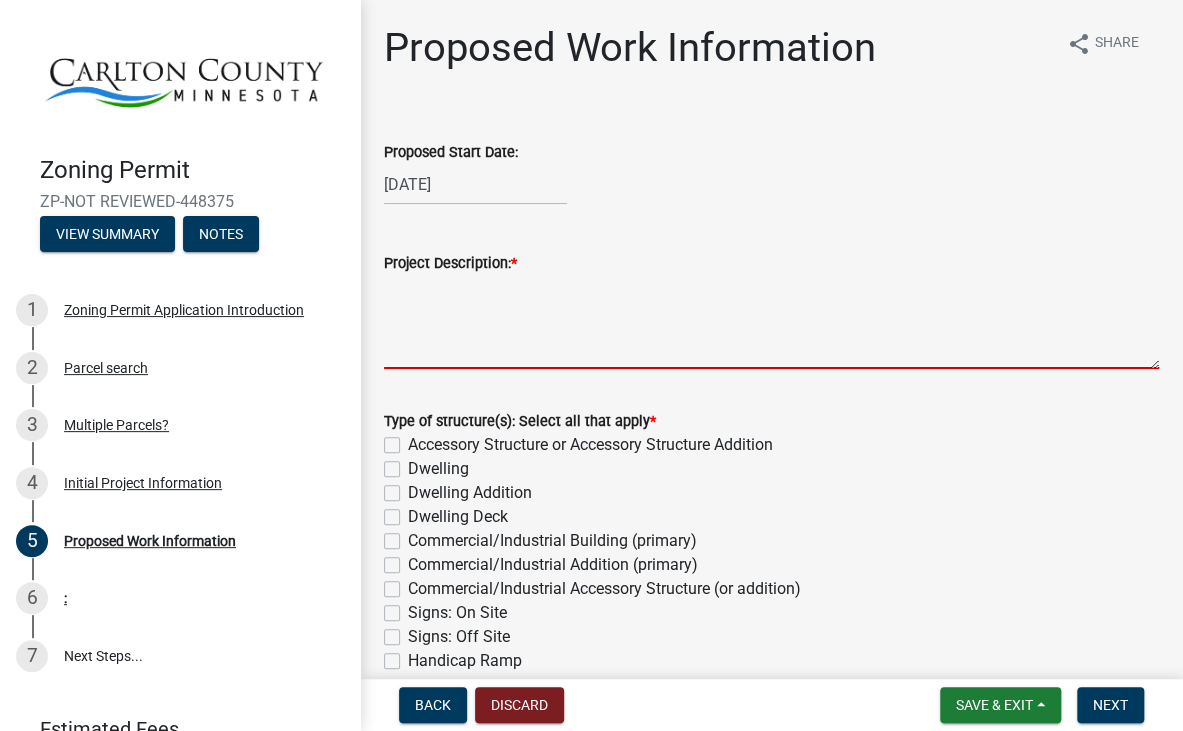 click on "Project Description:  *" at bounding box center [771, 322] 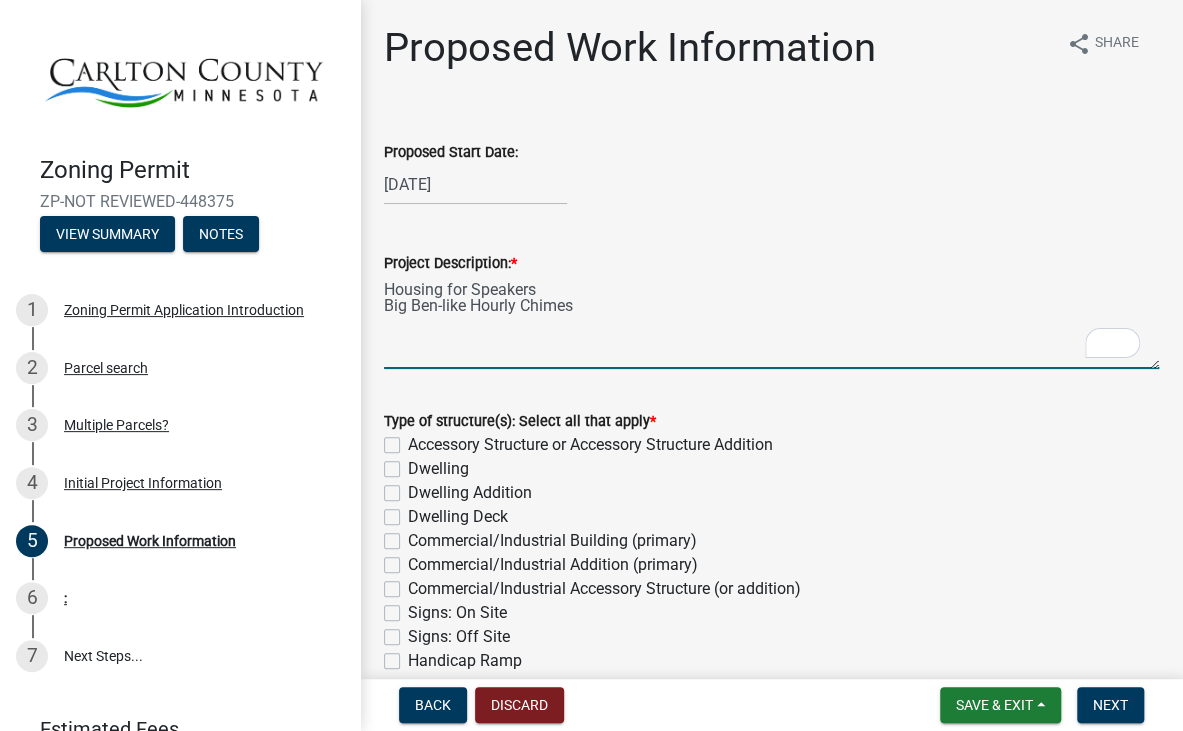 scroll, scrollTop: 67, scrollLeft: 0, axis: vertical 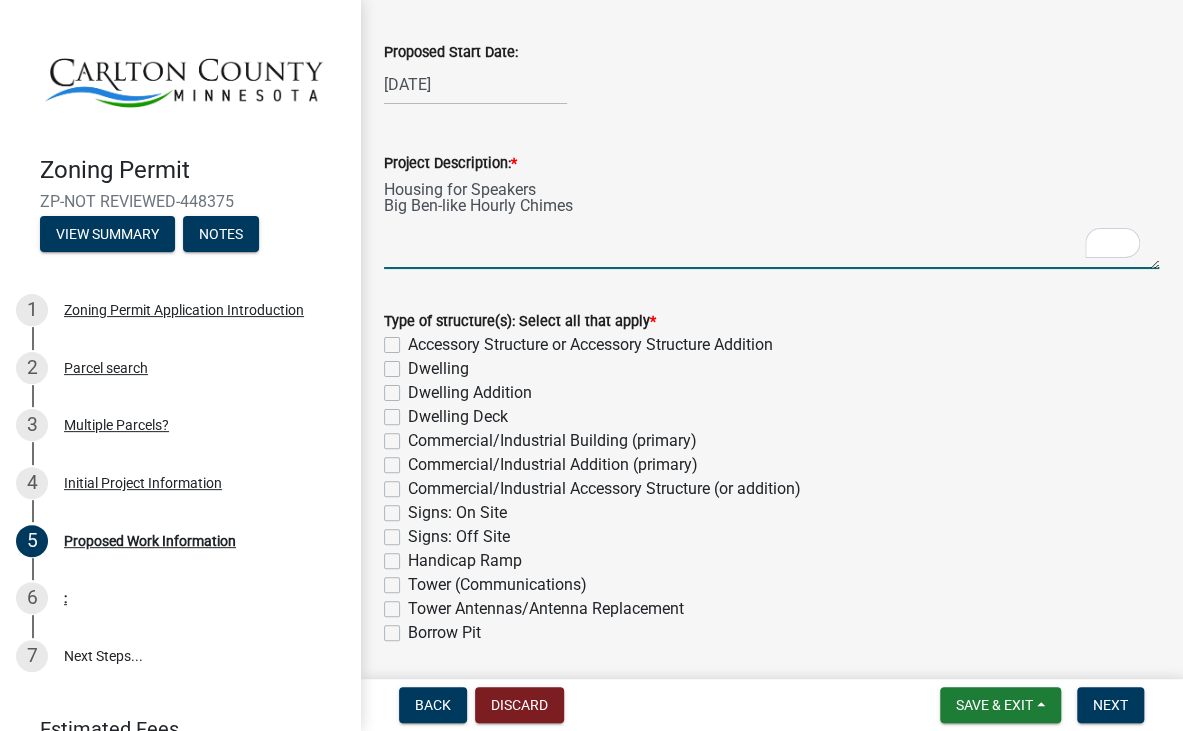 type on "Housing for Speakers
Big Ben-like Hourly Chimes" 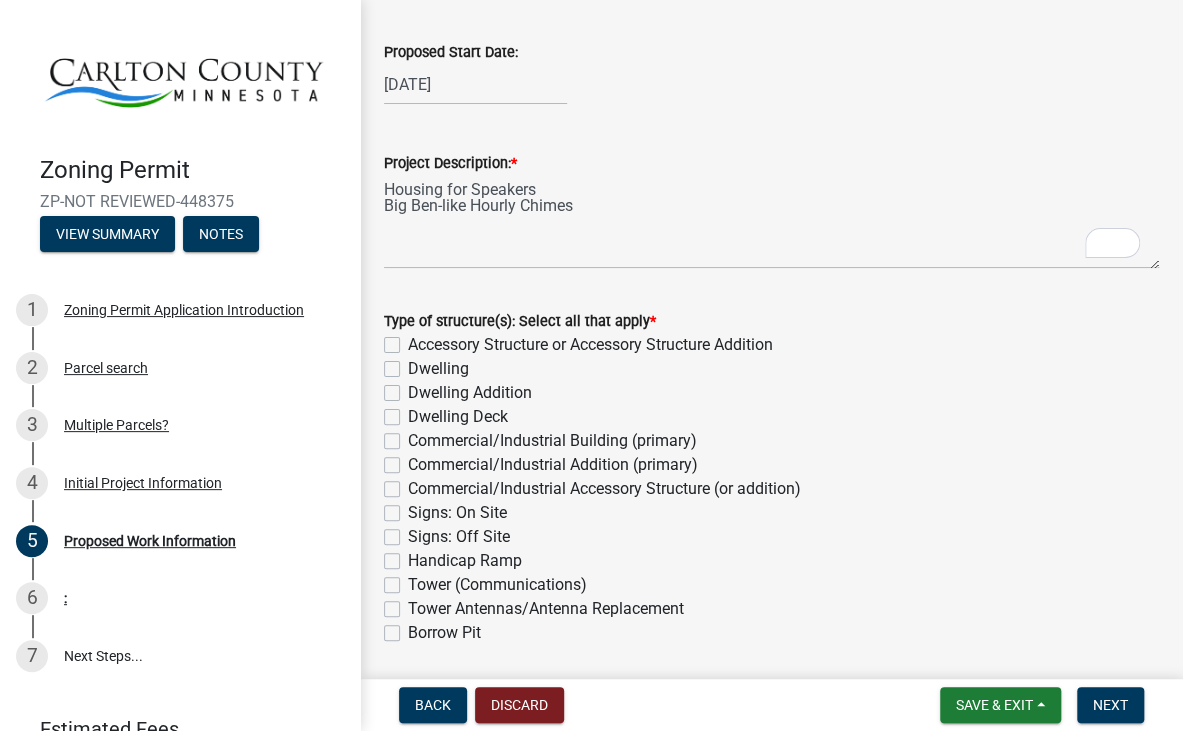 click on "Accessory Structure or Accessory Structure Addition" 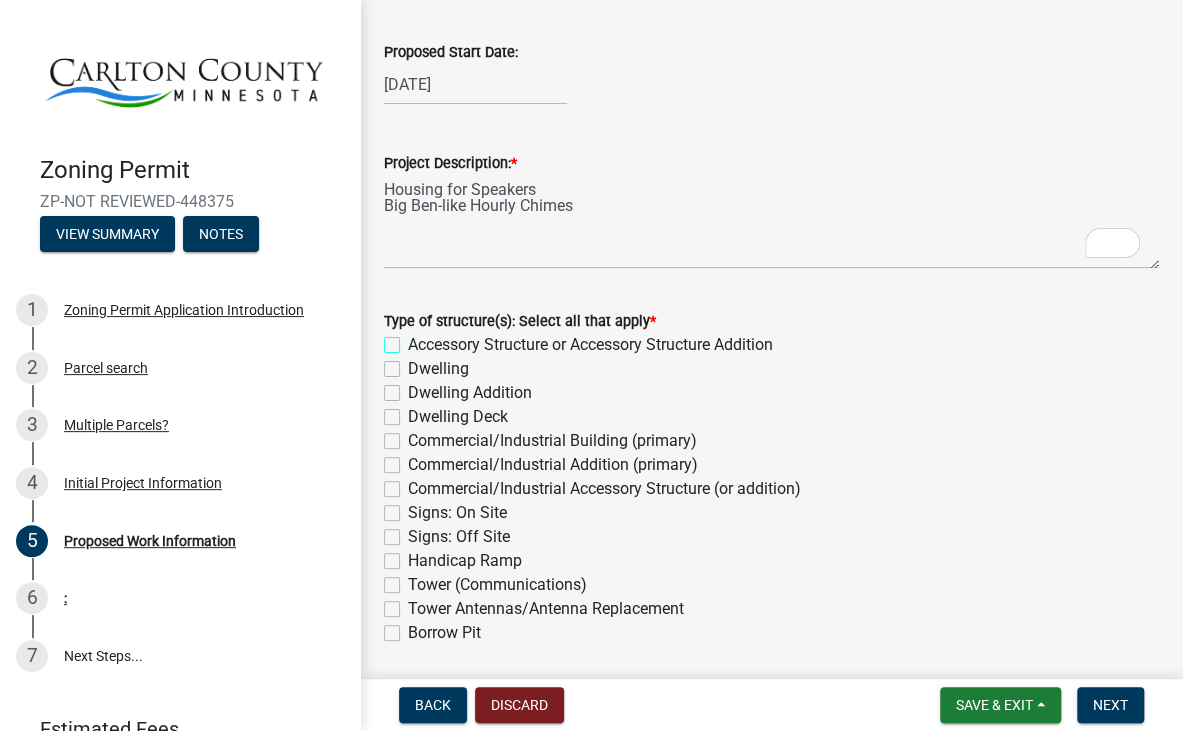 click on "Accessory Structure or Accessory Structure Addition" at bounding box center (414, 339) 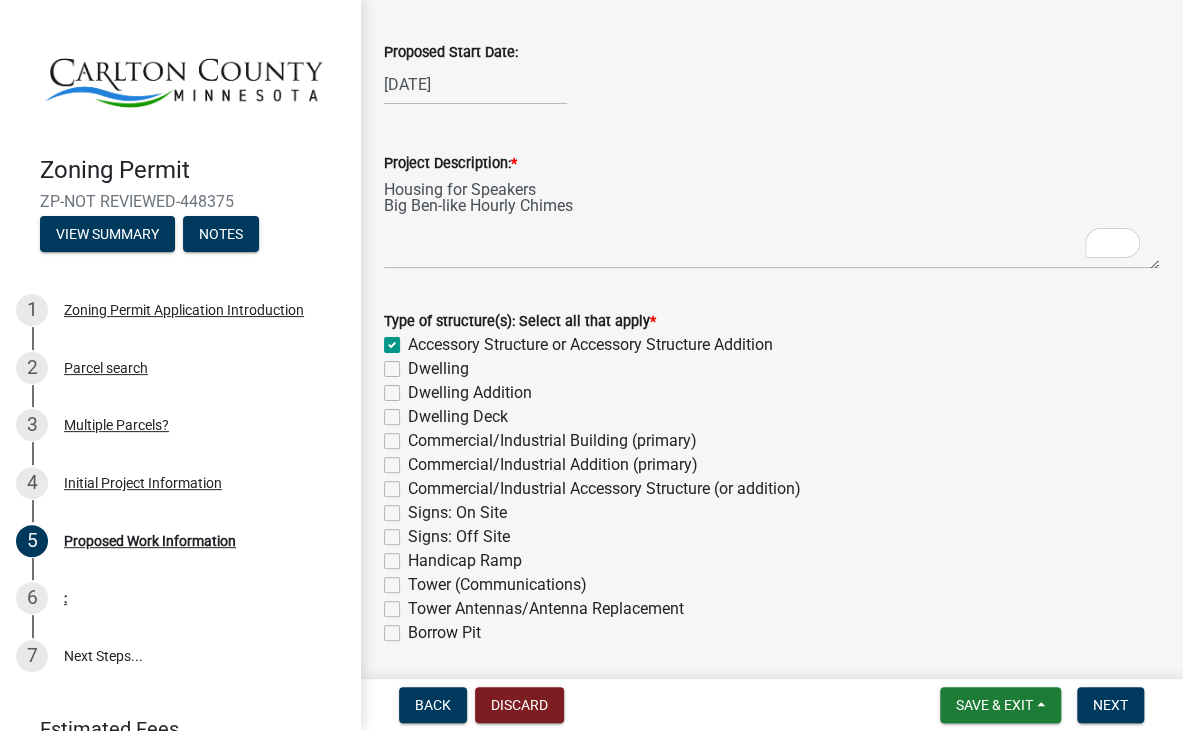 checkbox on "true" 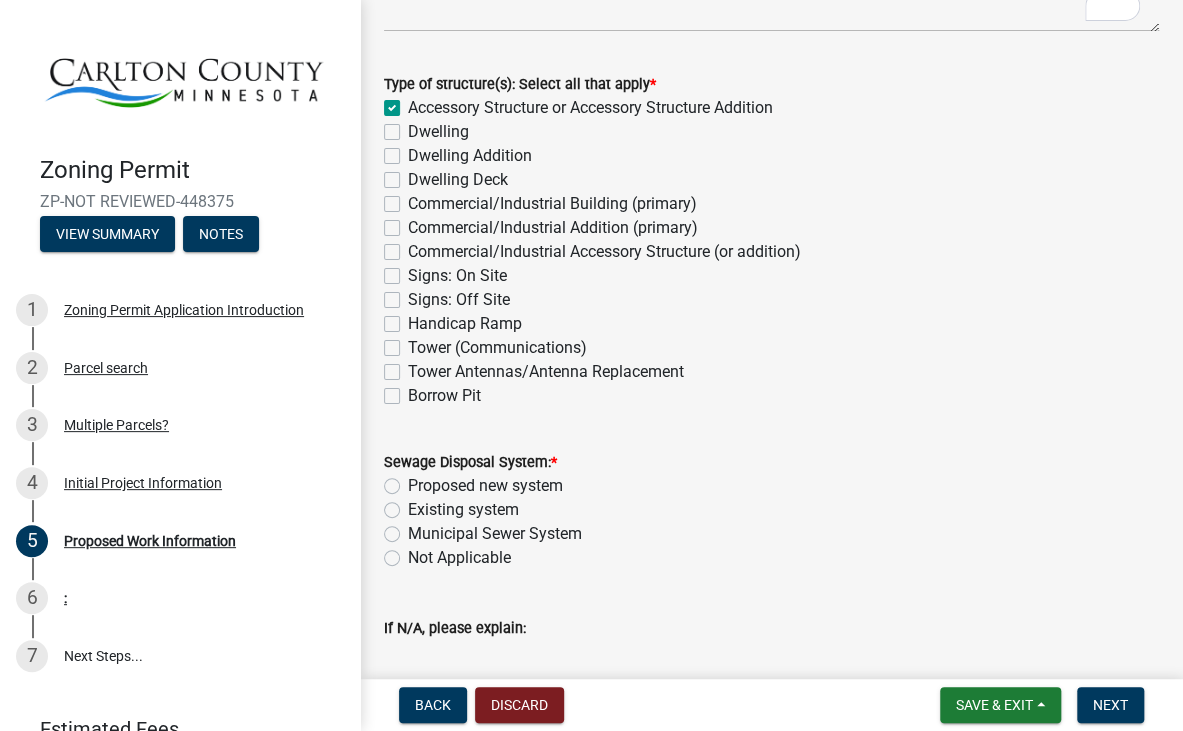 scroll, scrollTop: 499, scrollLeft: 0, axis: vertical 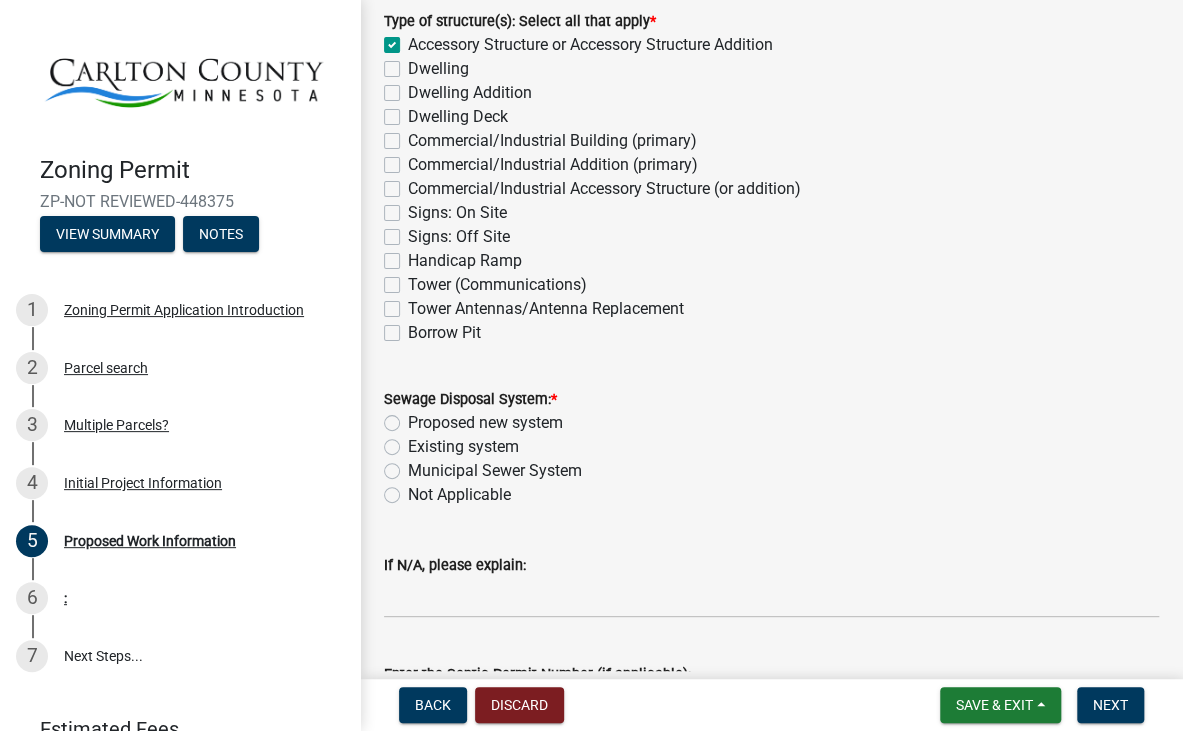 click on "Not Applicable" 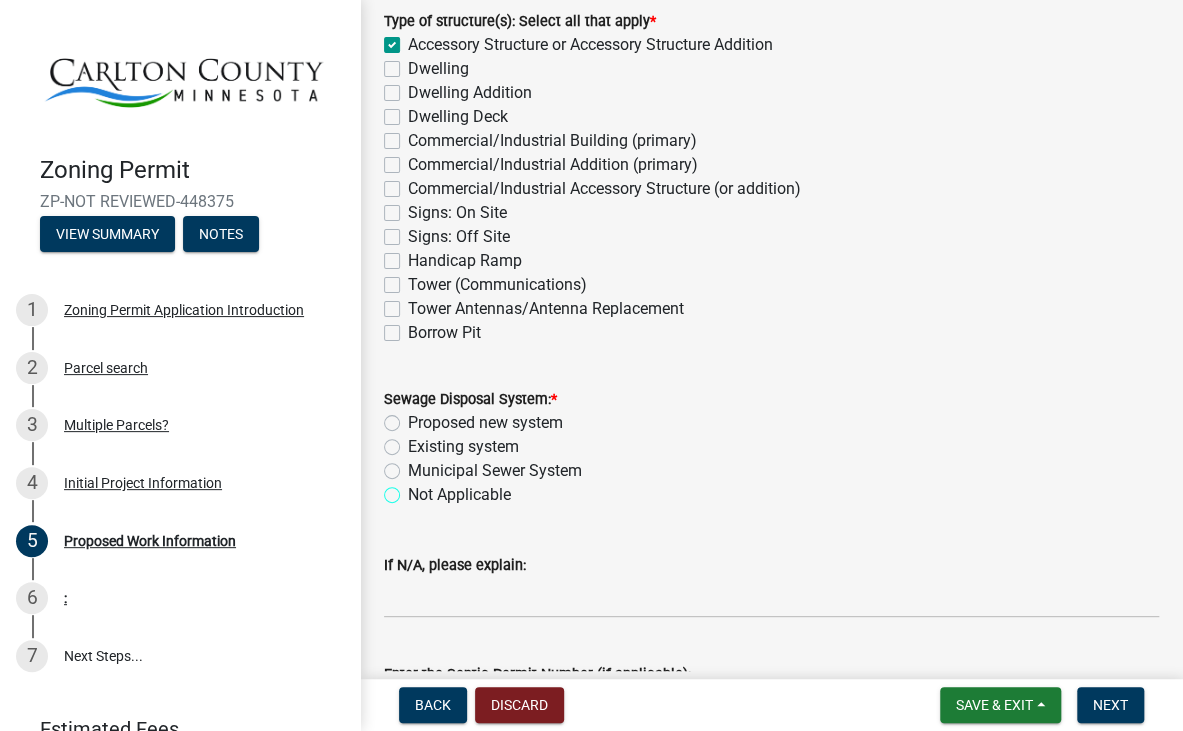 click on "Not Applicable" at bounding box center (414, 489) 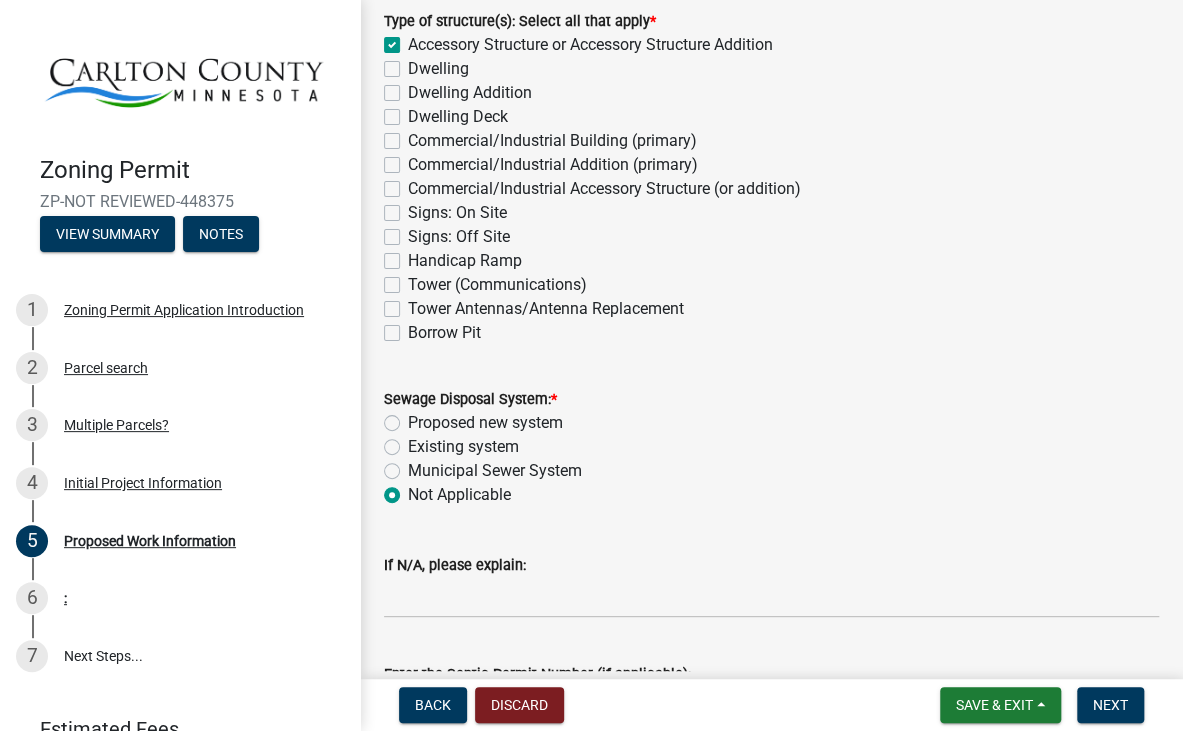 radio on "true" 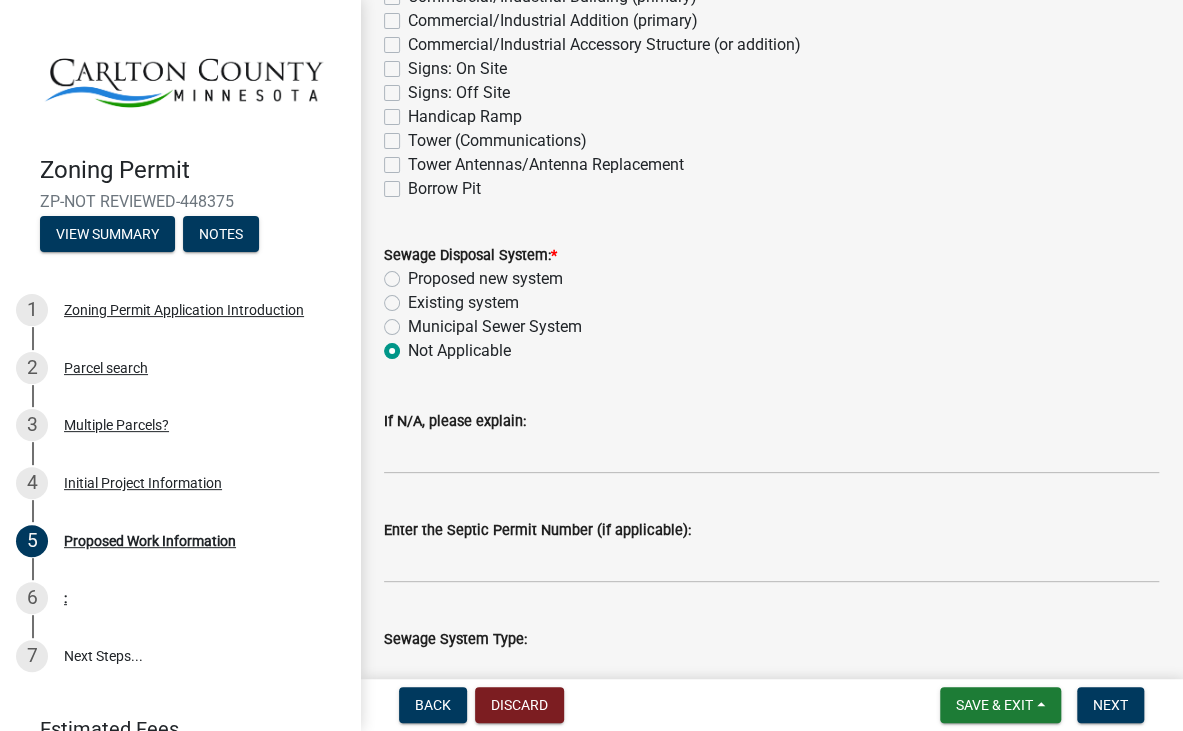 scroll, scrollTop: 800, scrollLeft: 0, axis: vertical 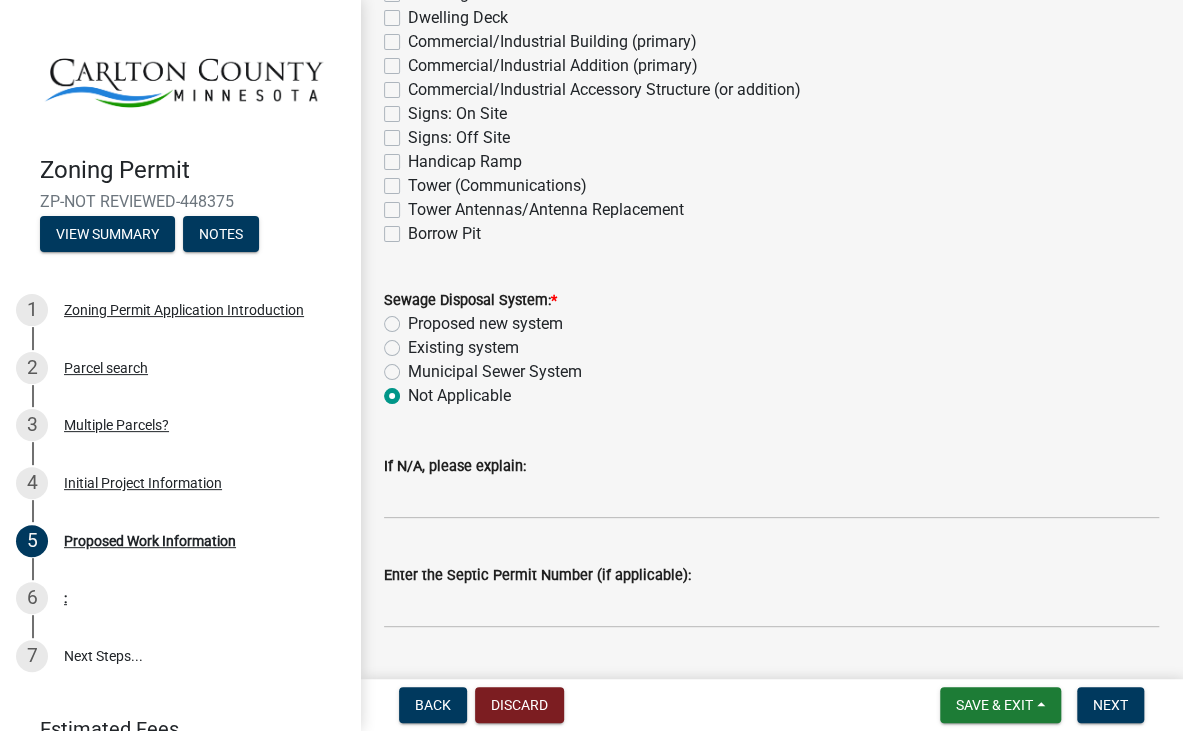 click on "Existing system" 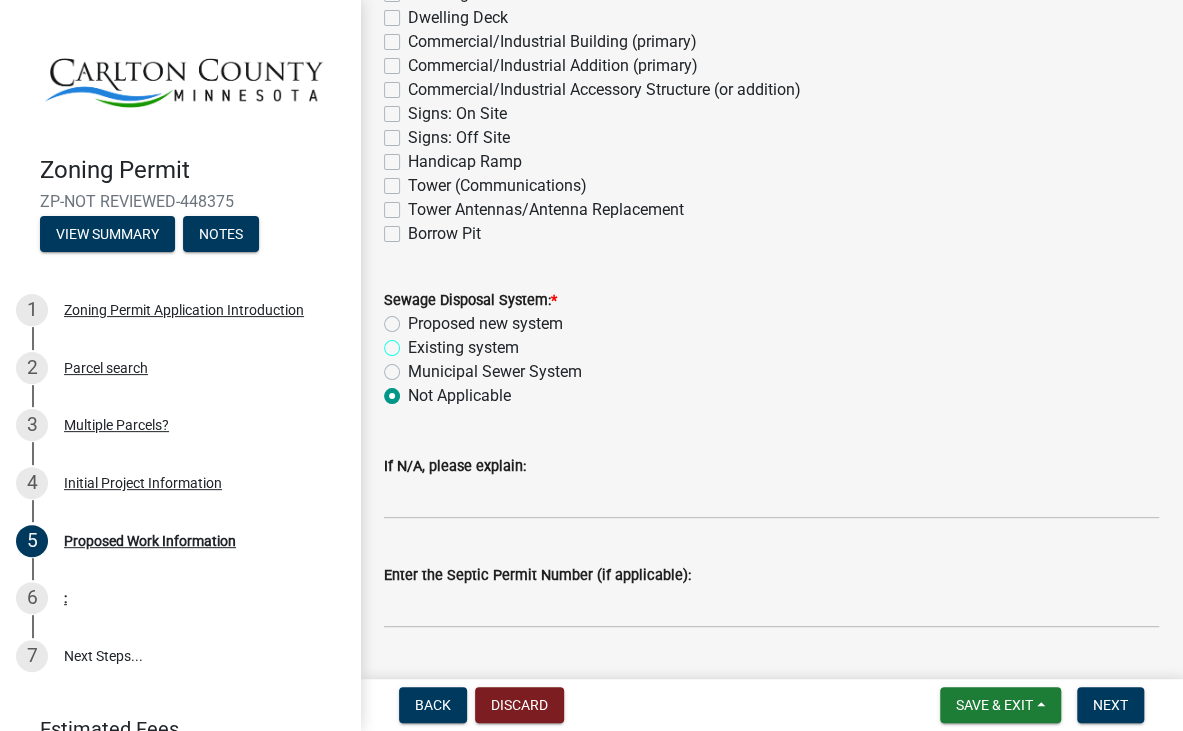 click on "Existing system" at bounding box center (414, 342) 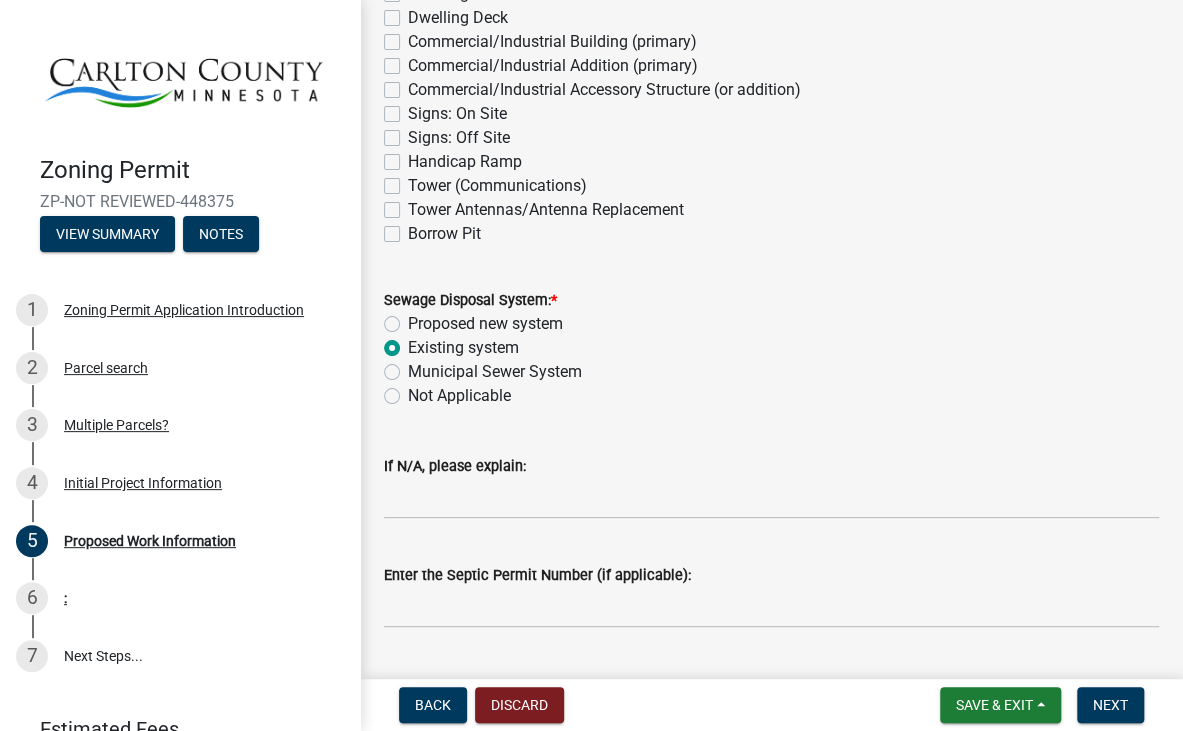 radio on "true" 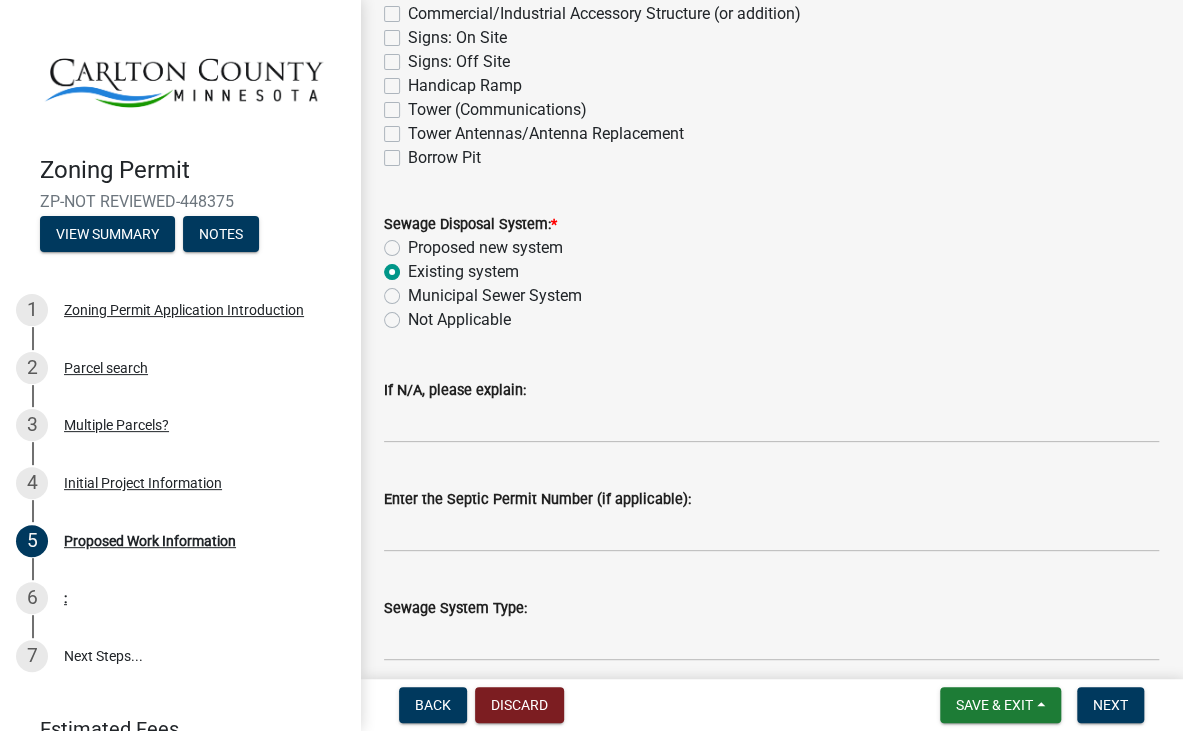 scroll, scrollTop: 677, scrollLeft: 0, axis: vertical 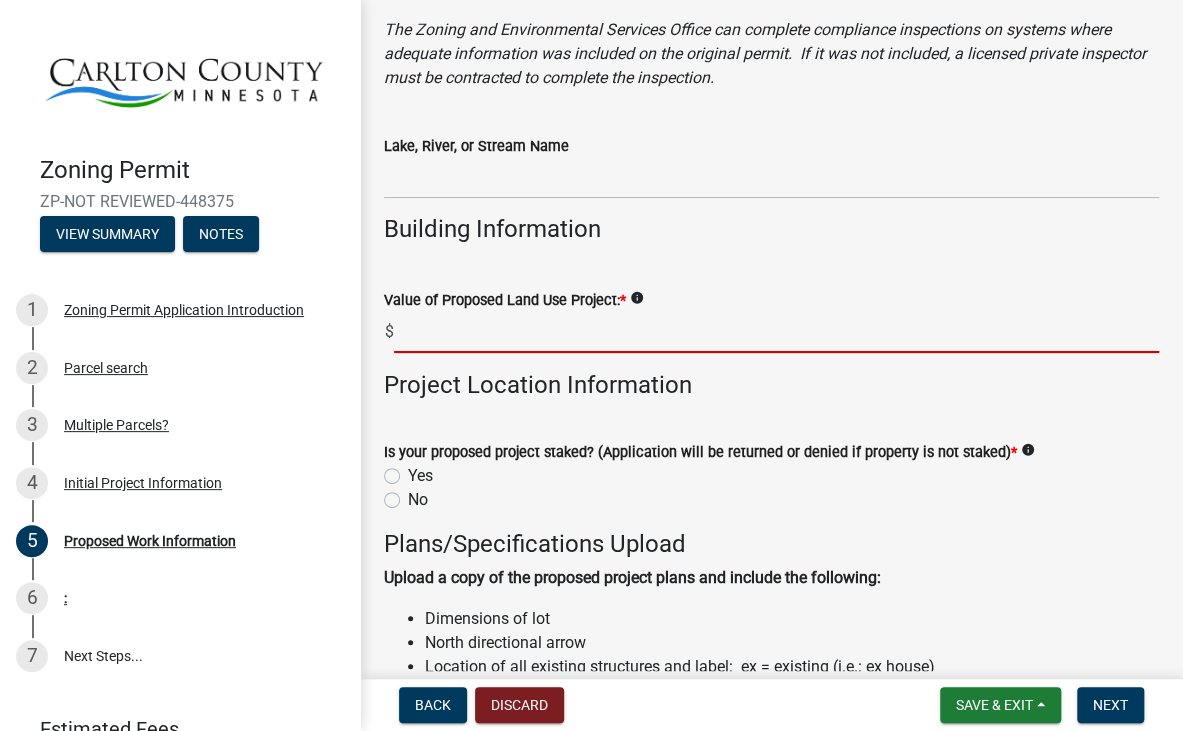 click 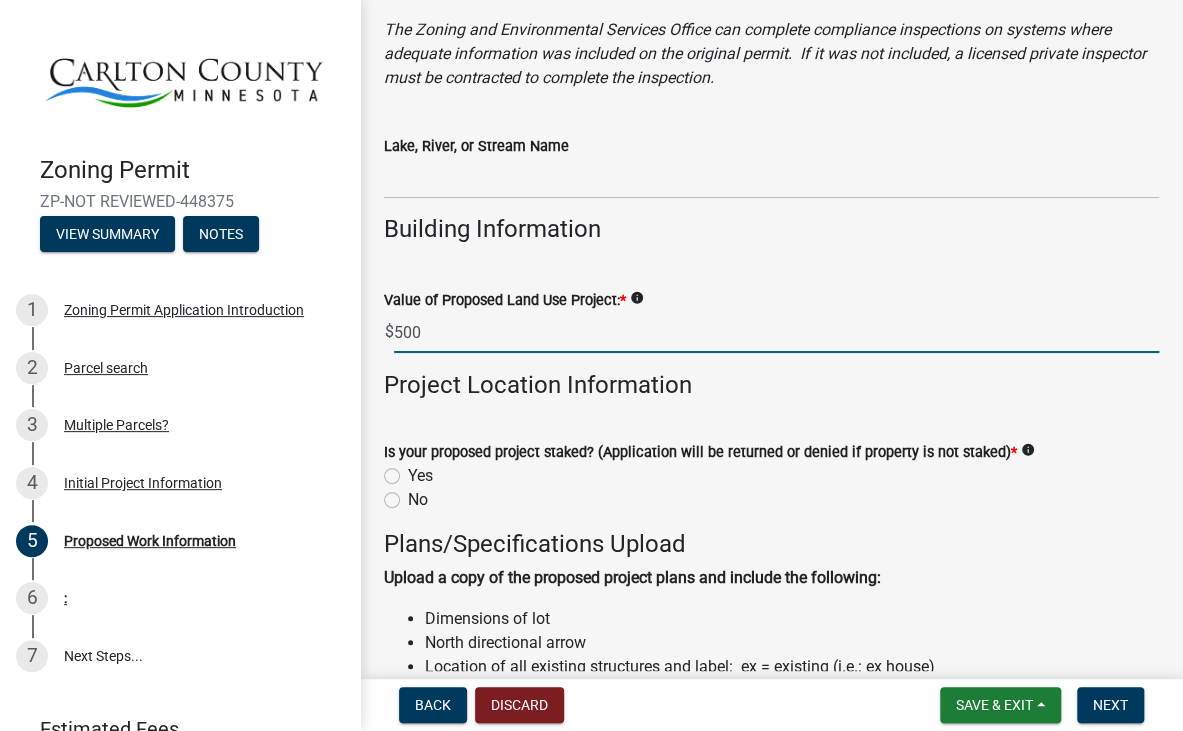 type on "500" 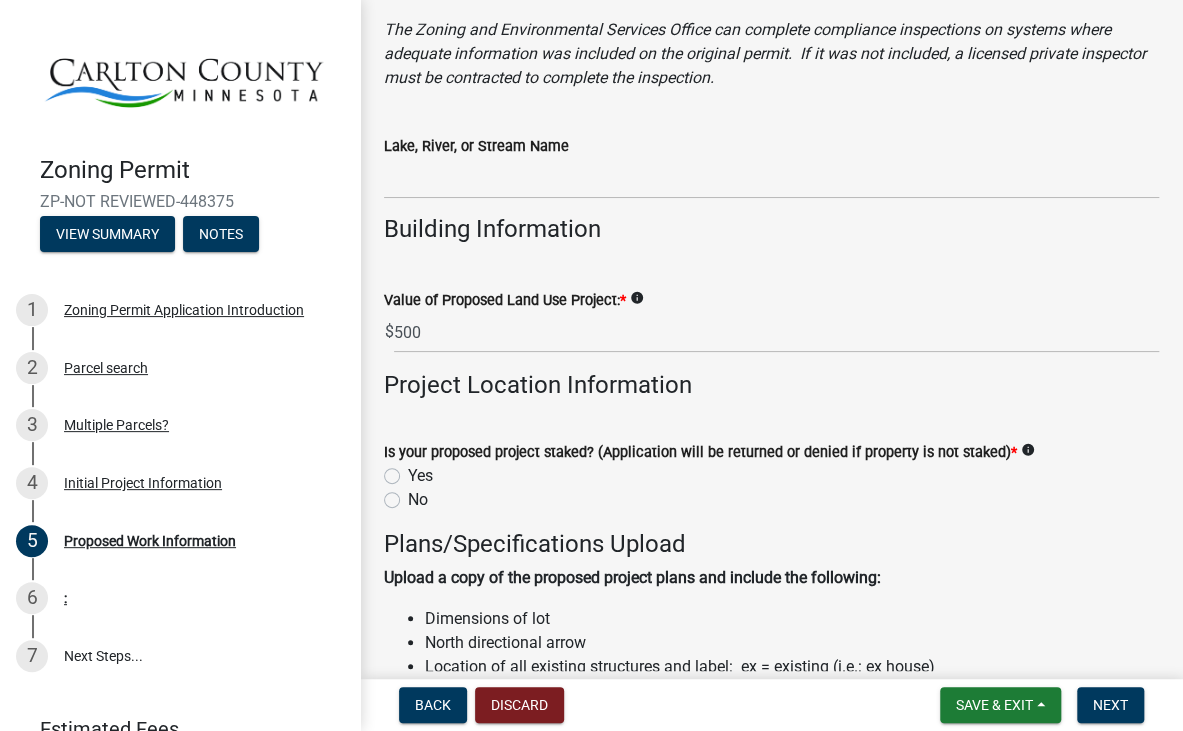 click on "Yes" 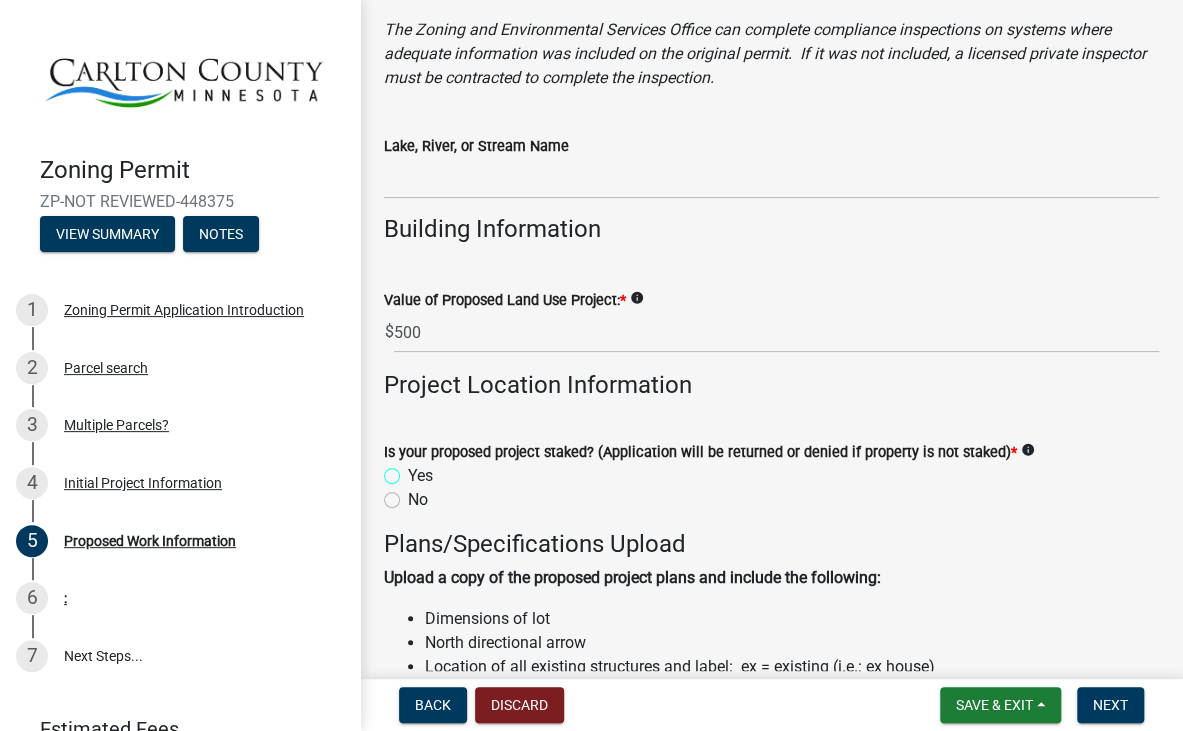 click on "Yes" at bounding box center (414, 470) 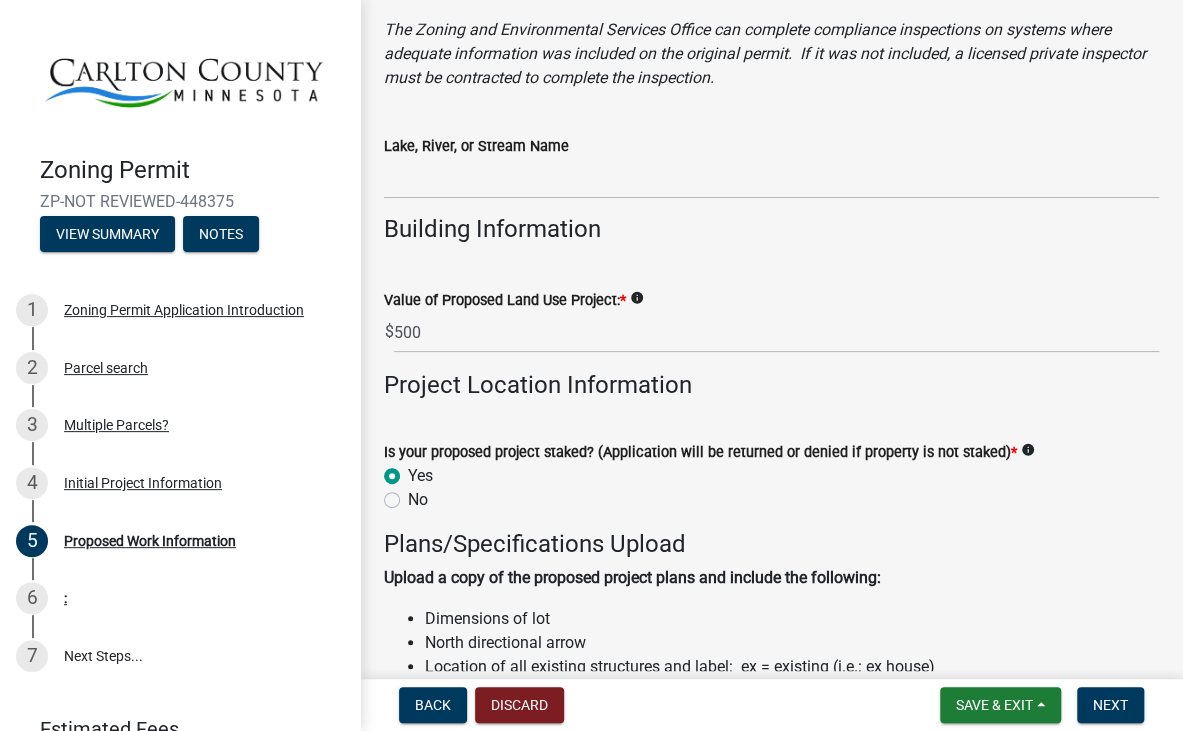 radio on "true" 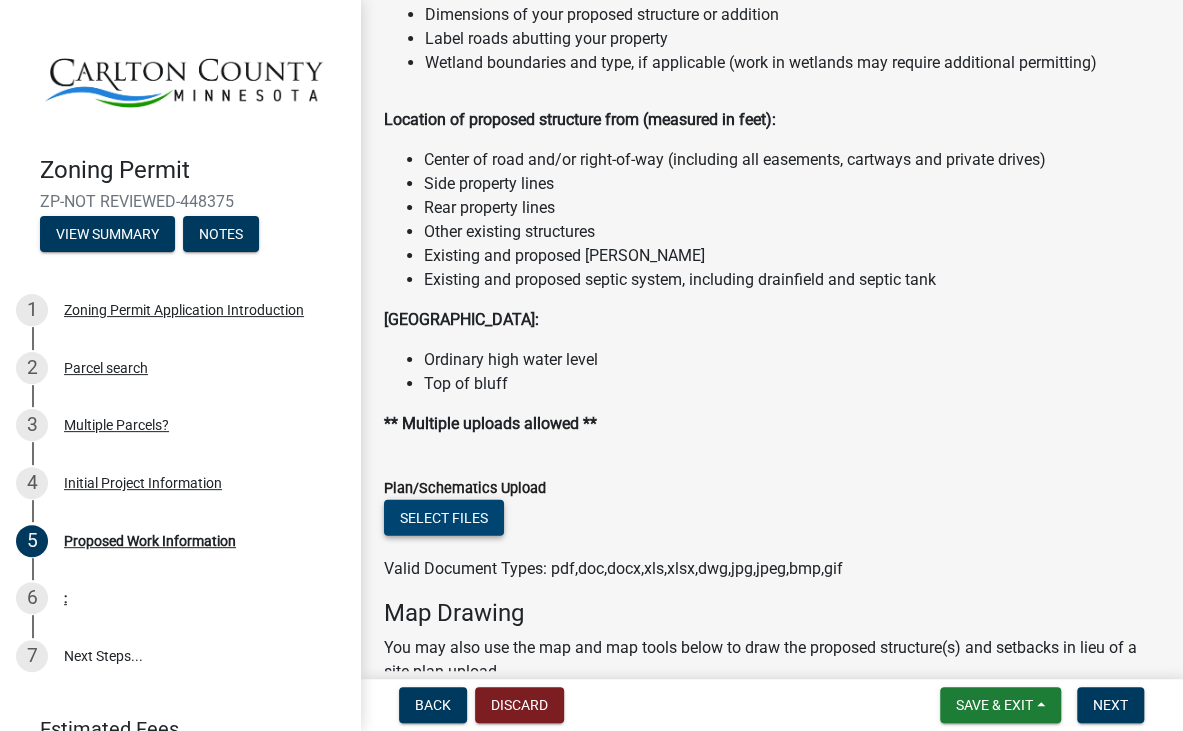 click on "Select files" 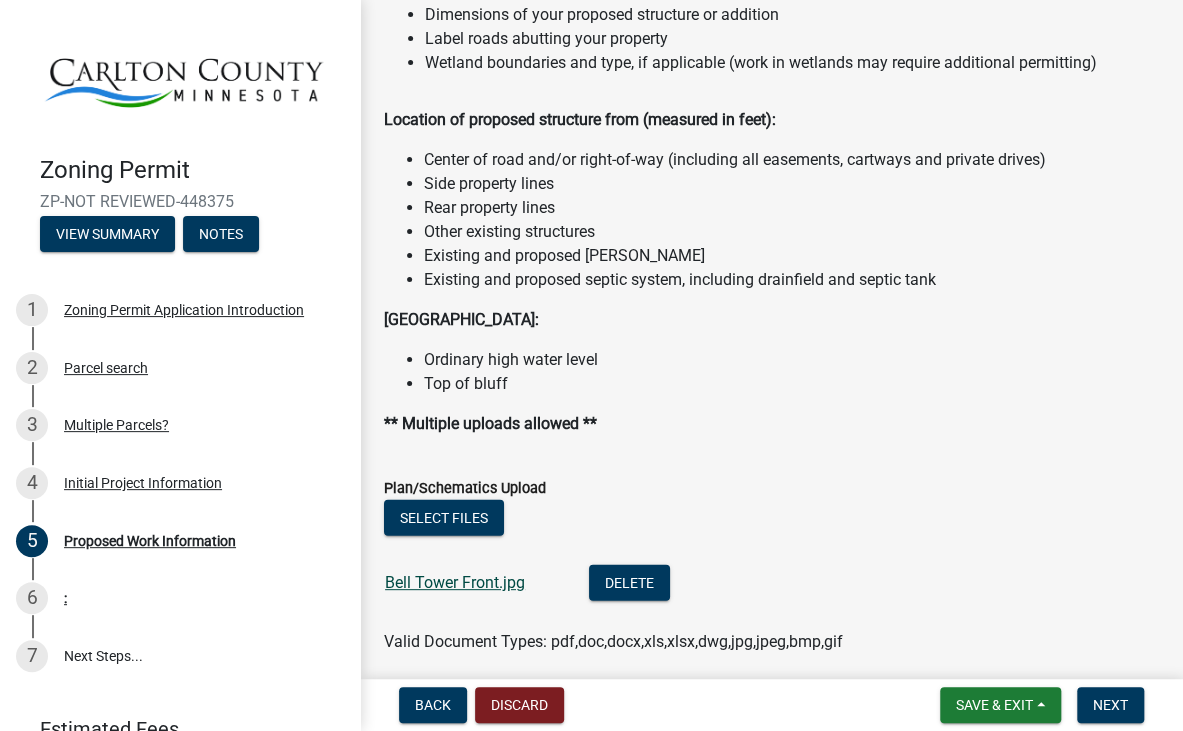 click on "Bell Tower Front.jpg" 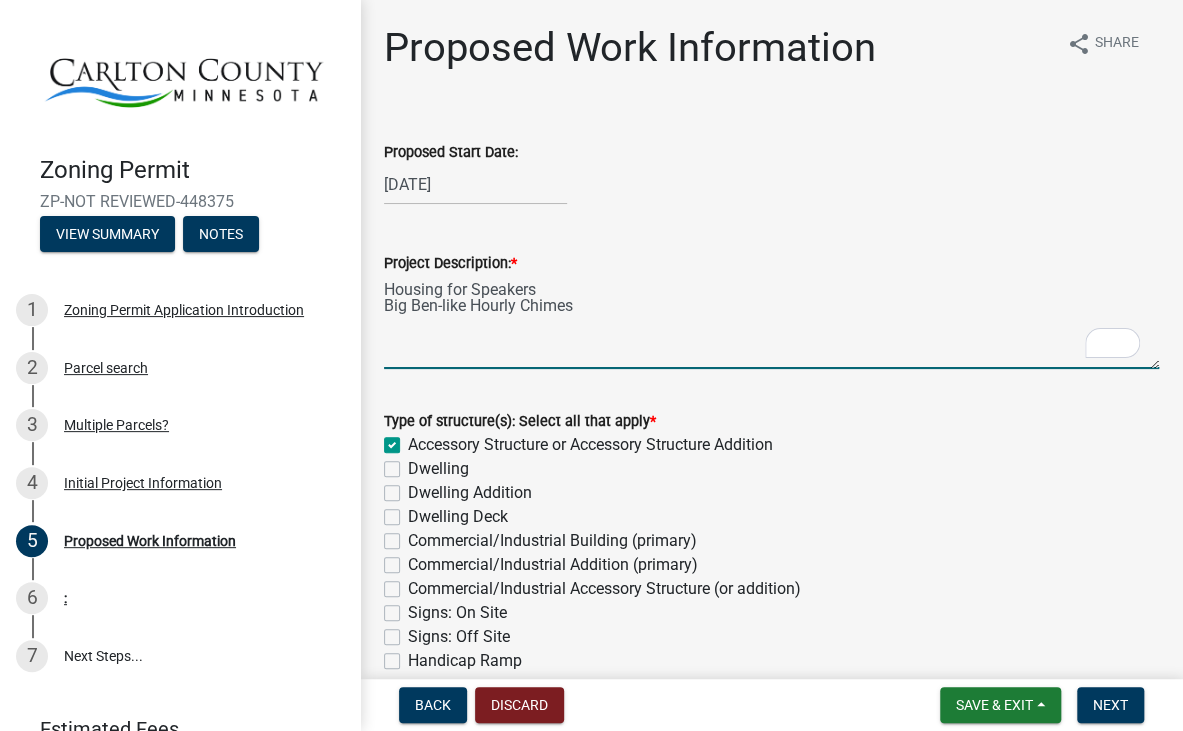 click on "Housing for Speakers
Big Ben-like Hourly Chimes" at bounding box center (771, 322) 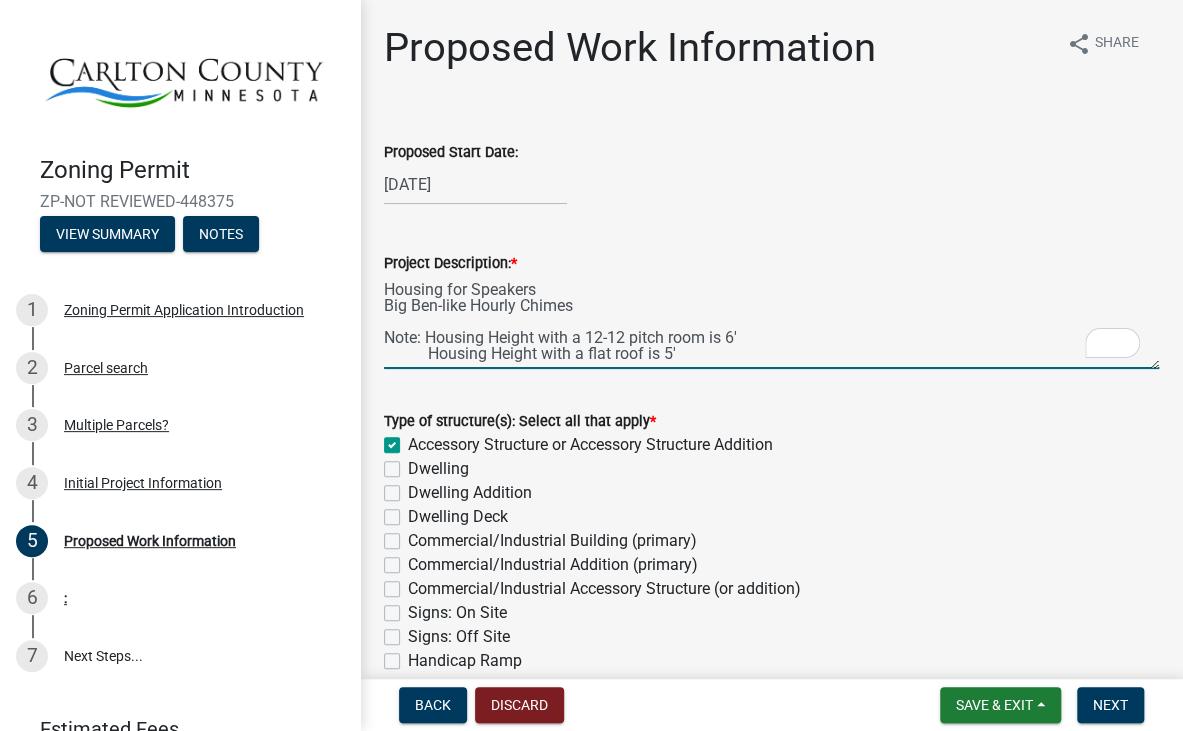 click on "Housing for Speakers
Big Ben-like Hourly Chimes
Note: Housing Height with a 12-12 pitch room is 6'
Housing Height with a flat roof is 5'" at bounding box center [771, 322] 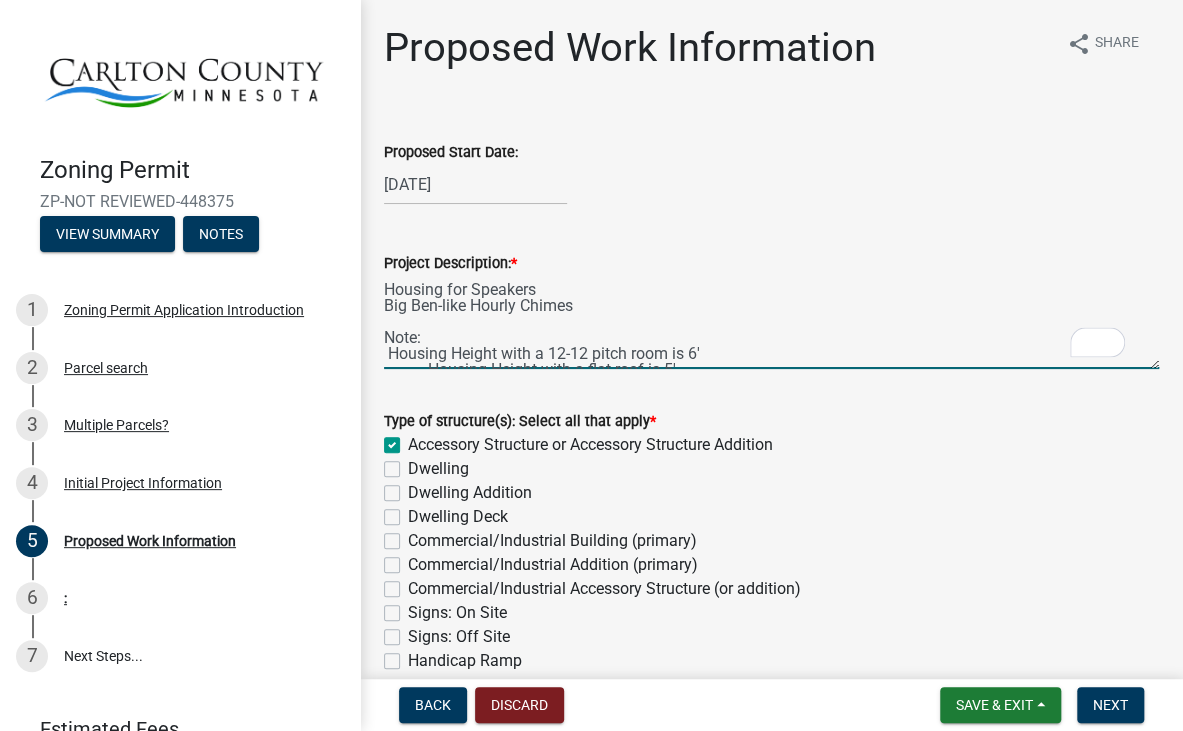 scroll, scrollTop: 68, scrollLeft: 0, axis: vertical 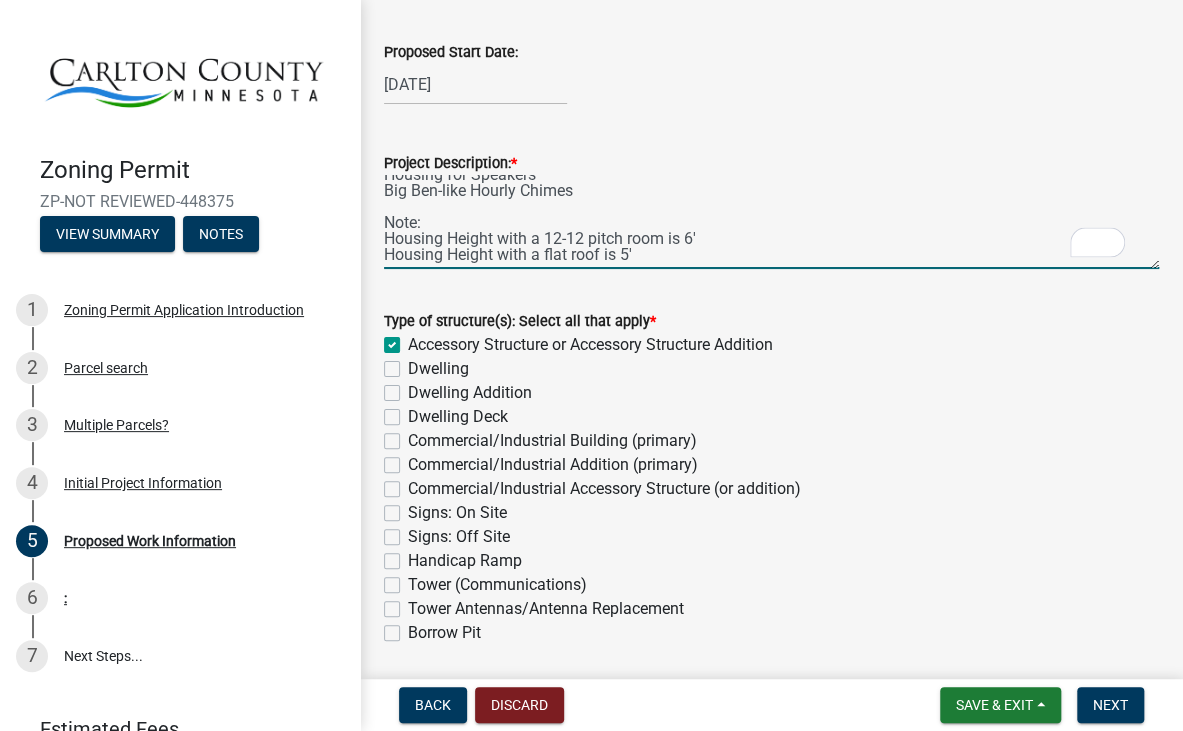 click on "Housing for Speakers
Big Ben-like Hourly Chimes
Note:
Housing Height with a 12-12 pitch room is 6'
Housing Height with a flat roof is 5'" at bounding box center [771, 222] 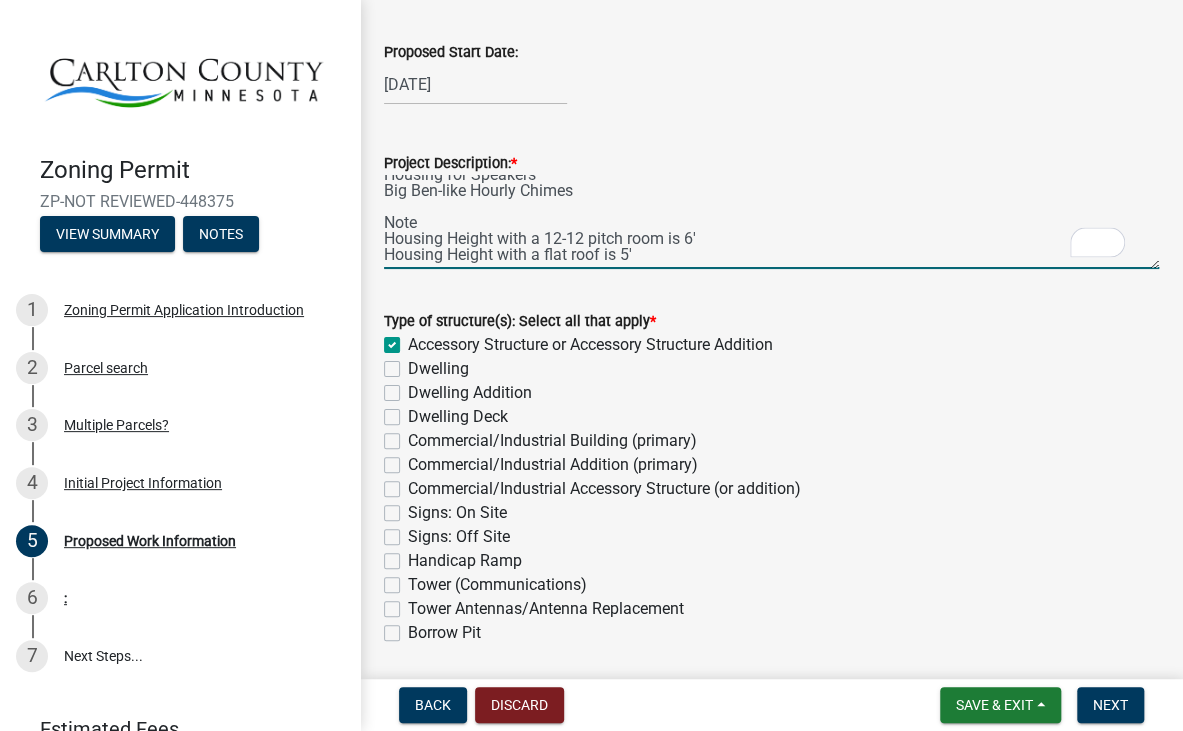 scroll, scrollTop: 0, scrollLeft: 0, axis: both 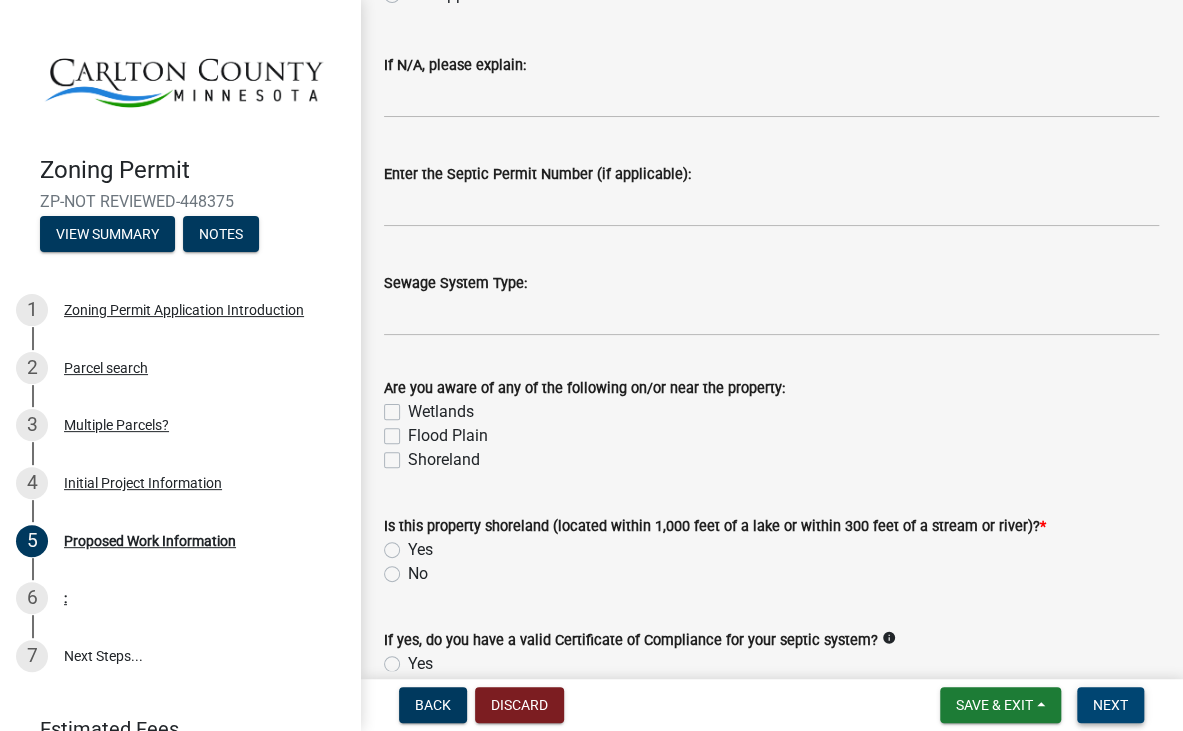 type on "Housing for Speakers
Big Ben-like Hourly Chimes
Note
Housing Height with a 12-12 pitch room is 6'
Housing Height with a flat roof is 5'" 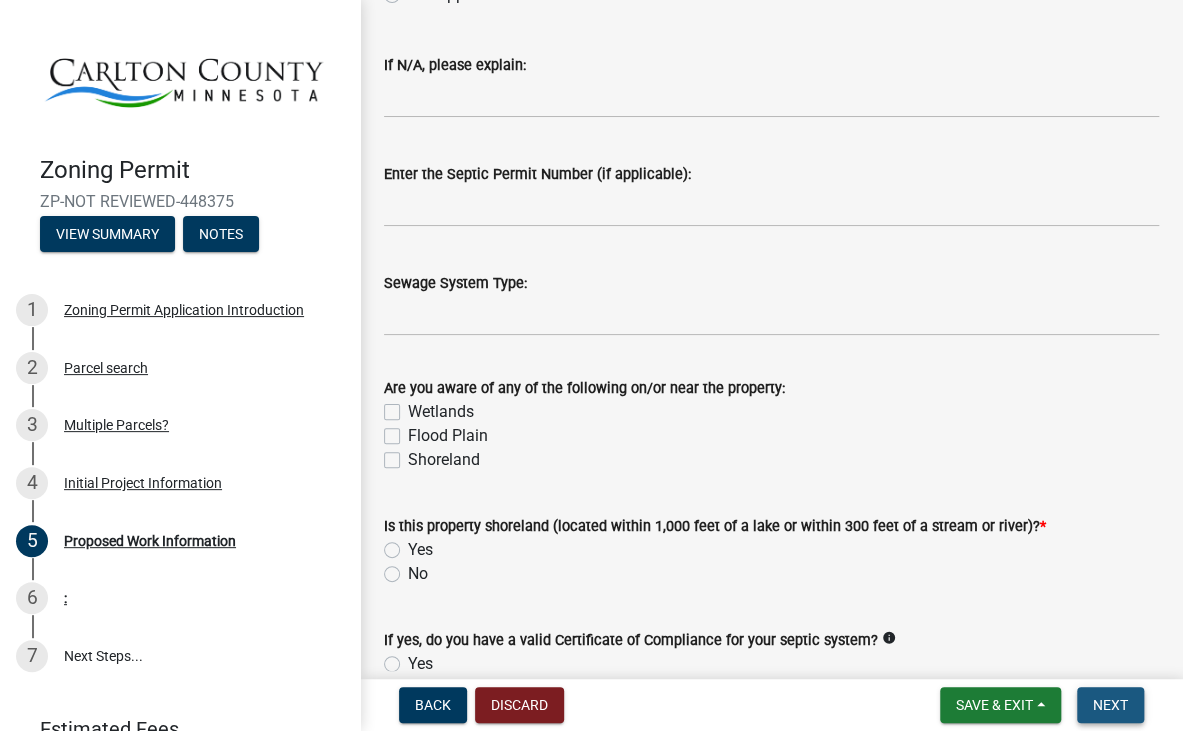 click on "Next" at bounding box center (1110, 705) 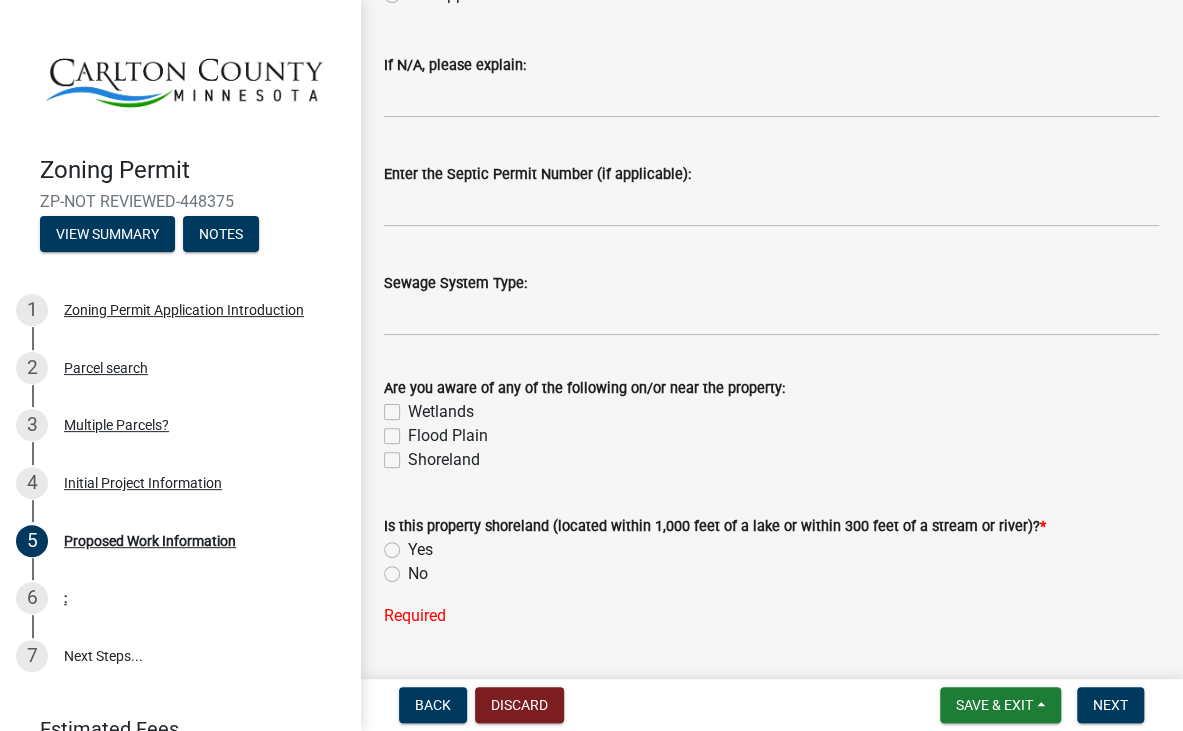 click on "No" 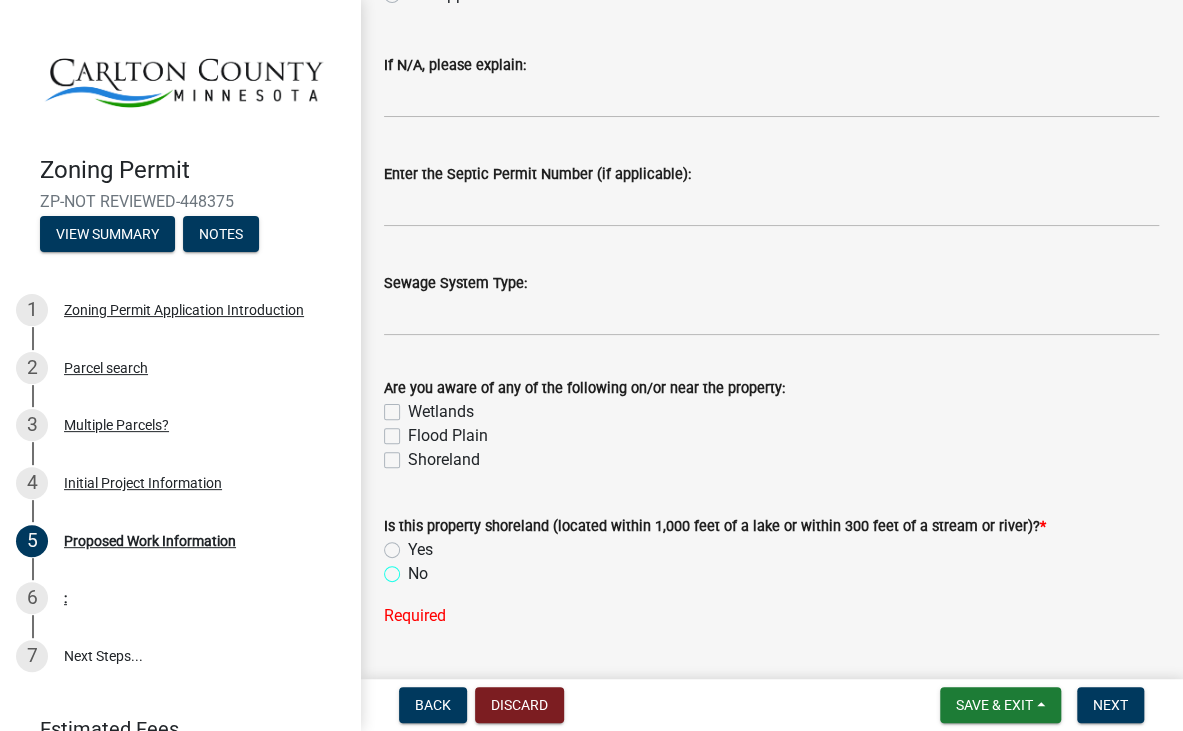 click on "No" at bounding box center [414, 568] 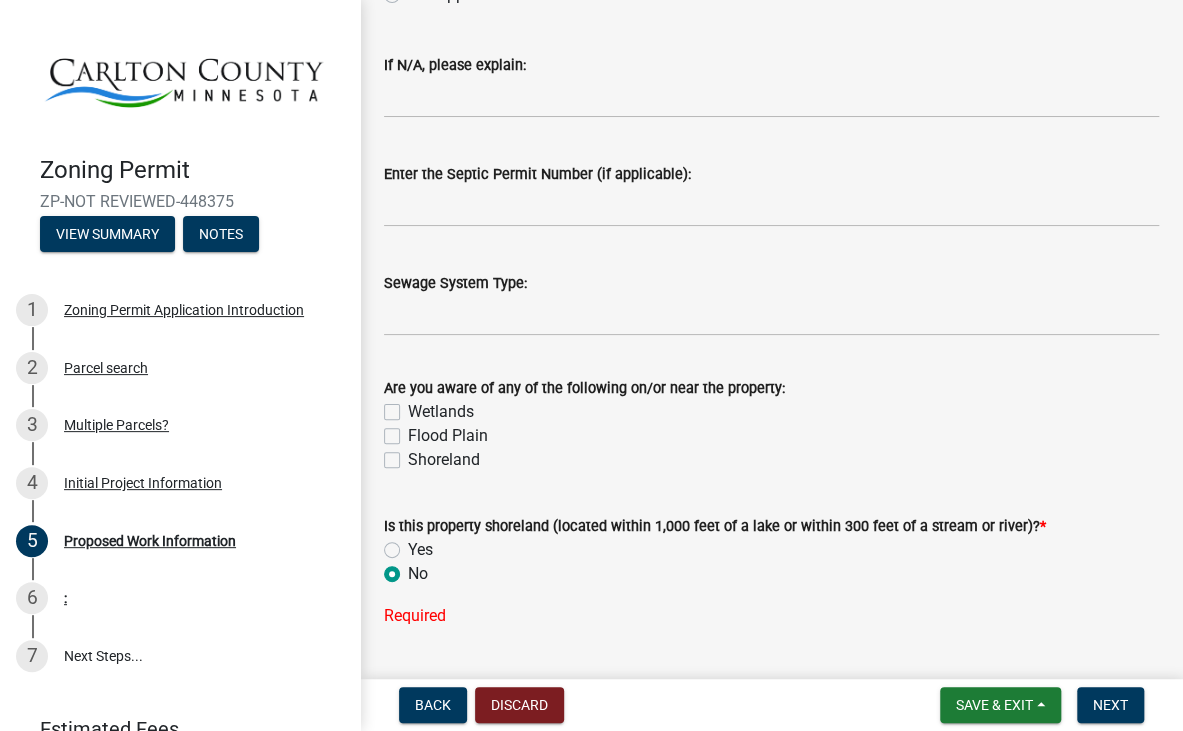 radio on "true" 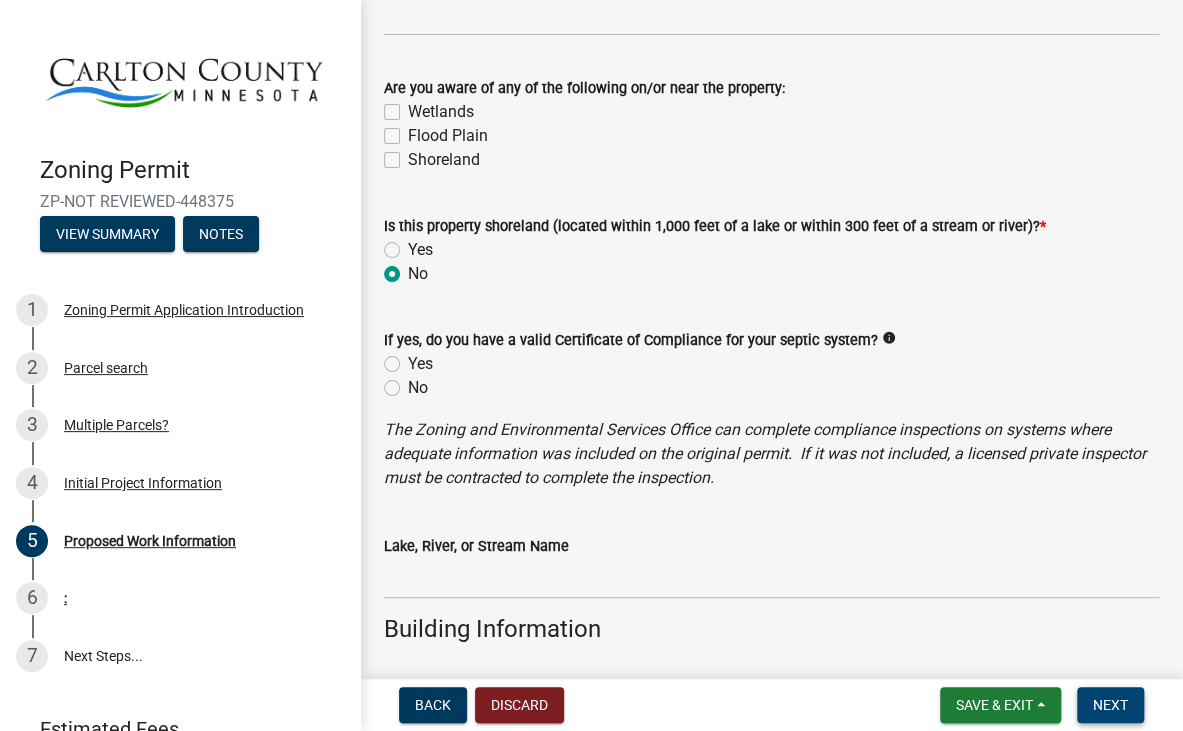click on "Next" at bounding box center [1110, 705] 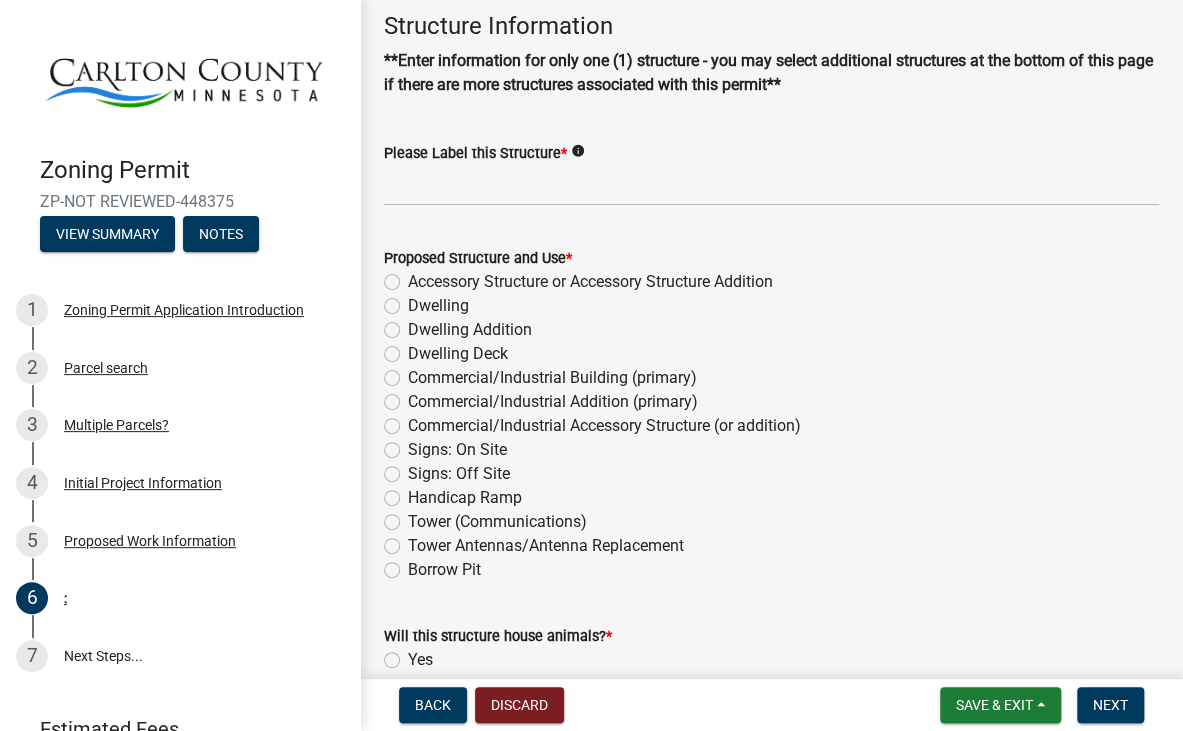click on "Accessory Structure or Accessory Structure Addition" 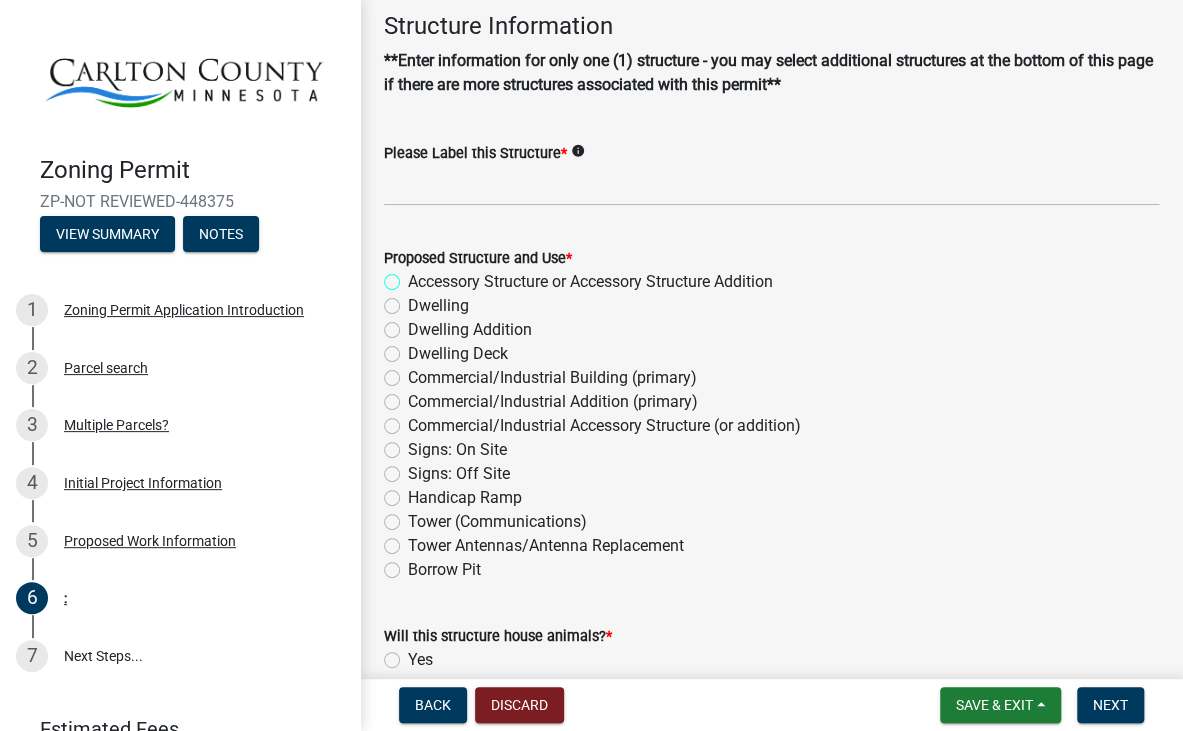 click on "Accessory Structure or Accessory Structure Addition" at bounding box center (414, 276) 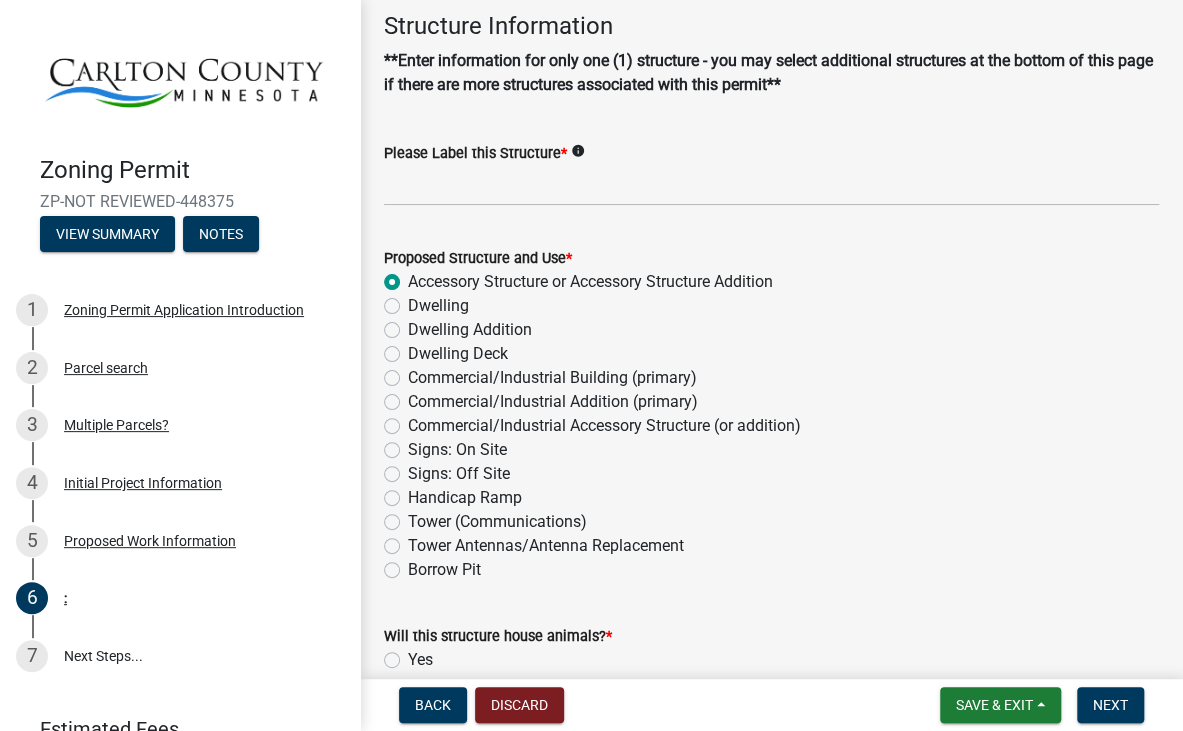 radio on "true" 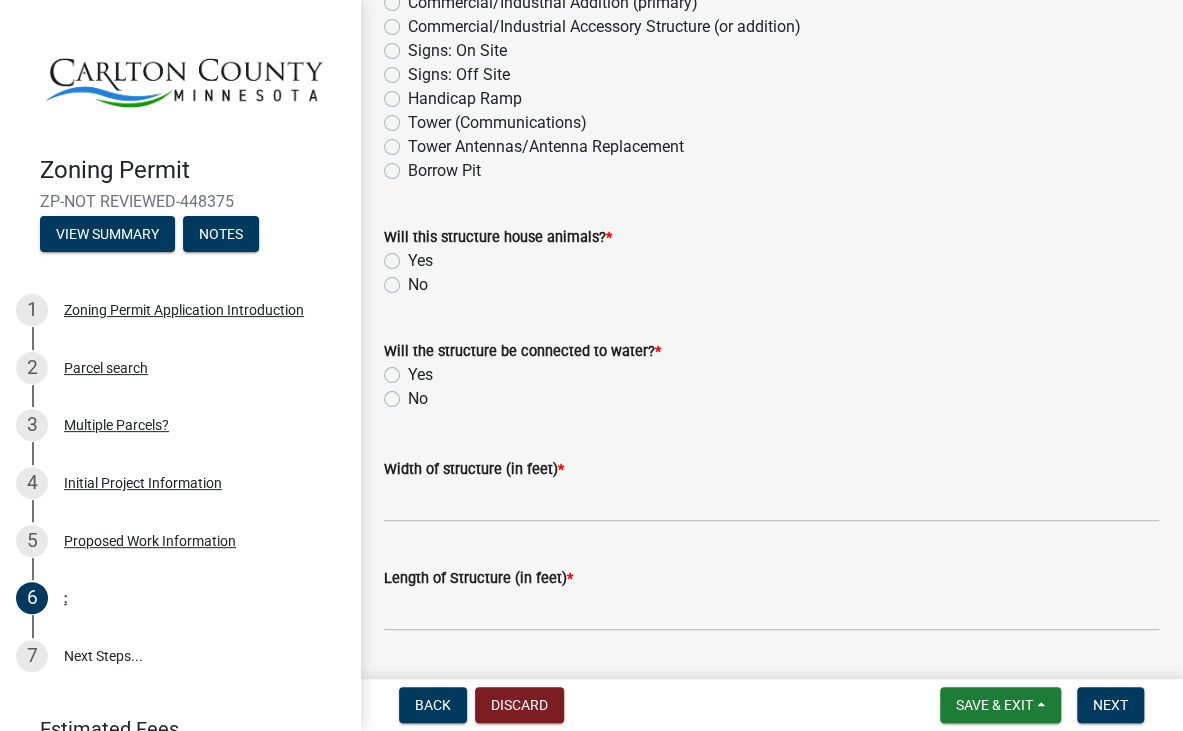 click on "No" 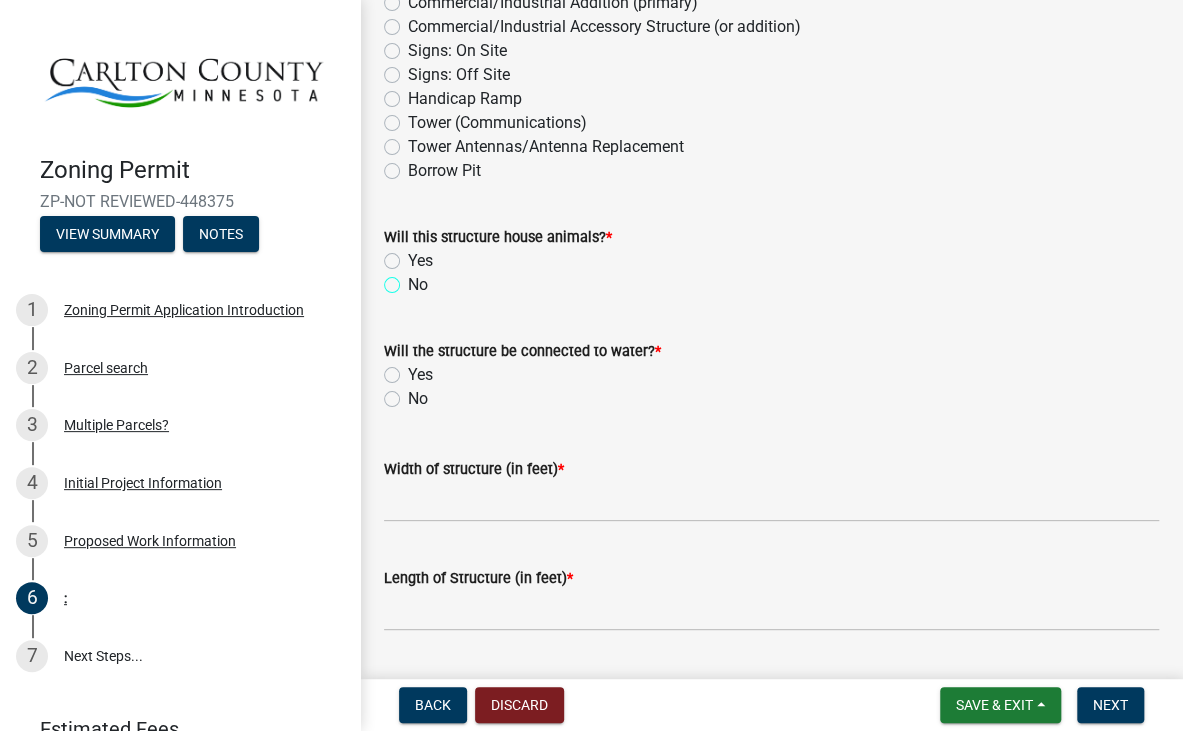 click on "No" at bounding box center (414, 279) 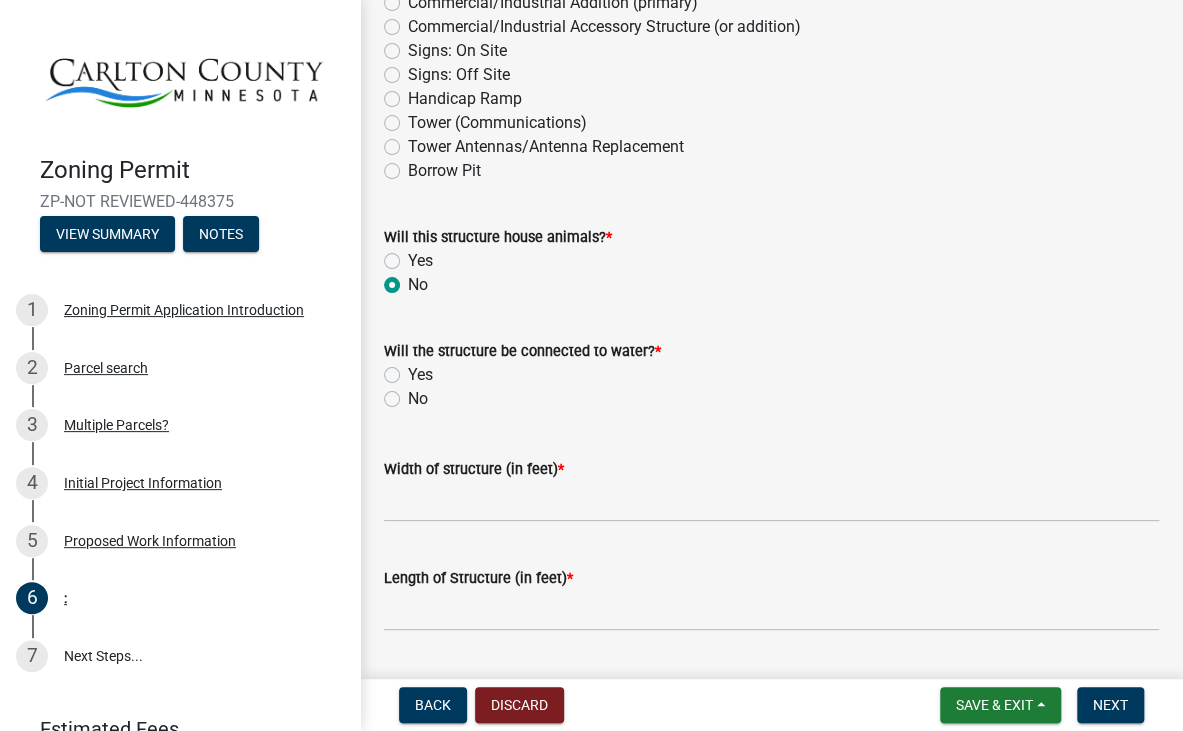radio on "true" 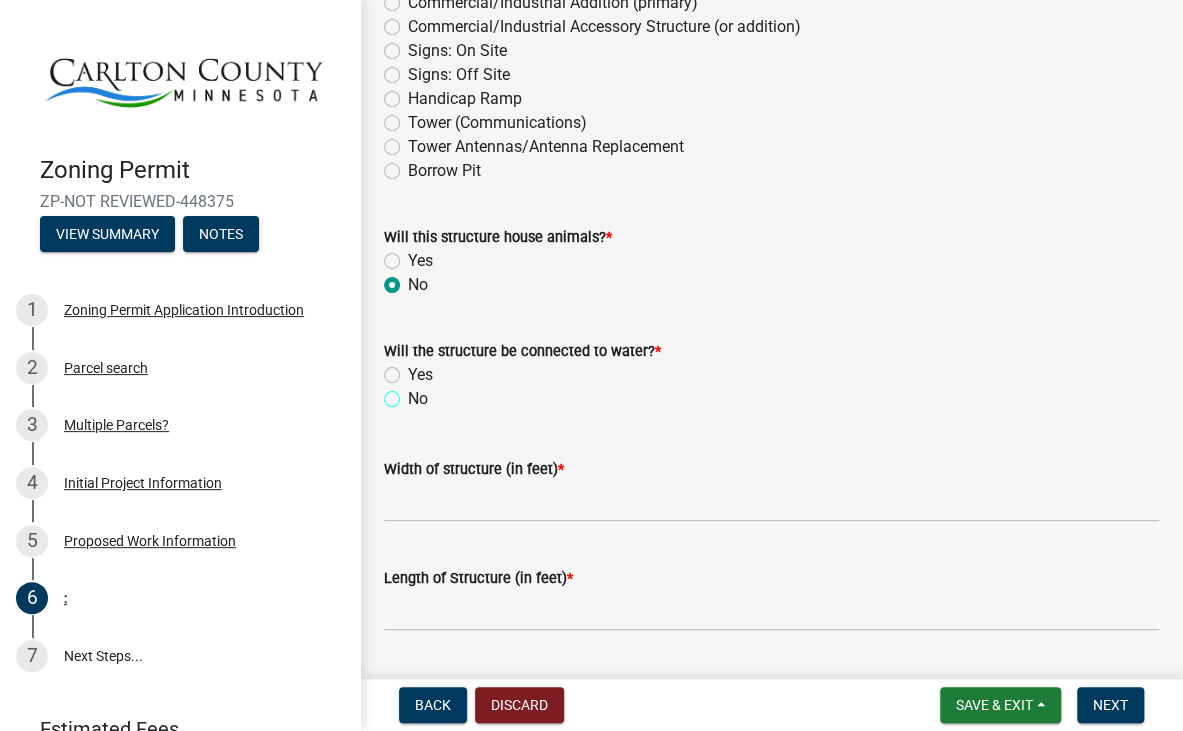click on "No" at bounding box center (414, 393) 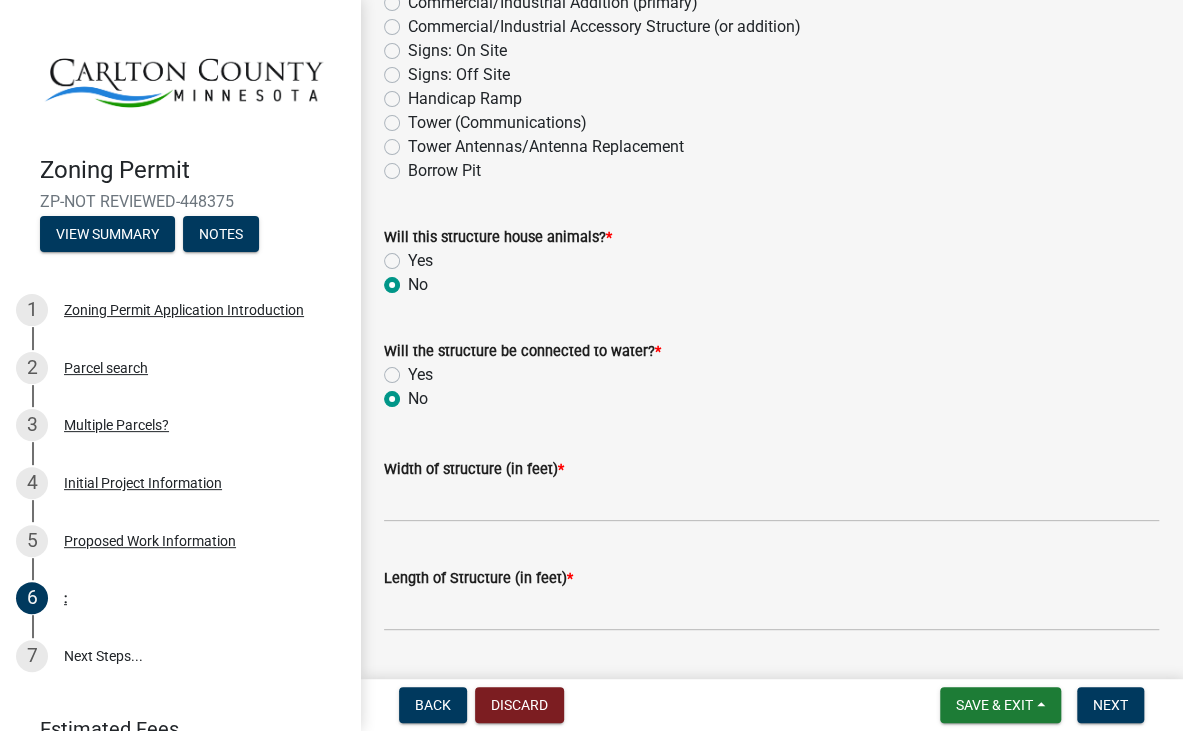 radio on "true" 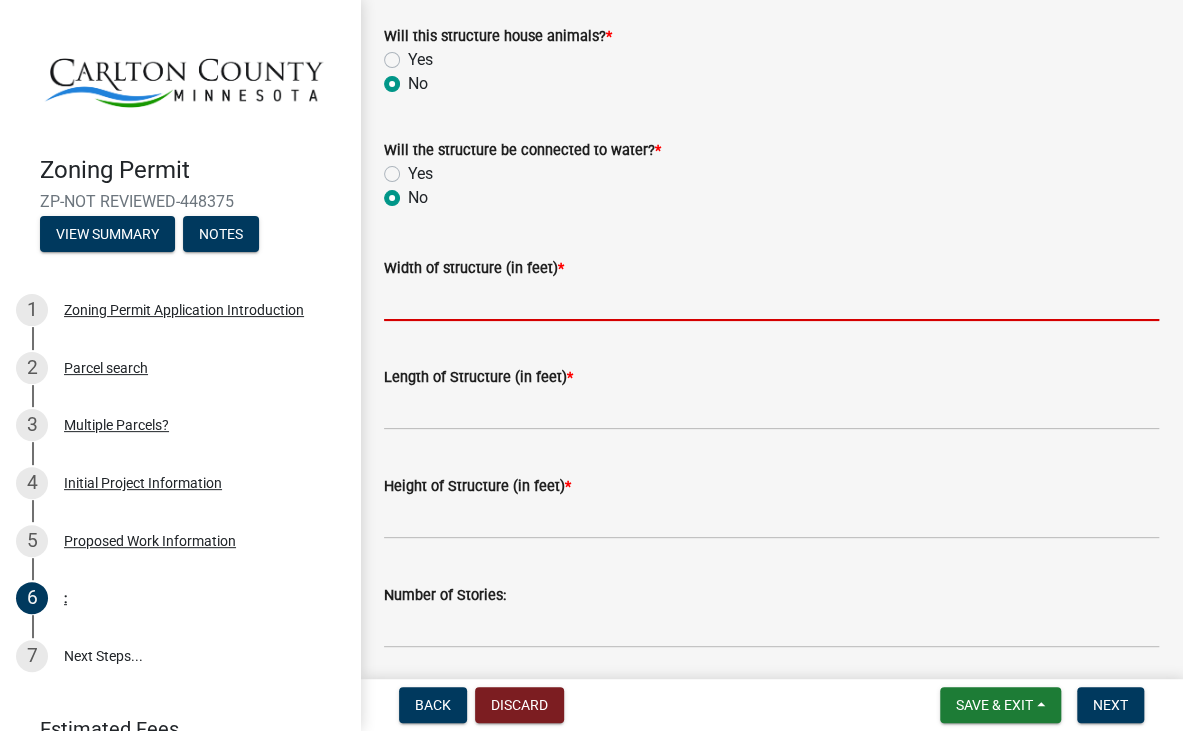 click on "Width of structure (in feet)  *" at bounding box center (771, 300) 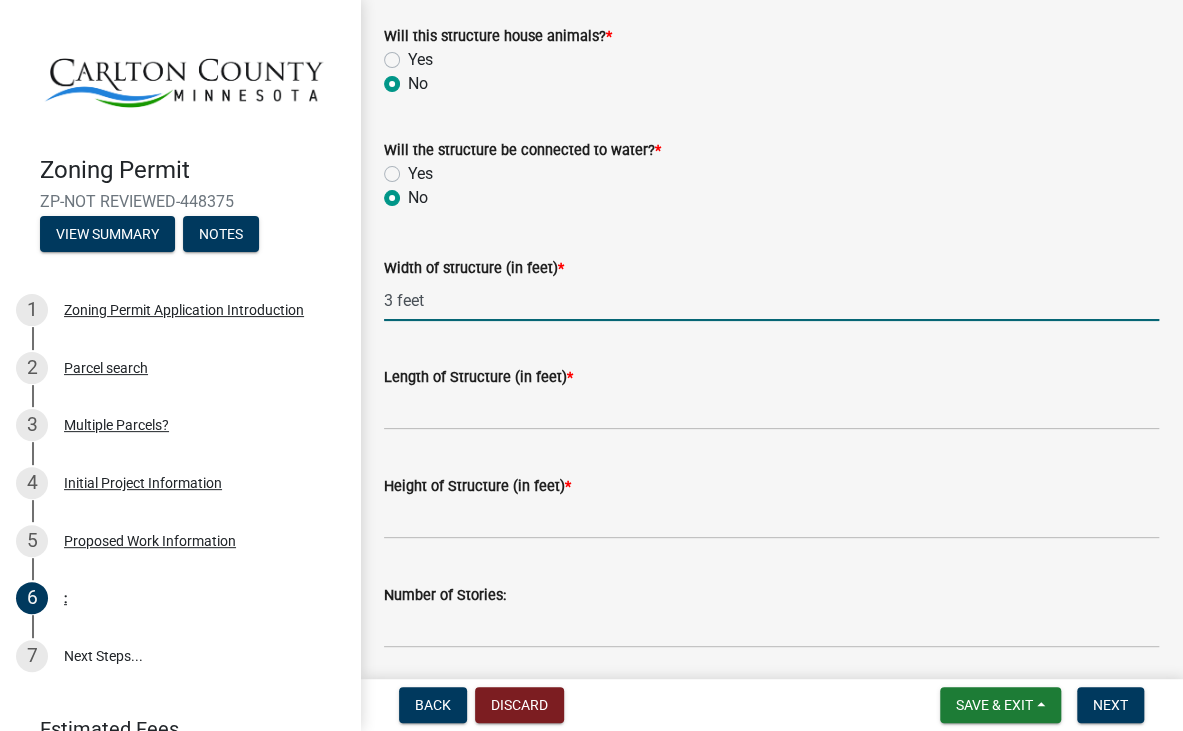 type on "3 feet" 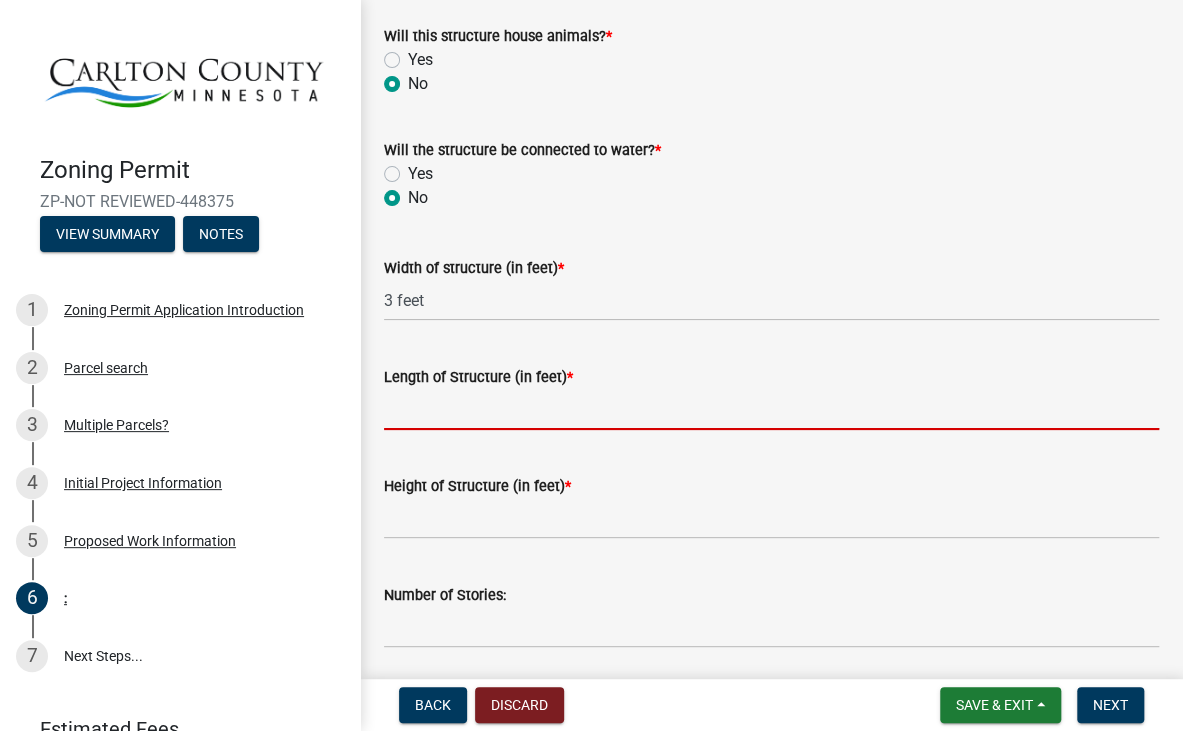 click on "Length of Structure (in feet)  *" at bounding box center [771, 409] 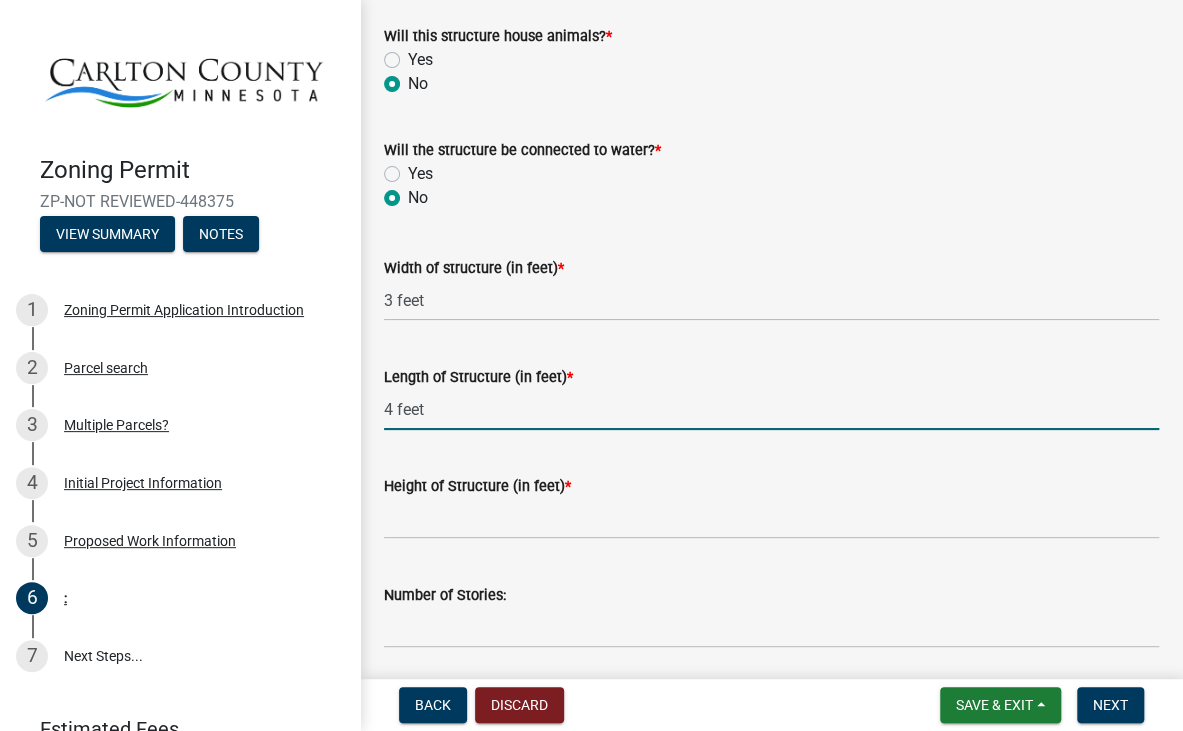 type on "4 feet" 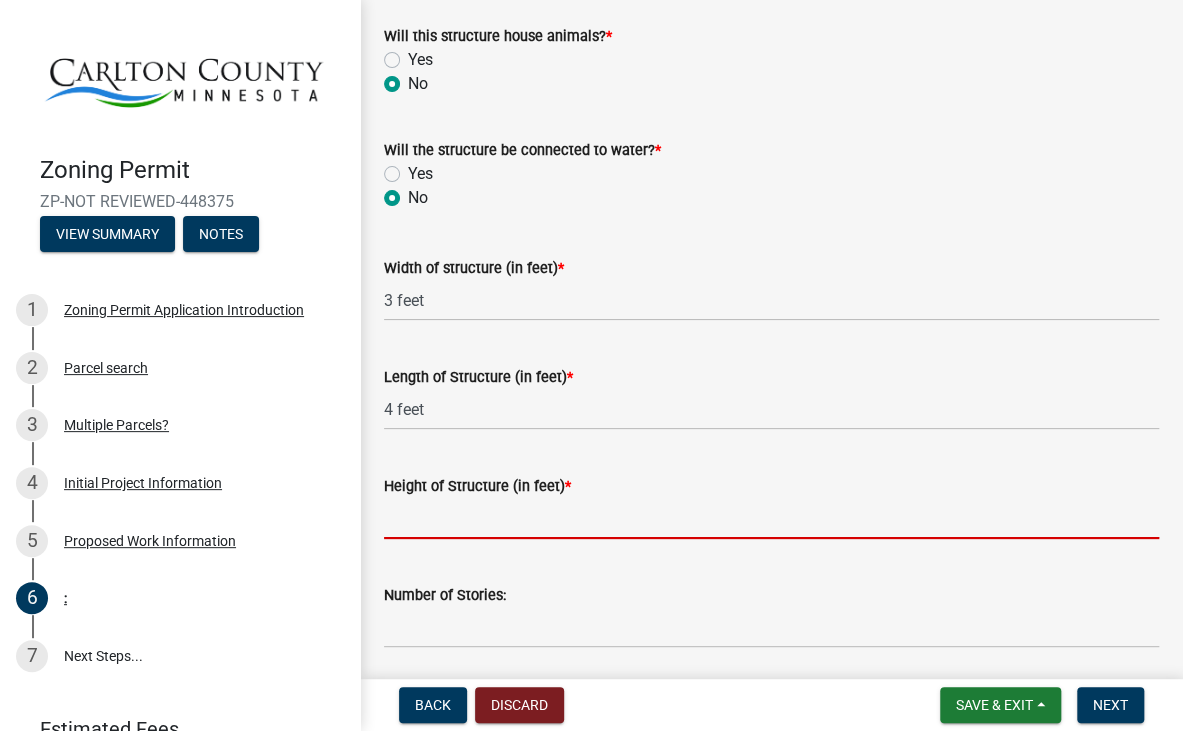 click on "Height of Structure (in feet)  *" at bounding box center [771, 518] 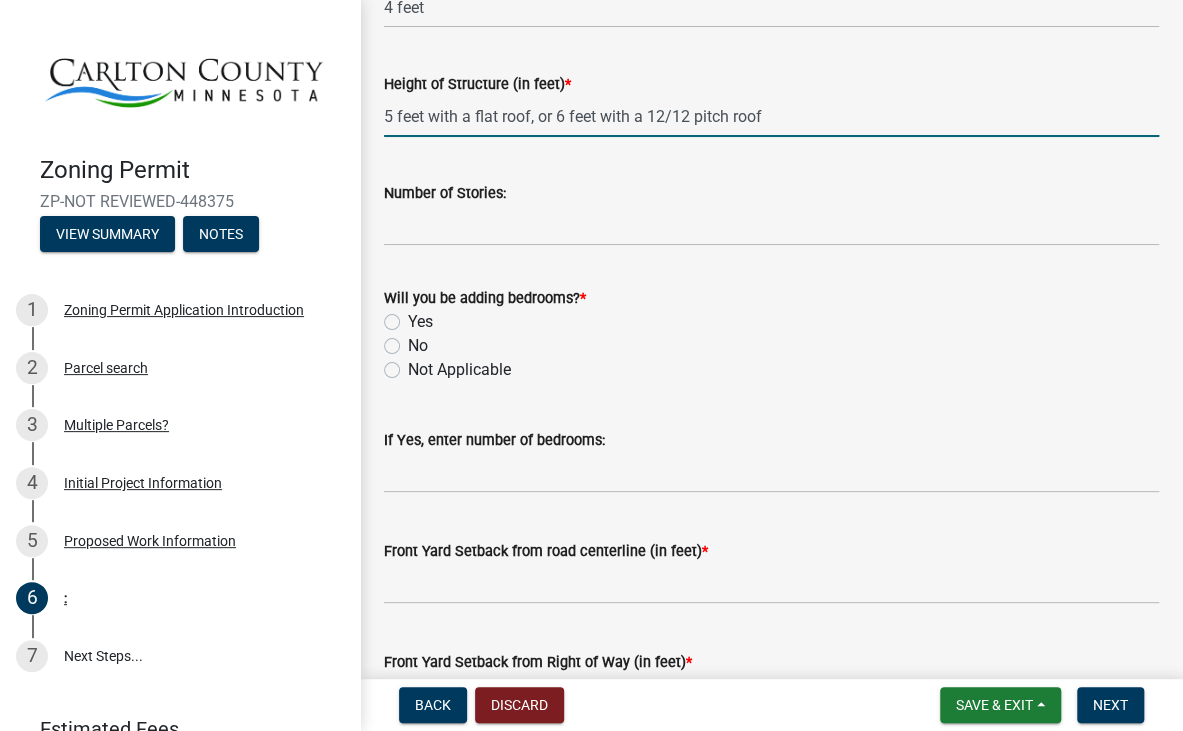 scroll, scrollTop: 999, scrollLeft: 0, axis: vertical 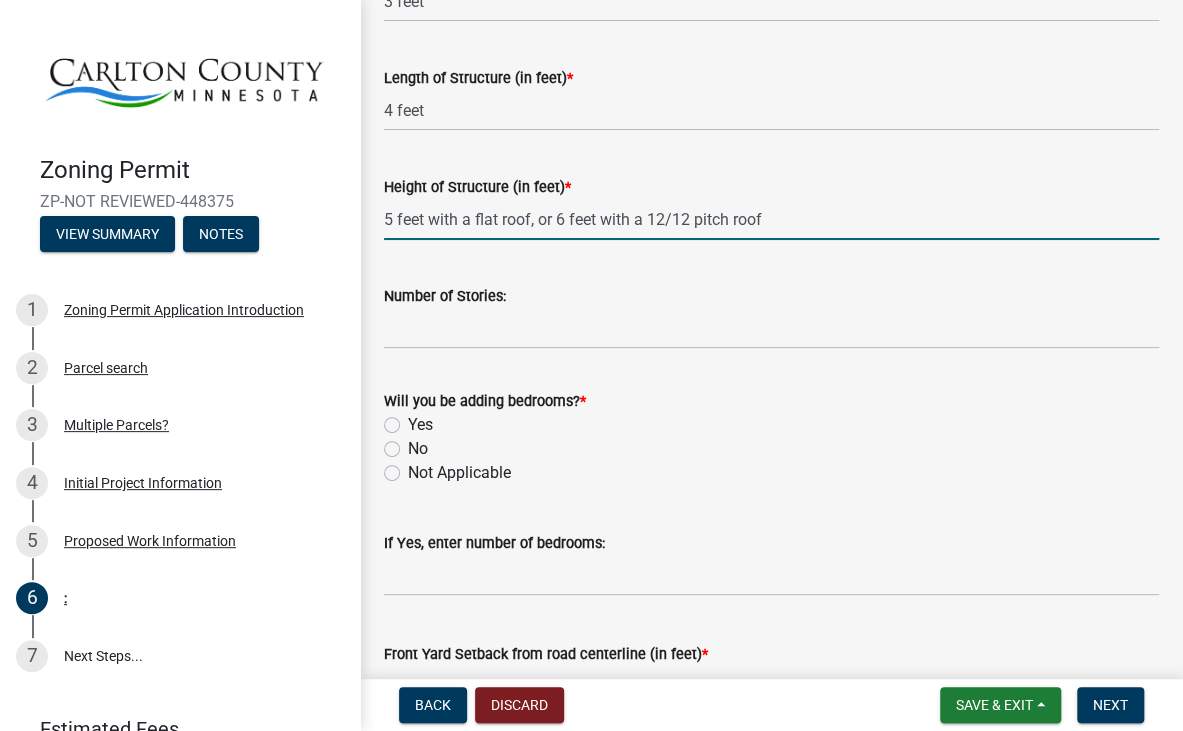 type on "5 feet with a flat roof, or 6 feet with a 12/12 pitch roof" 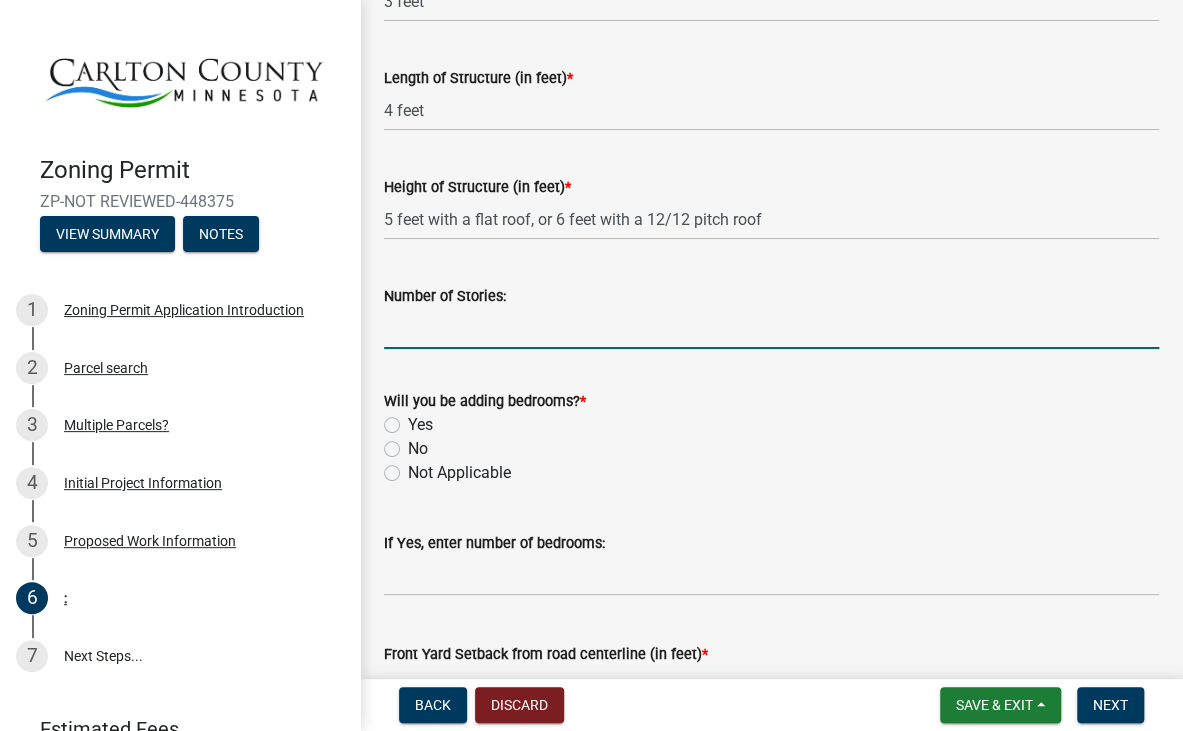 click on "Number of Stories:" at bounding box center (771, 328) 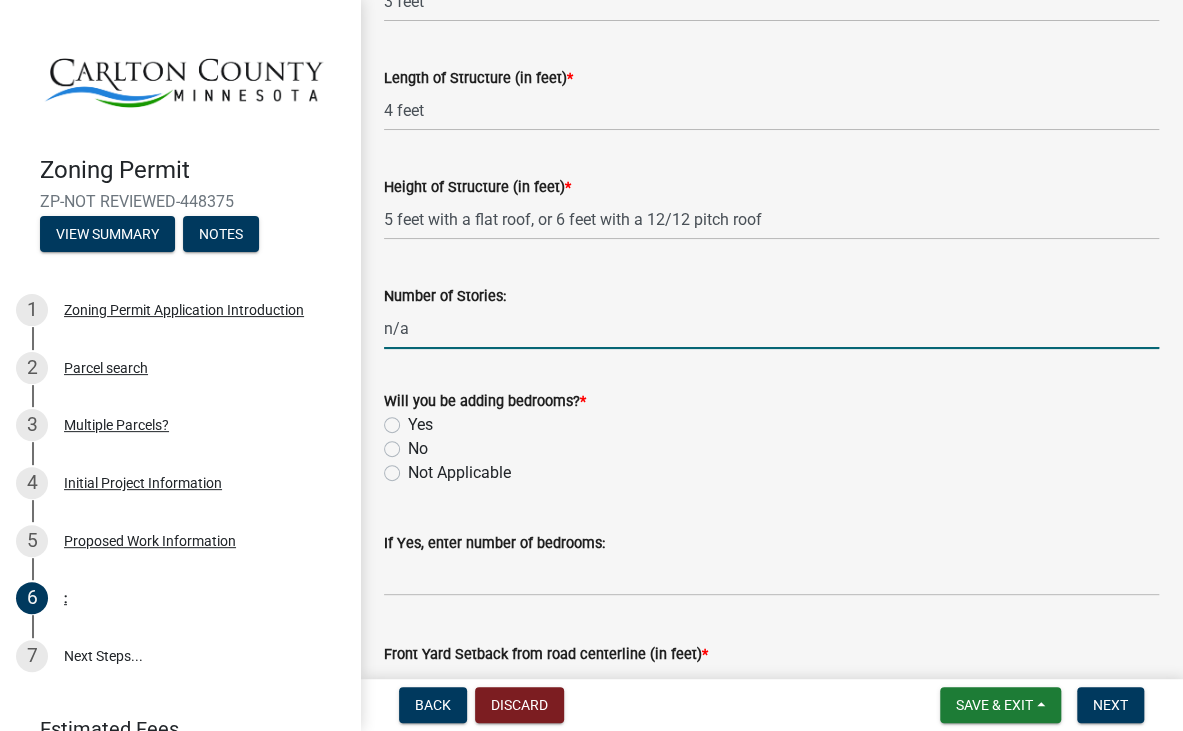 type on "n/a" 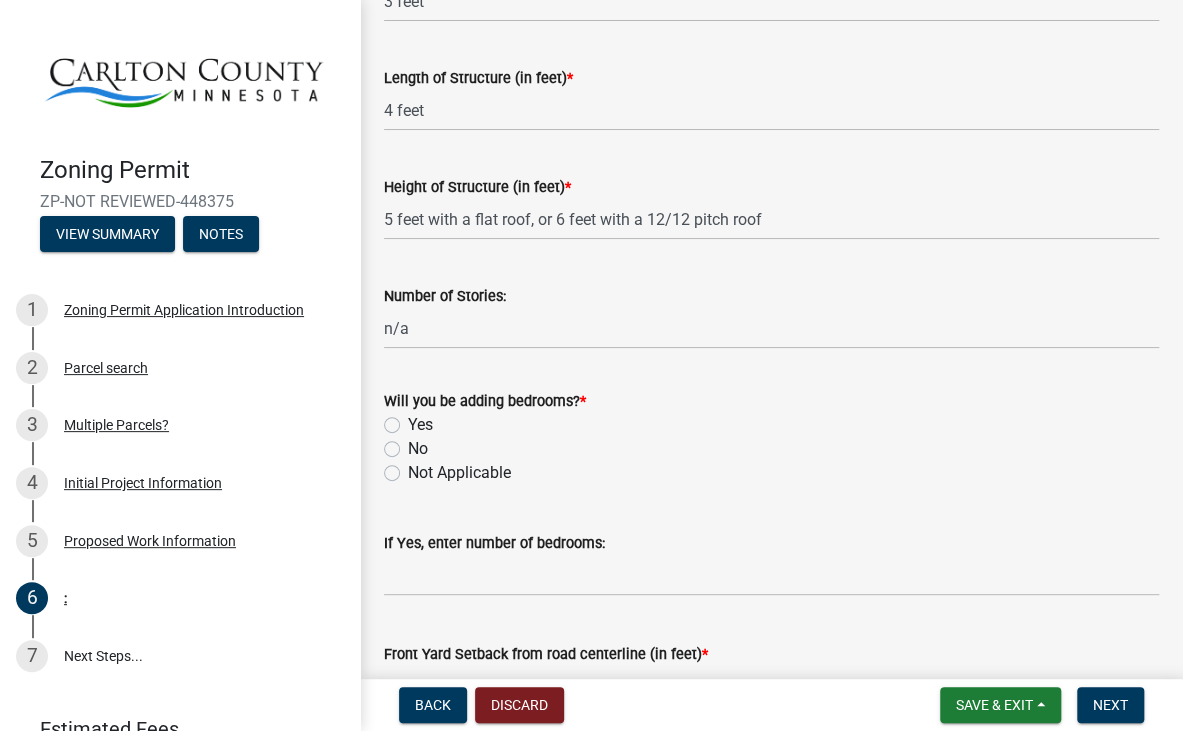 click on "Not Applicable" 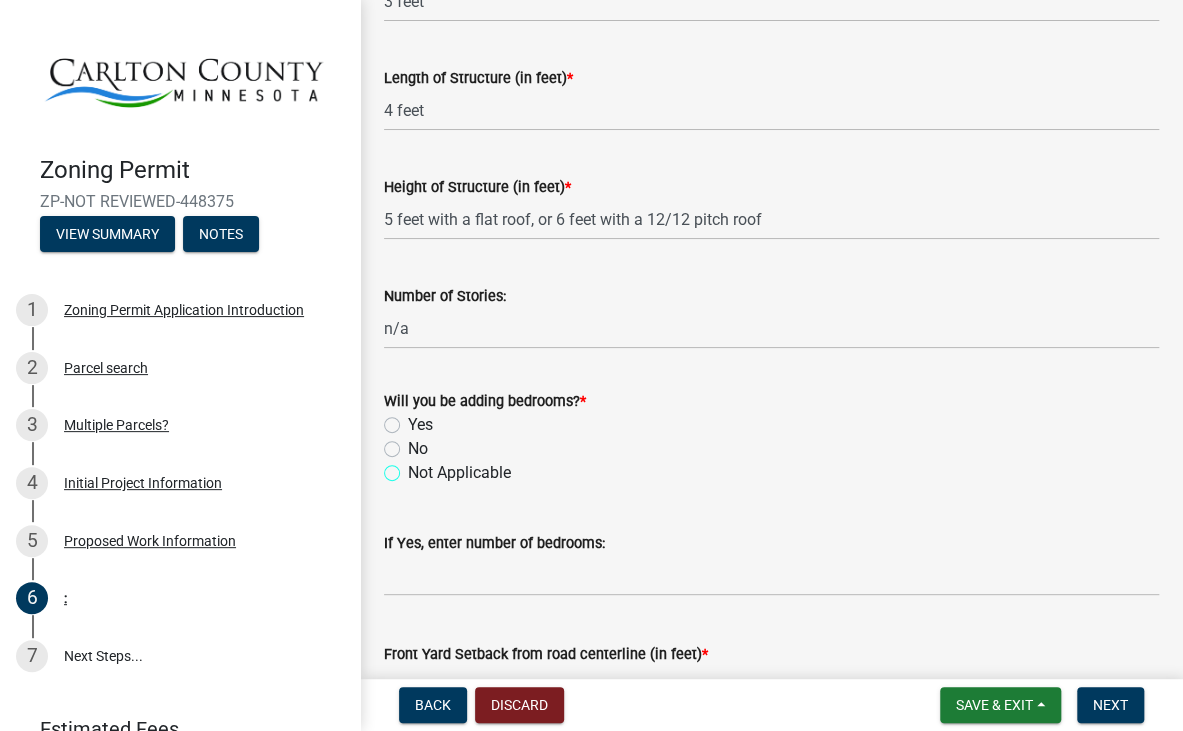 click on "Not Applicable" at bounding box center (414, 467) 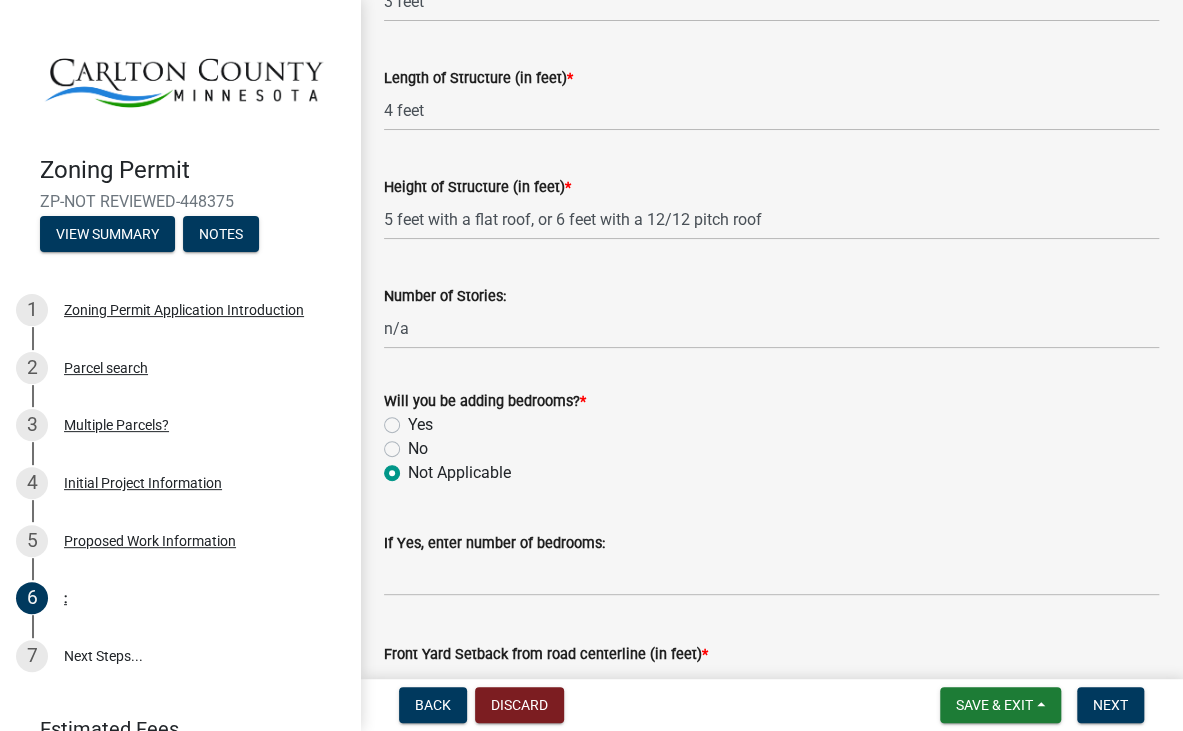 radio on "true" 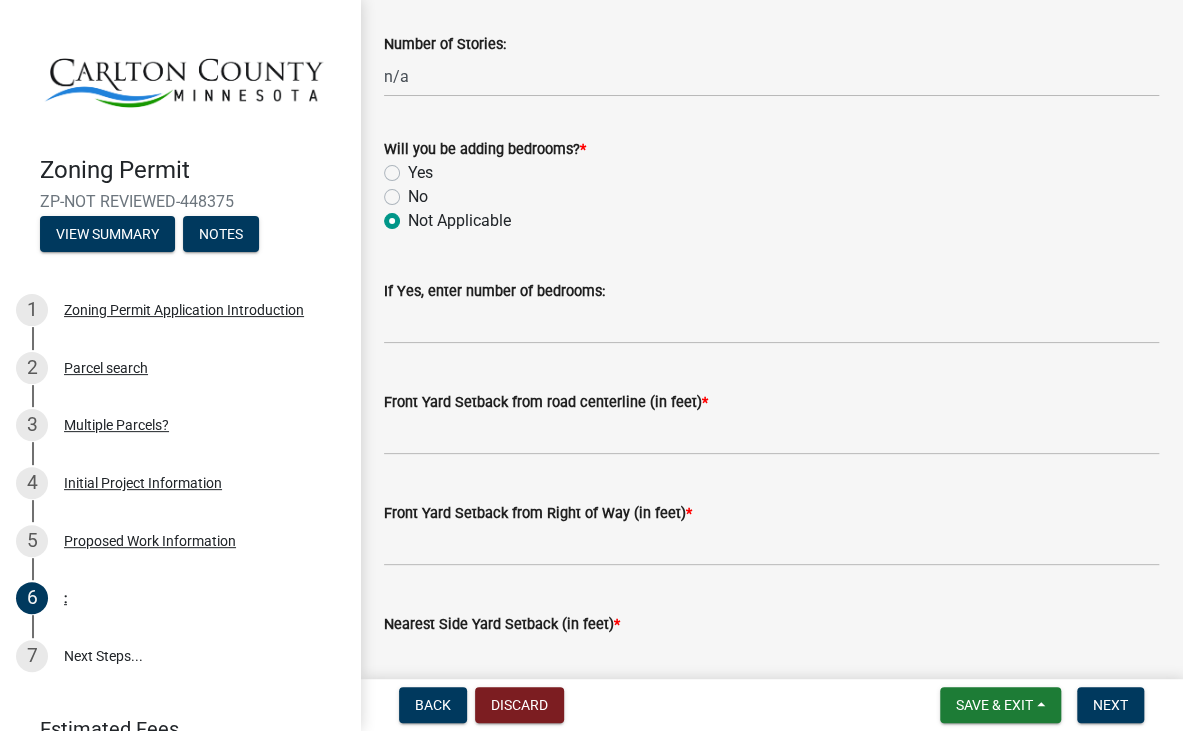 scroll, scrollTop: 1300, scrollLeft: 0, axis: vertical 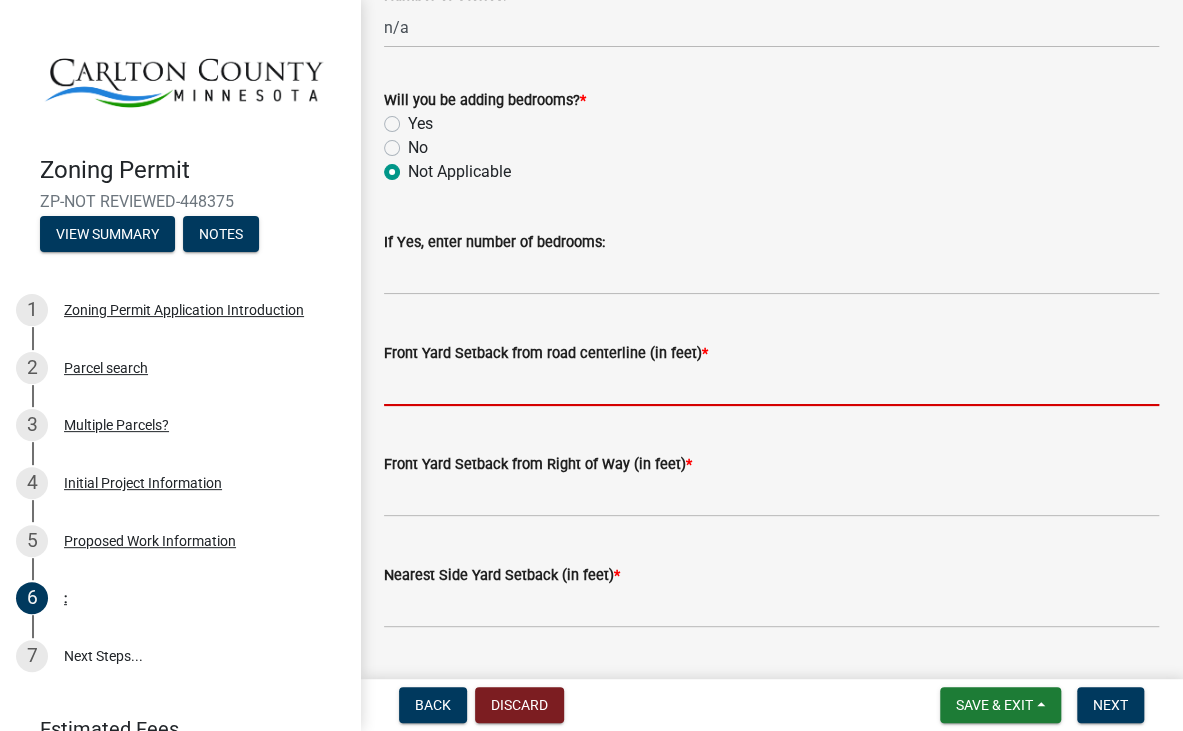 click 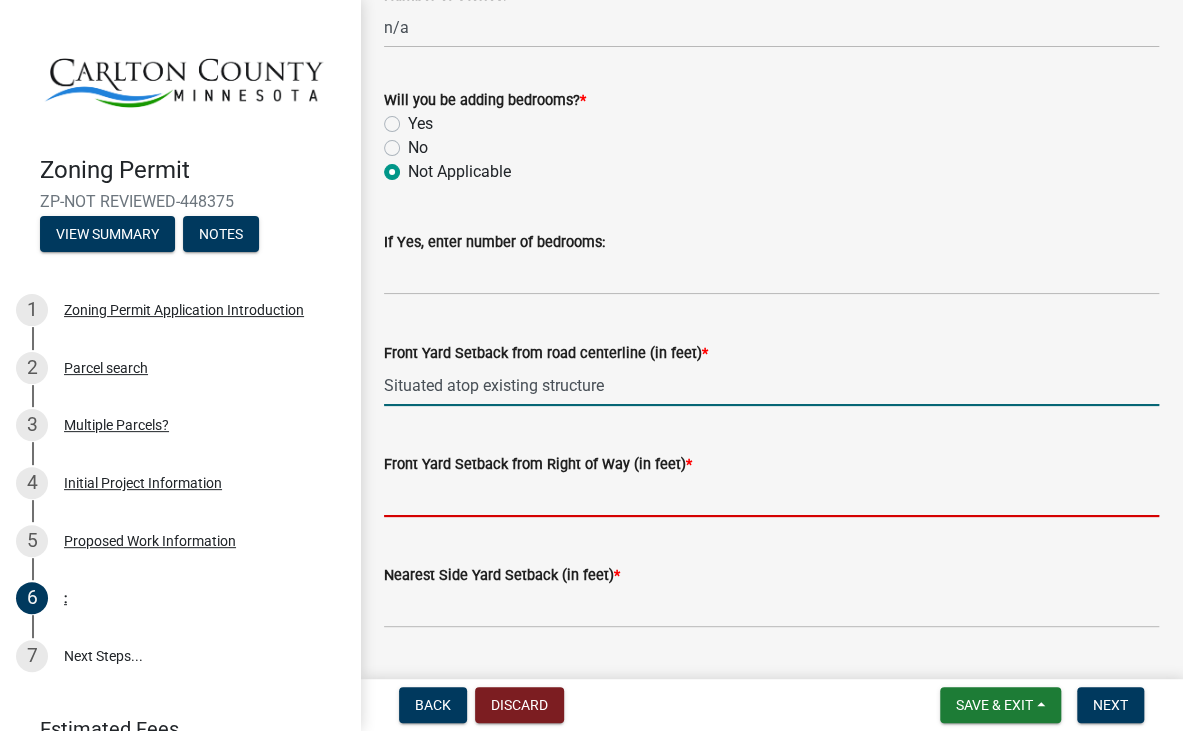 type on "0" 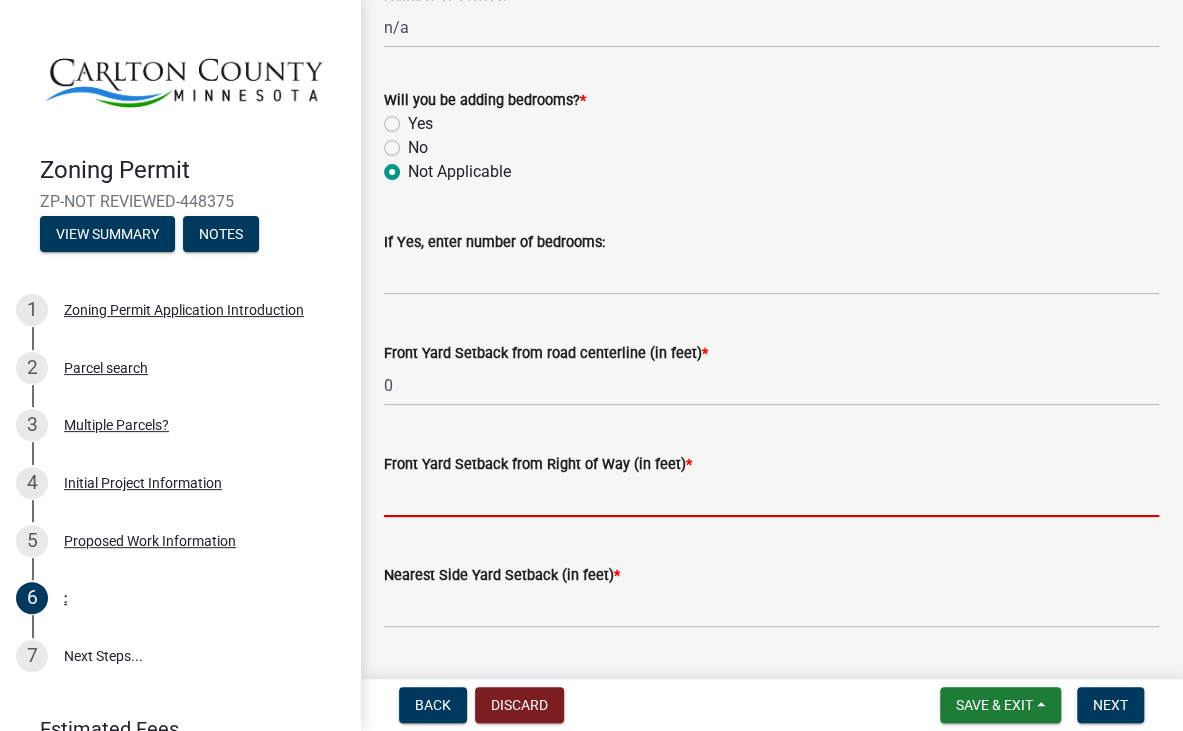 click 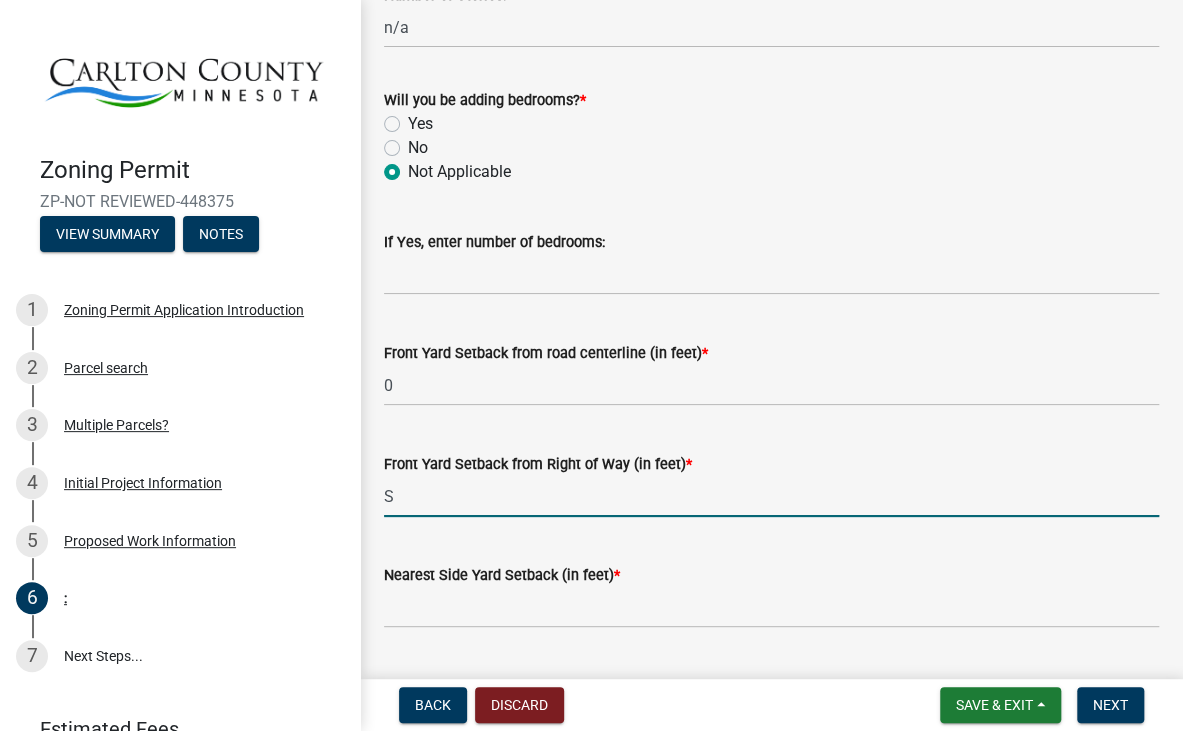 type 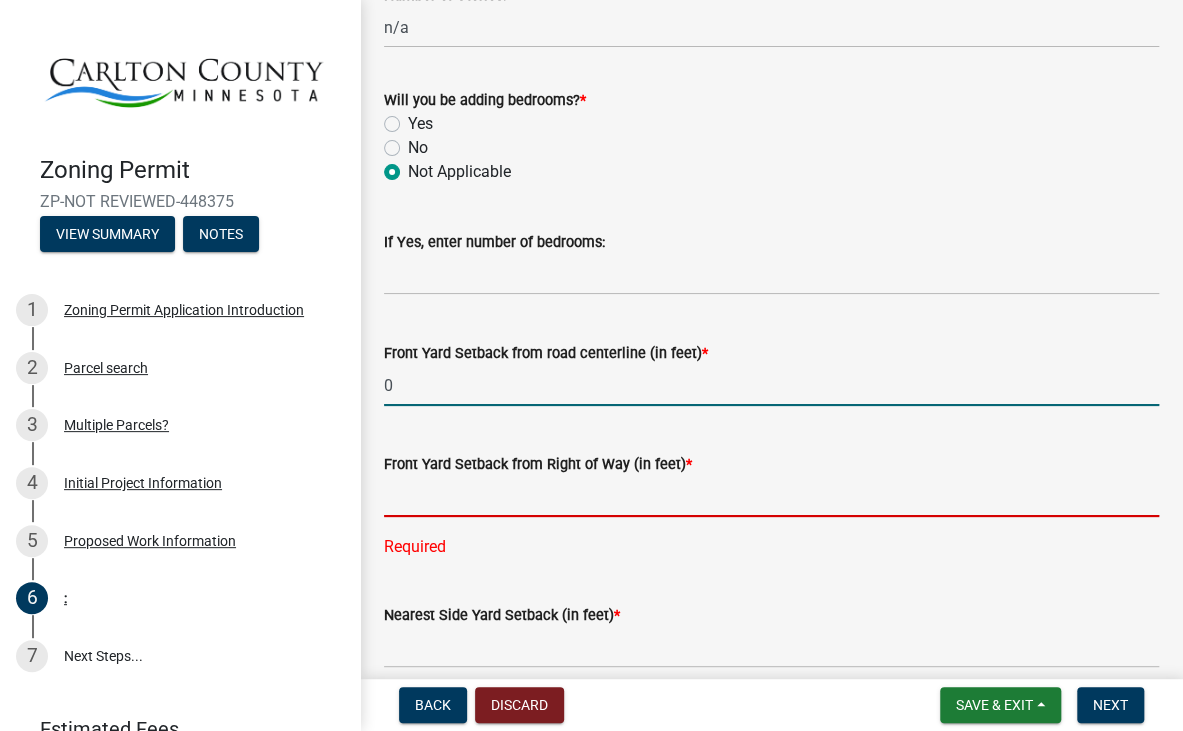 click on "0" 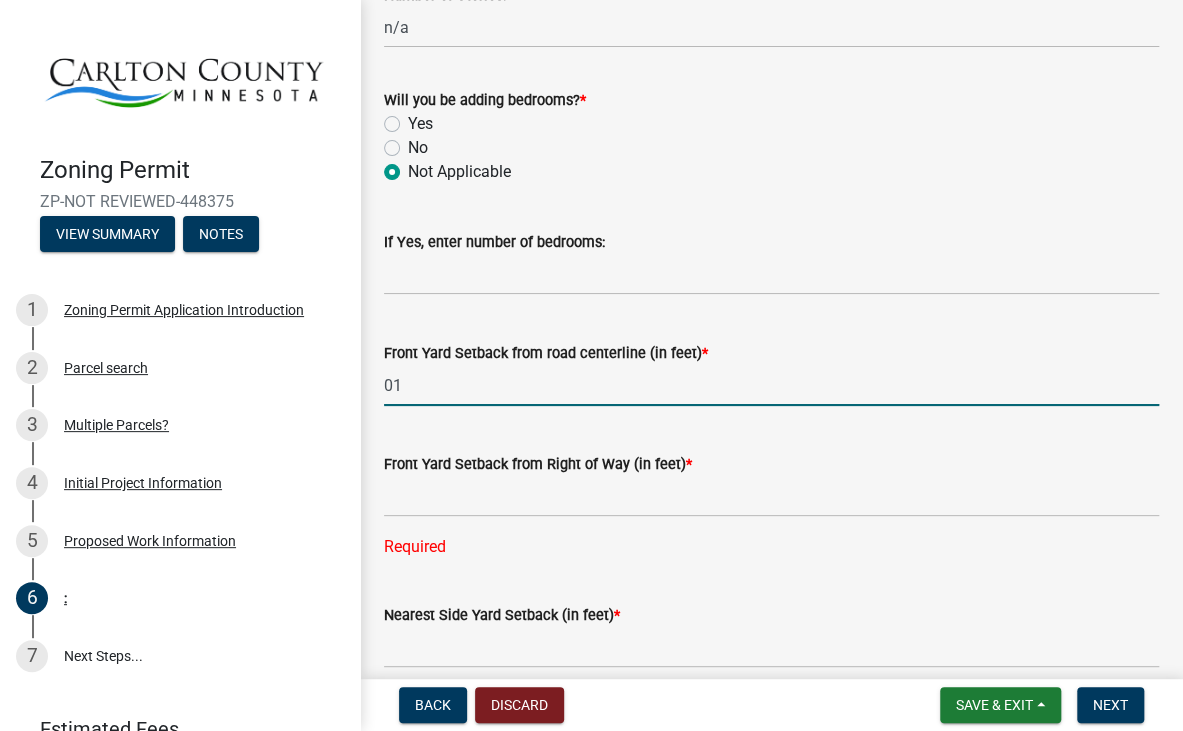 type on "0" 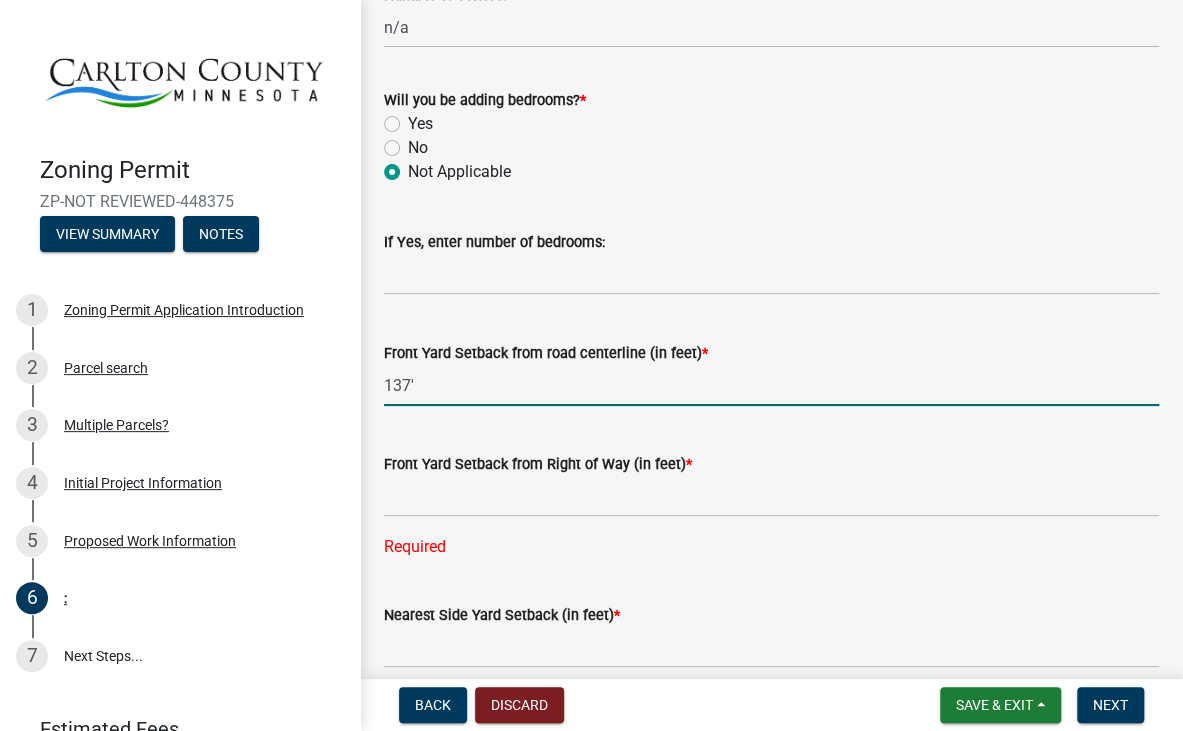 type on "137" 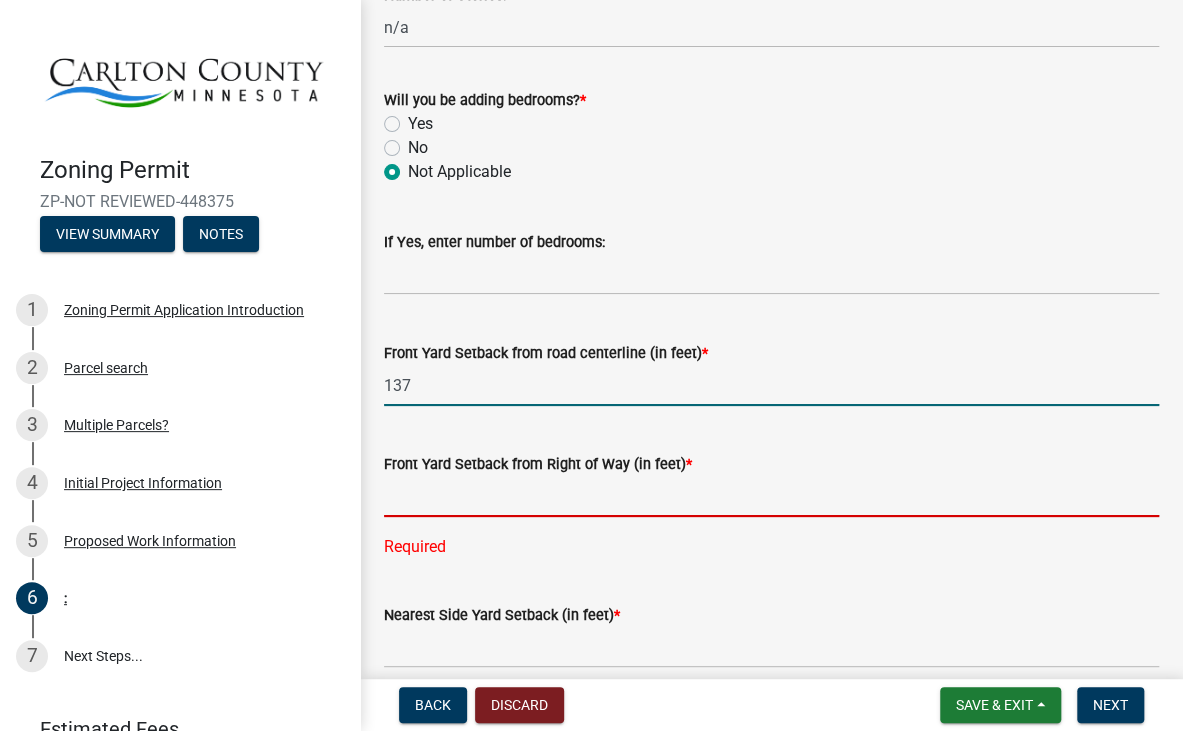 click 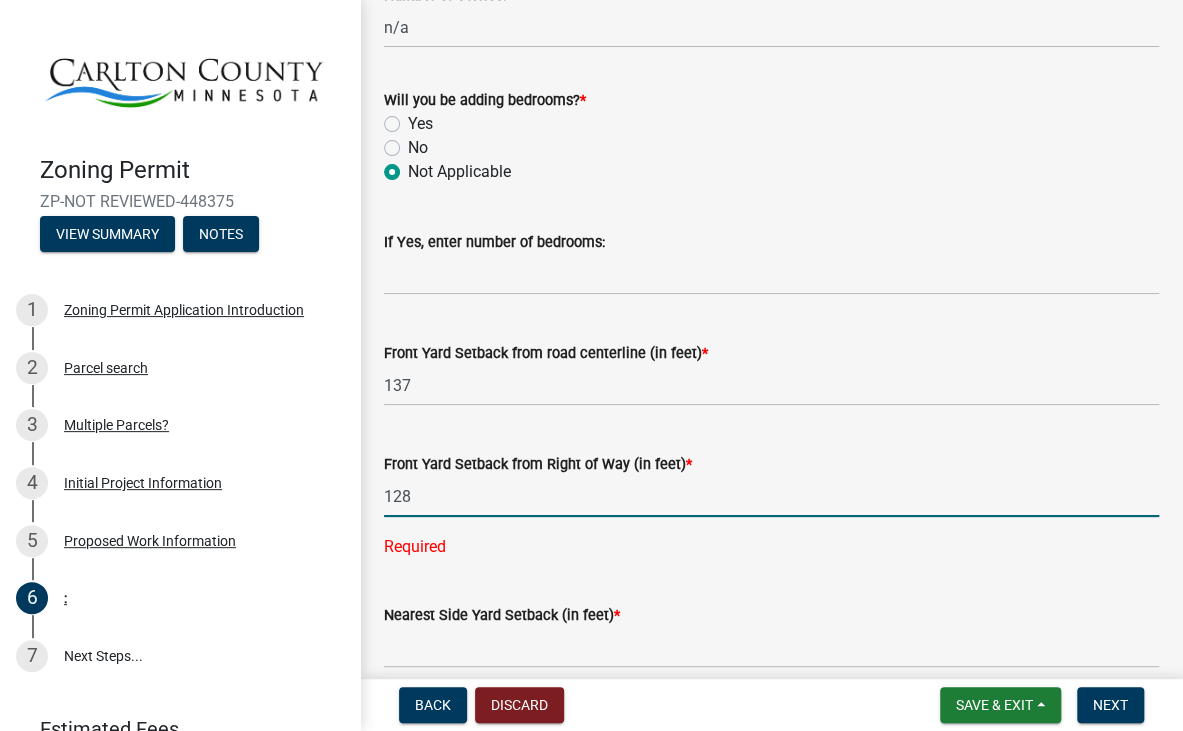 type on "128" 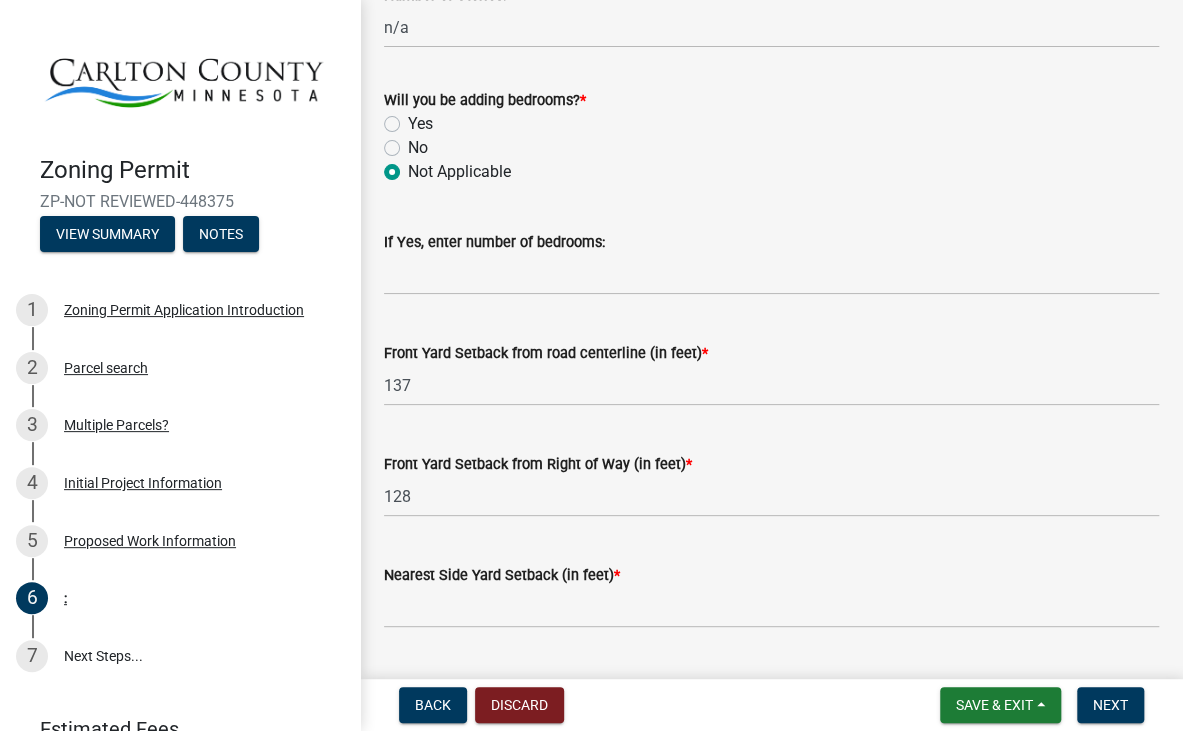 click on "Structure Information **Enter information for only one (1) structure - you may select additional structures at the bottom of this page if there are more structures associated with this permit**  Please Label this Structure  *  info
Proposed Structure and Use  *  Accessory Structure or Accessory Structure Addition   Dwelling   Dwelling Addition   Dwelling Deck   Commercial/Industrial Building (primary)   Commercial/Industrial Addition (primary)   Commercial/Industrial Accessory Structure (or addition)   Signs: On Site   Signs: Off Site   Handicap Ramp   Tower (Communications)   Tower Antennas/Antenna Replacement   Borrow Pit   Will this structure house animals?  *  Yes   No   Will the structure be connected to water?  *  Yes   No   Width of structure (in feet)  * 3 feet  Length of Structure (in feet)  * 4 feet  Height of Structure (in feet)  * 5 feet with a flat roof, or 6 feet with a 12/12 pitch roof  Number of Stories:  n/a  Will you be adding bedrooms?  *  Yes   No   Not Applicable  * 137 * 128 * * *   *" 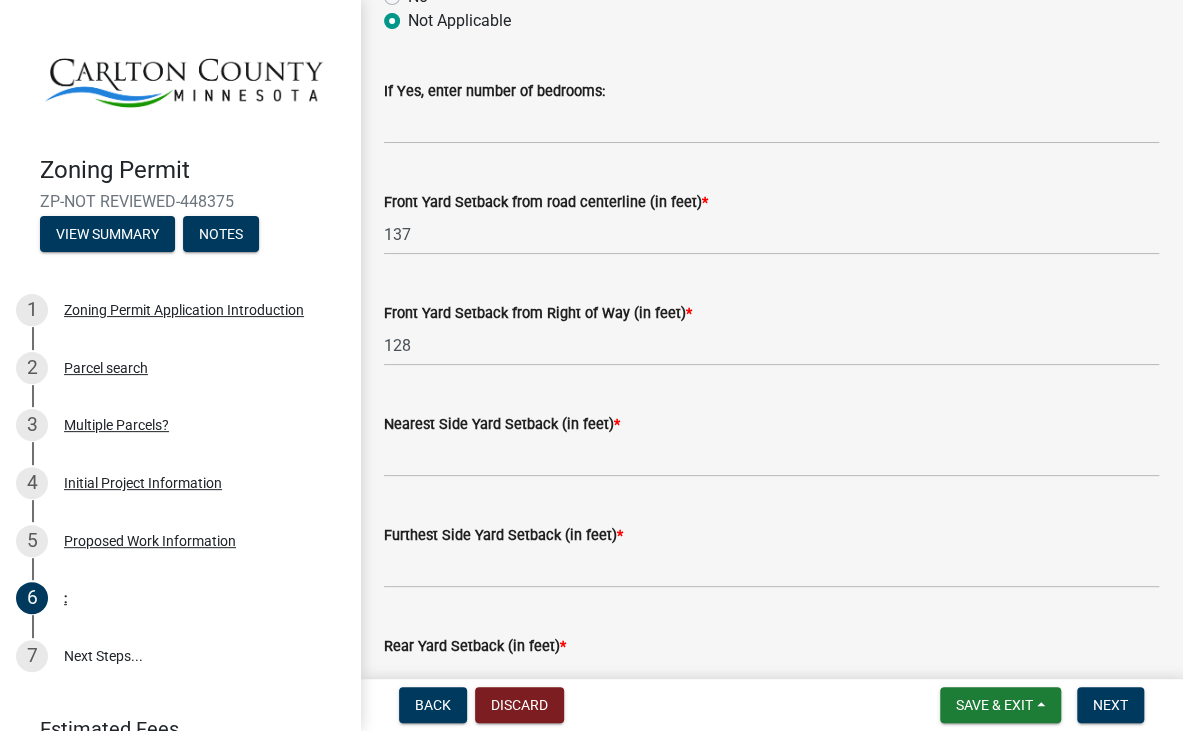 scroll, scrollTop: 1500, scrollLeft: 0, axis: vertical 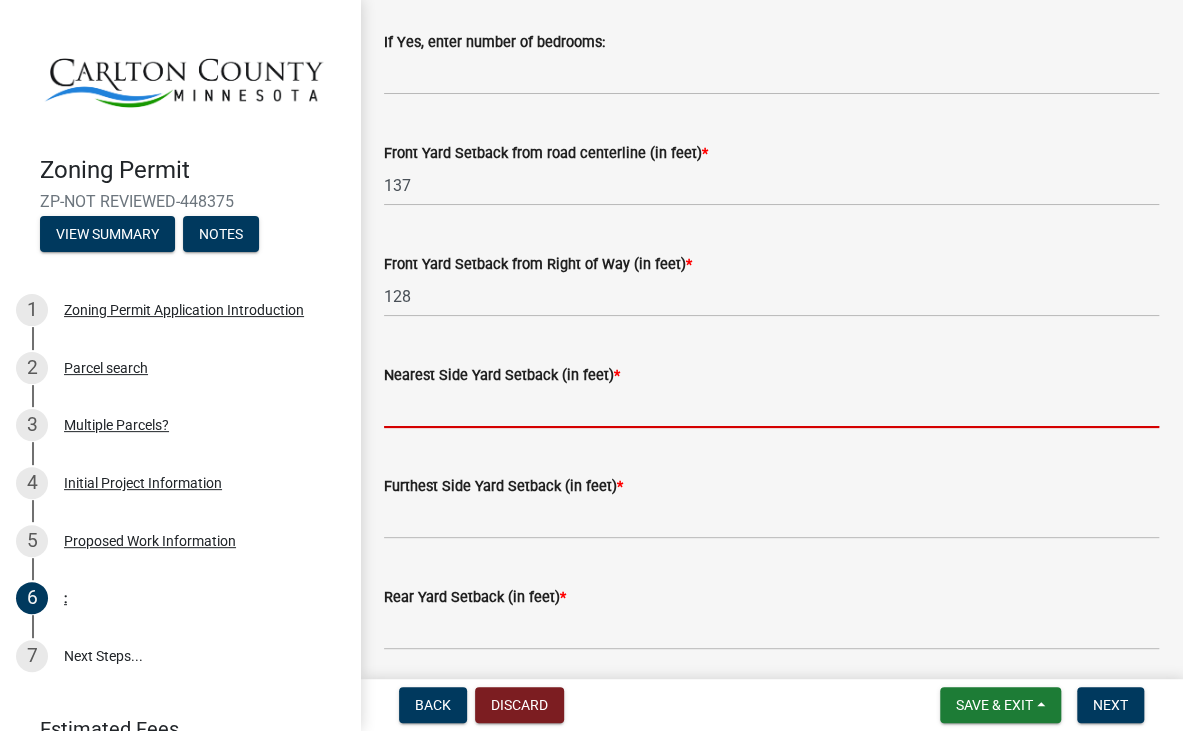click 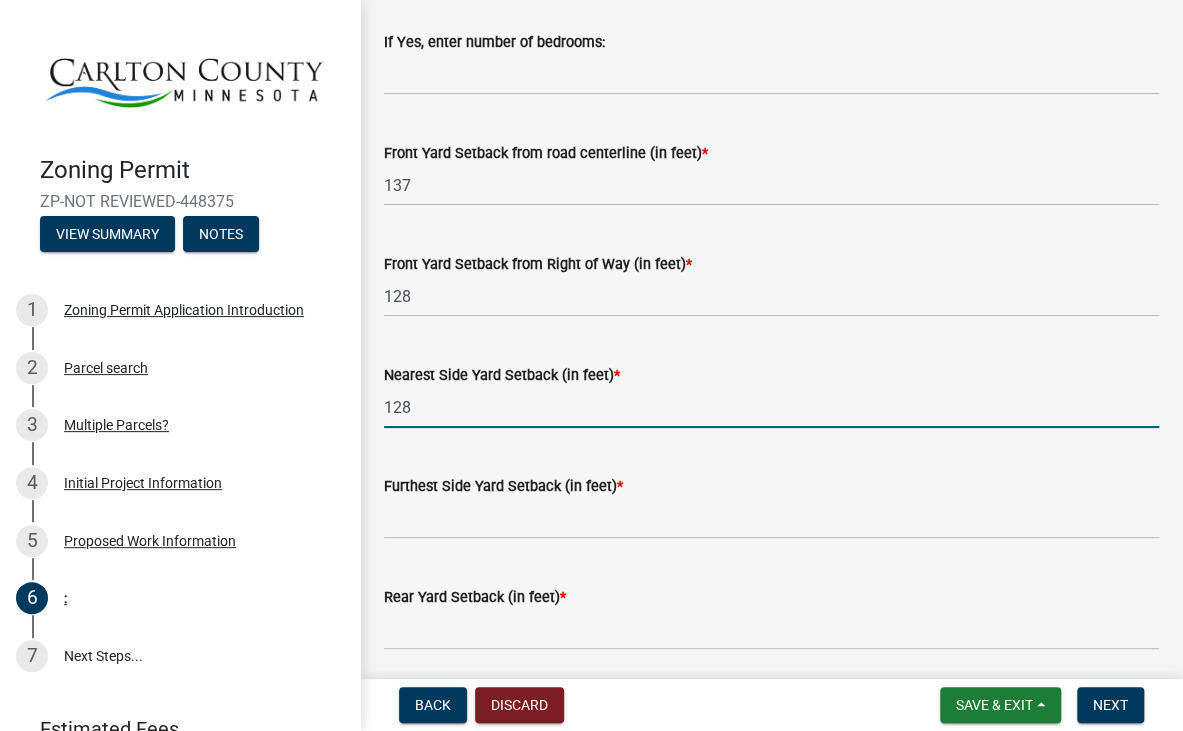 type on "128" 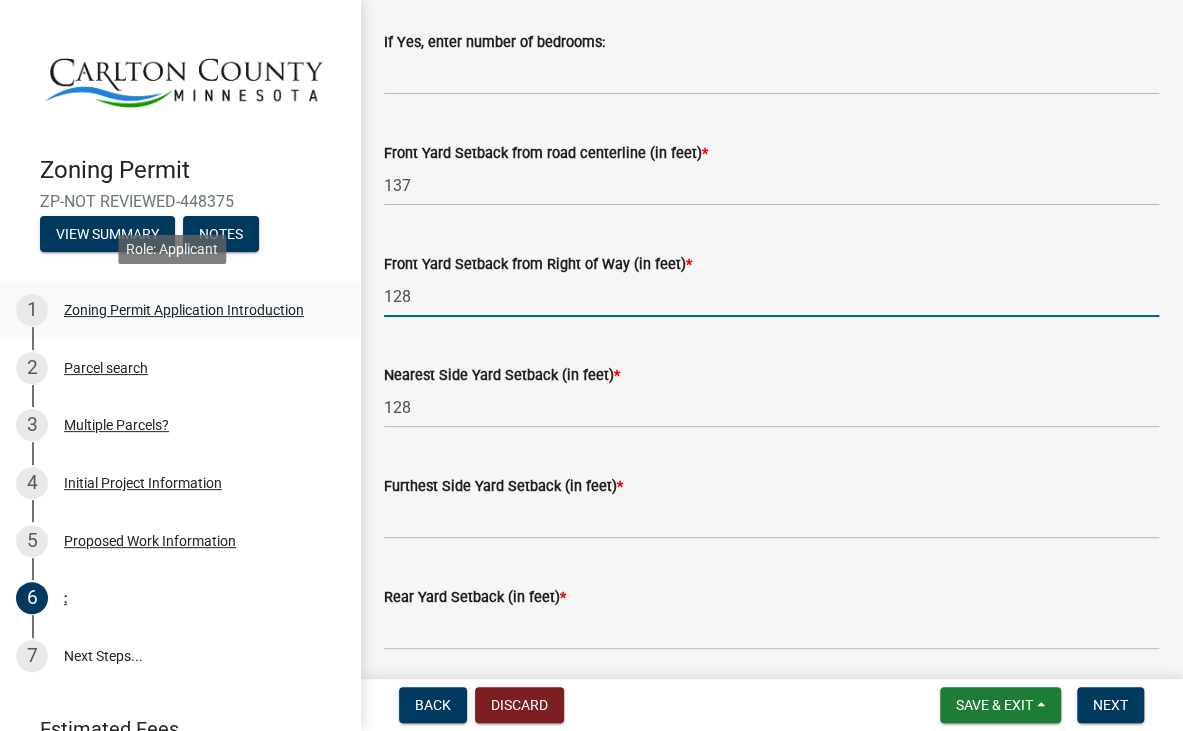 drag, startPoint x: 429, startPoint y: 295, endPoint x: 303, endPoint y: 315, distance: 127.57743 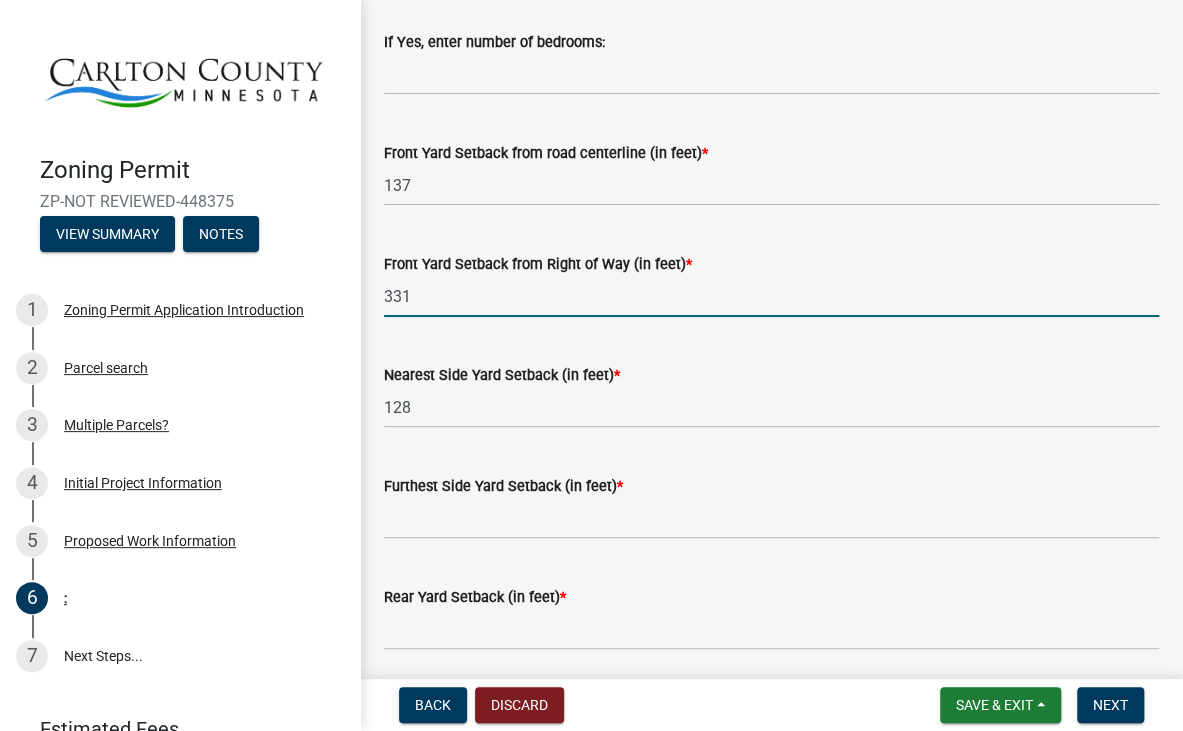 type on "331" 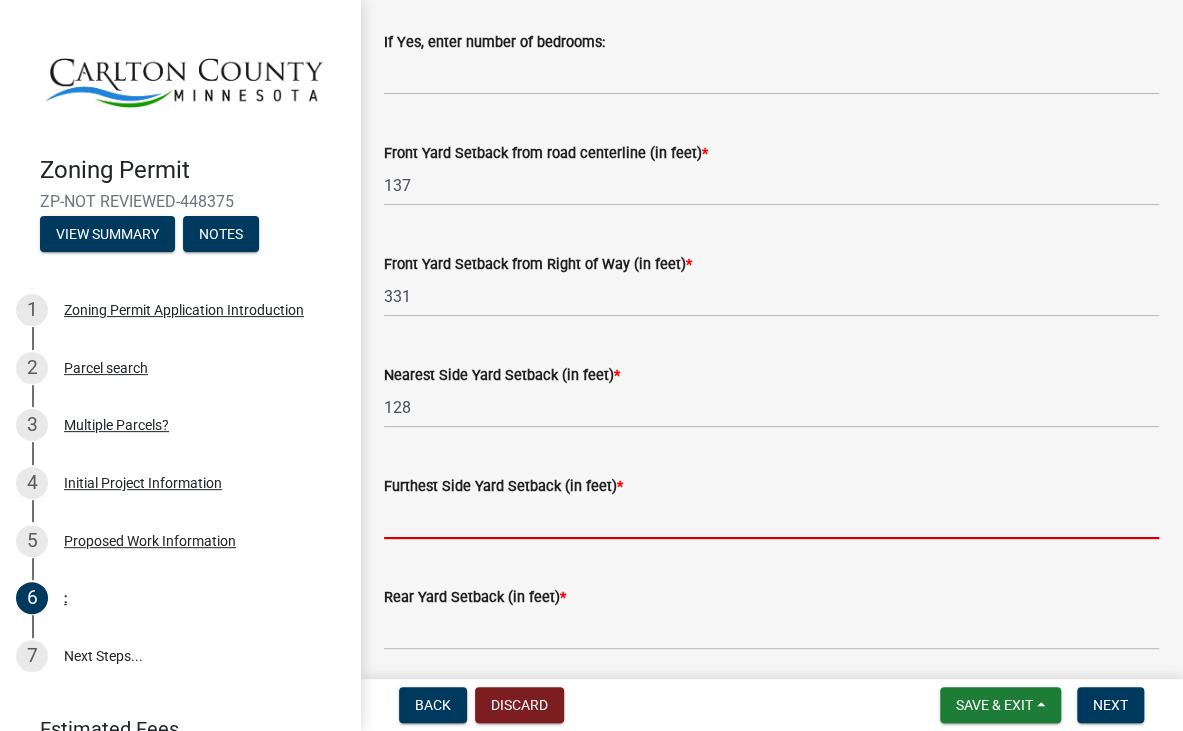 click 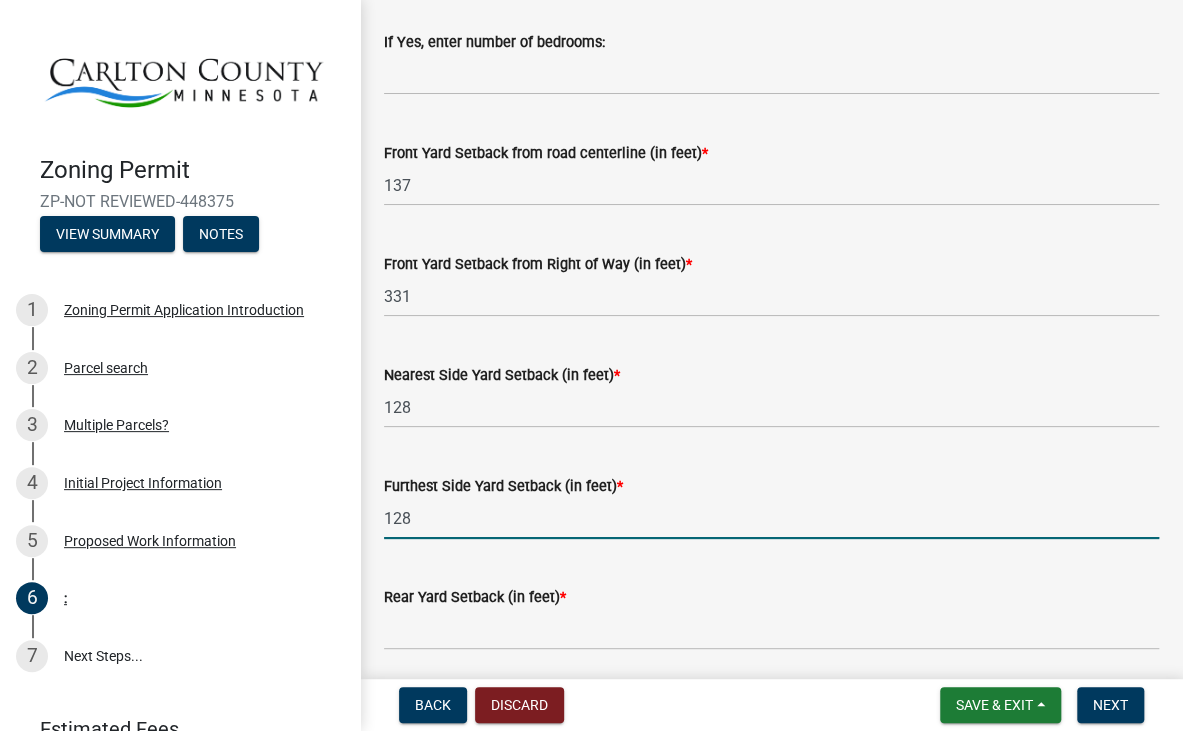 type on "128" 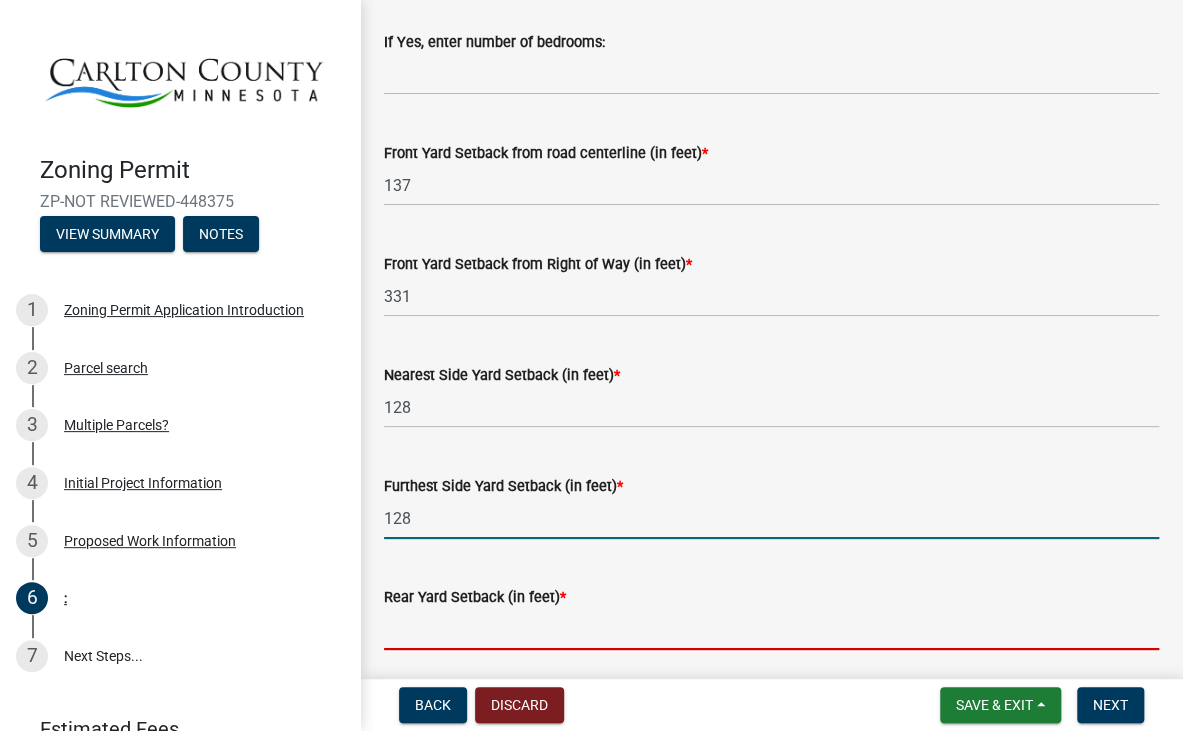 click 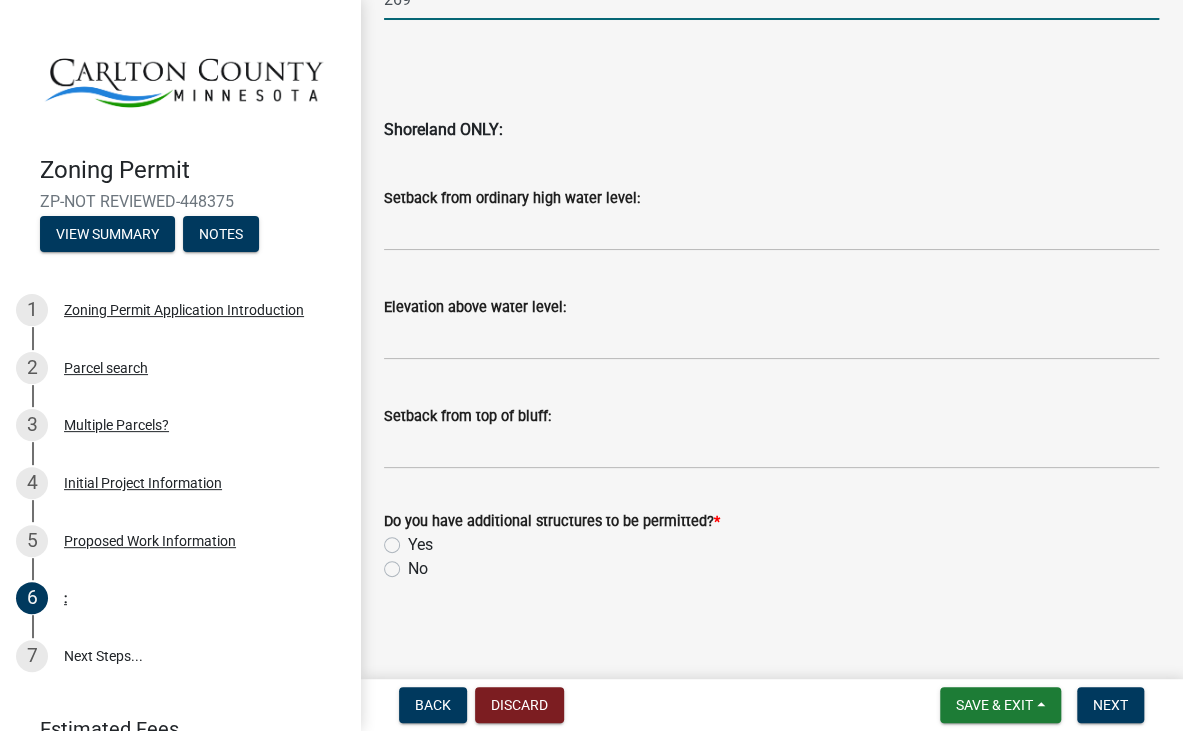 scroll, scrollTop: 2135, scrollLeft: 0, axis: vertical 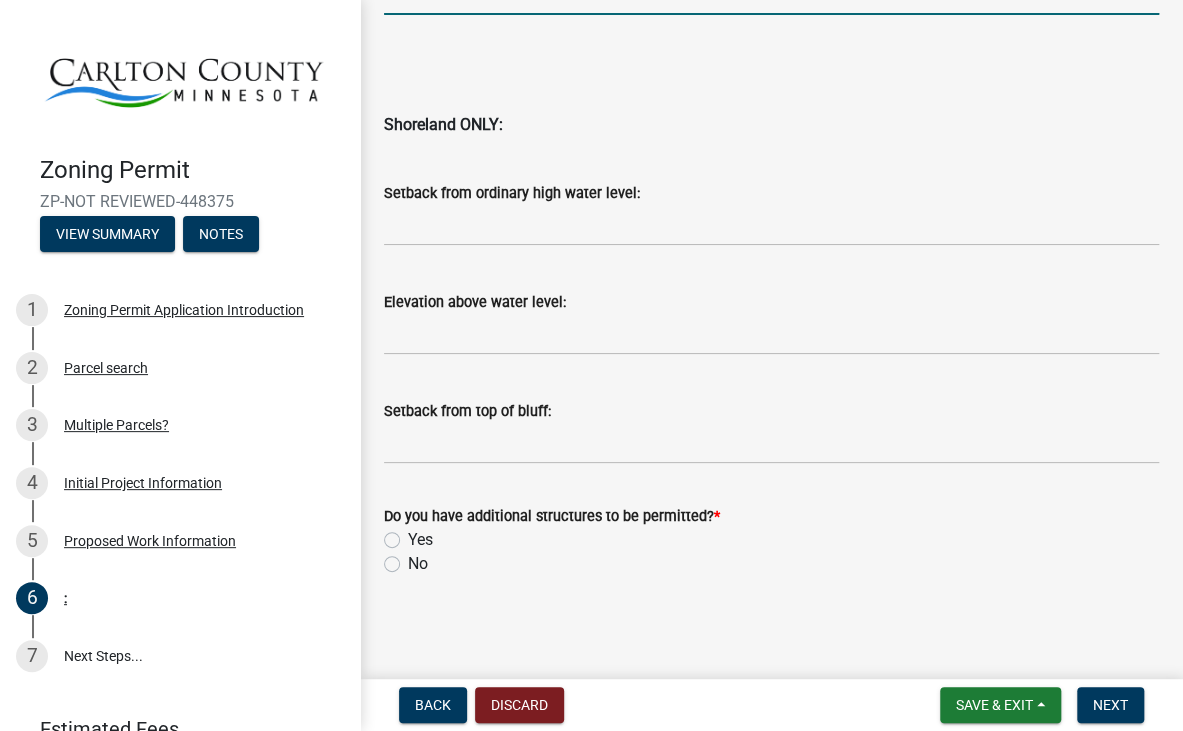 type on "269" 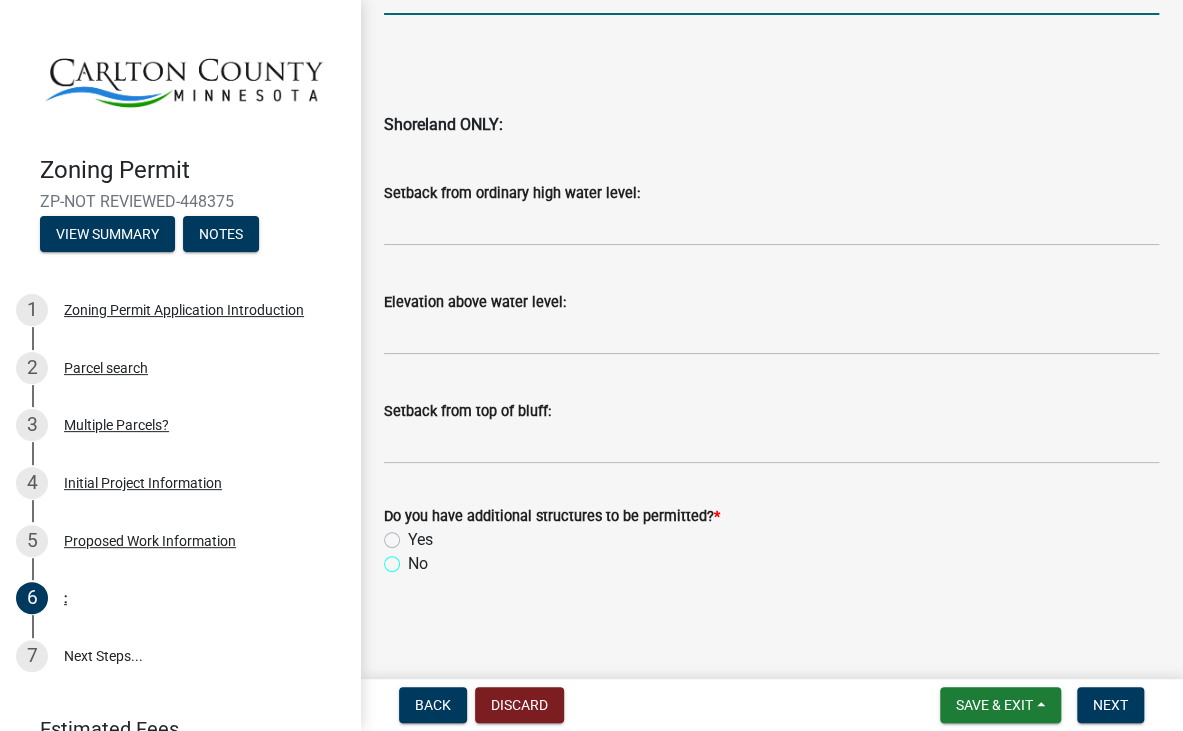 click on "No" at bounding box center [414, 558] 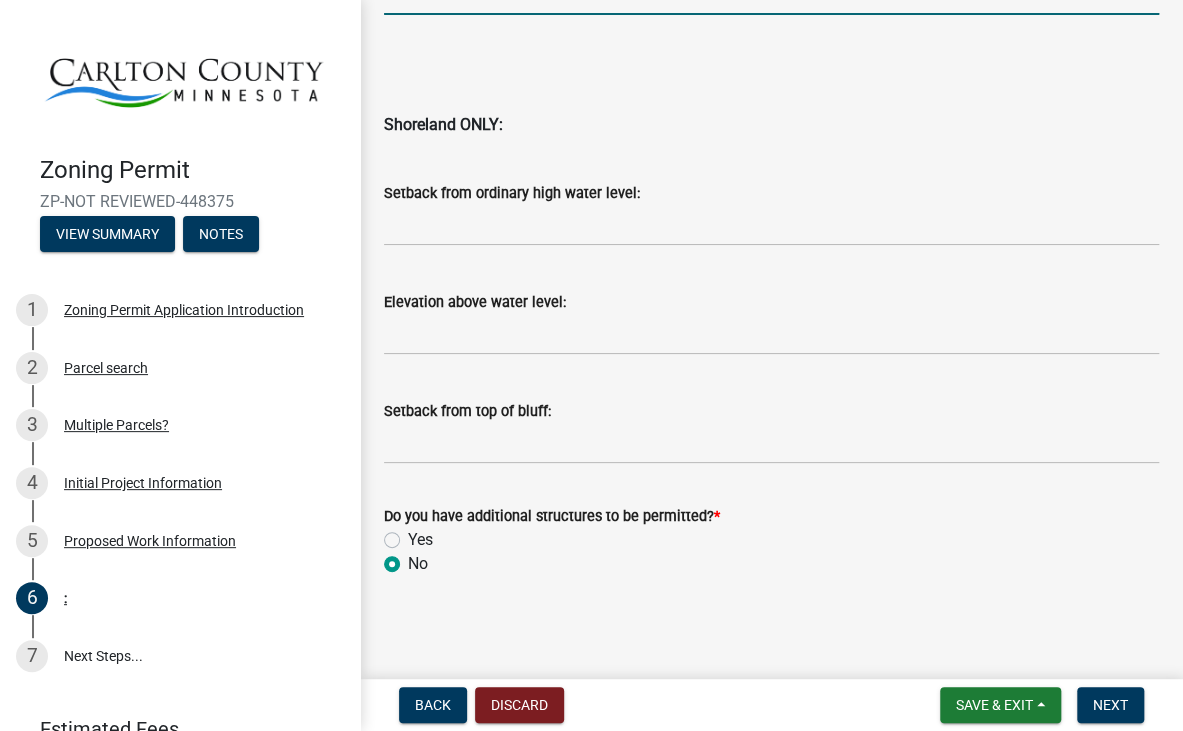 radio on "true" 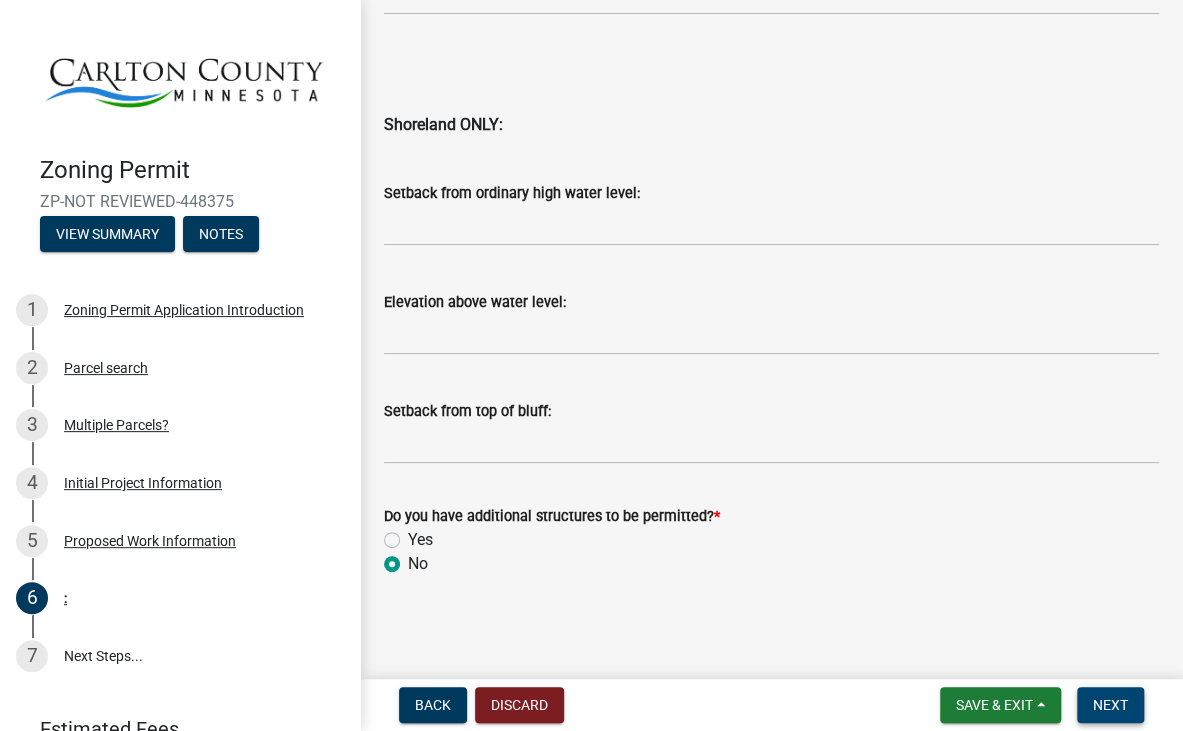 click on "Next" at bounding box center (1110, 705) 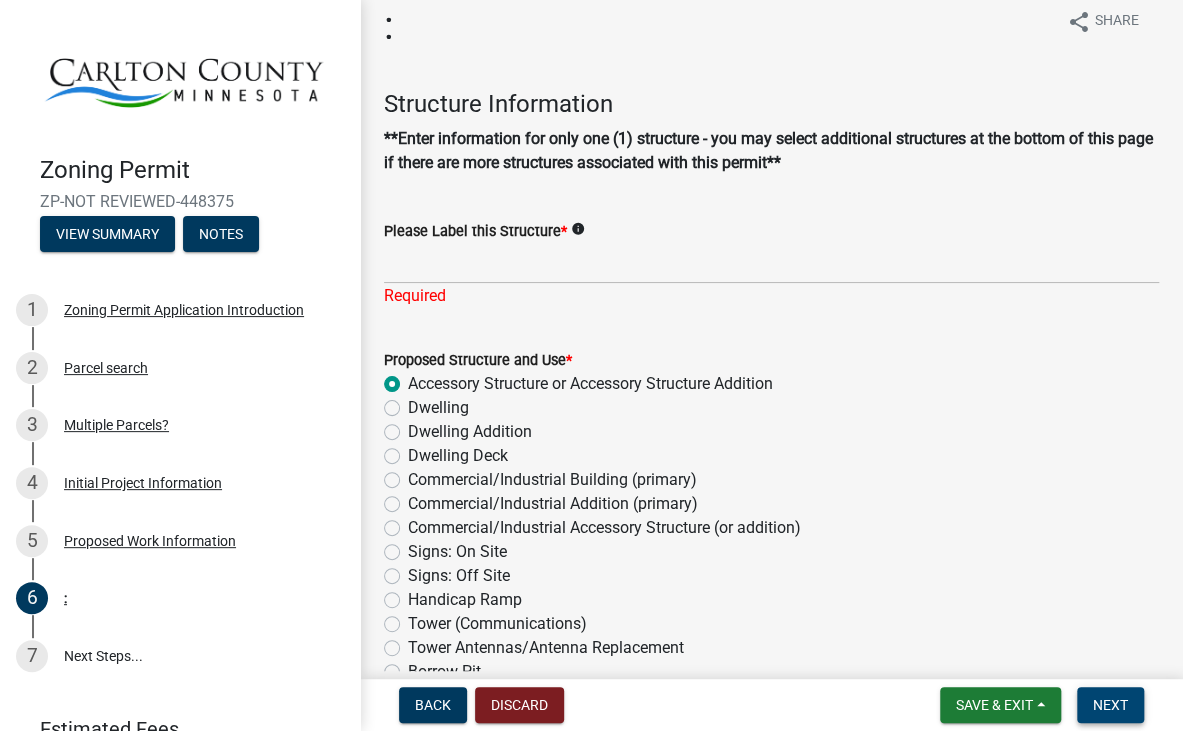 scroll, scrollTop: 0, scrollLeft: 0, axis: both 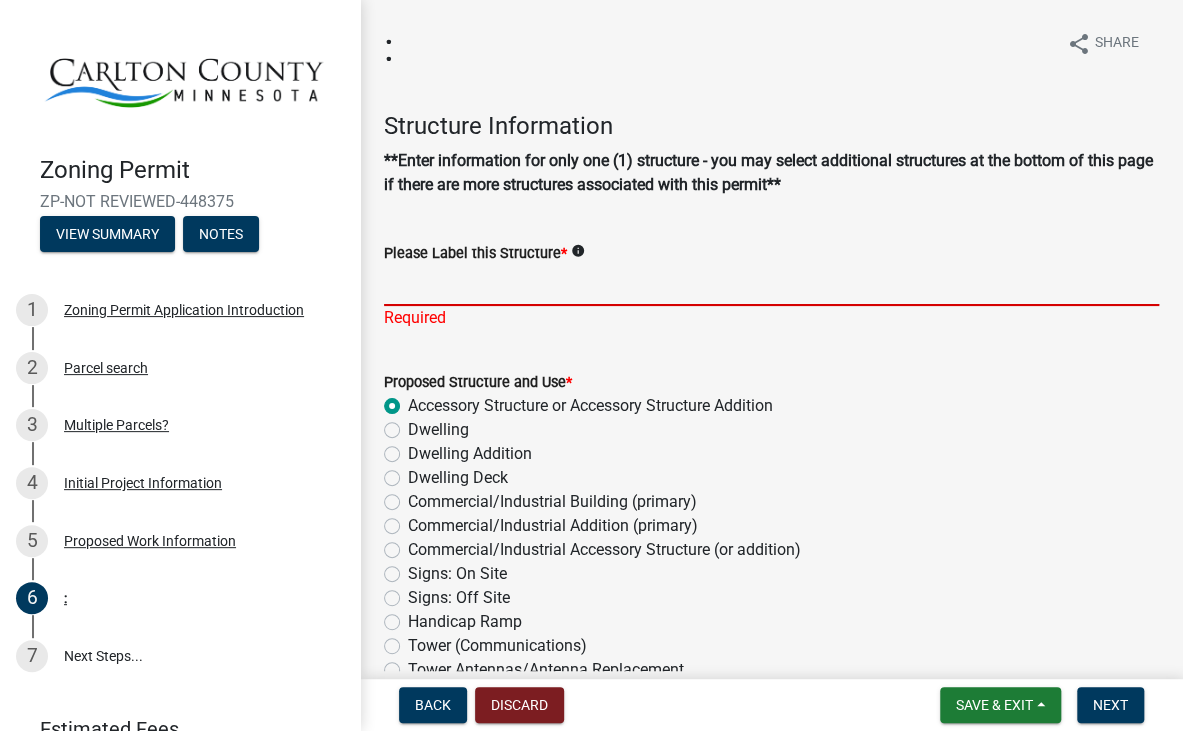 click on "Please Label this Structure  *" at bounding box center [771, 285] 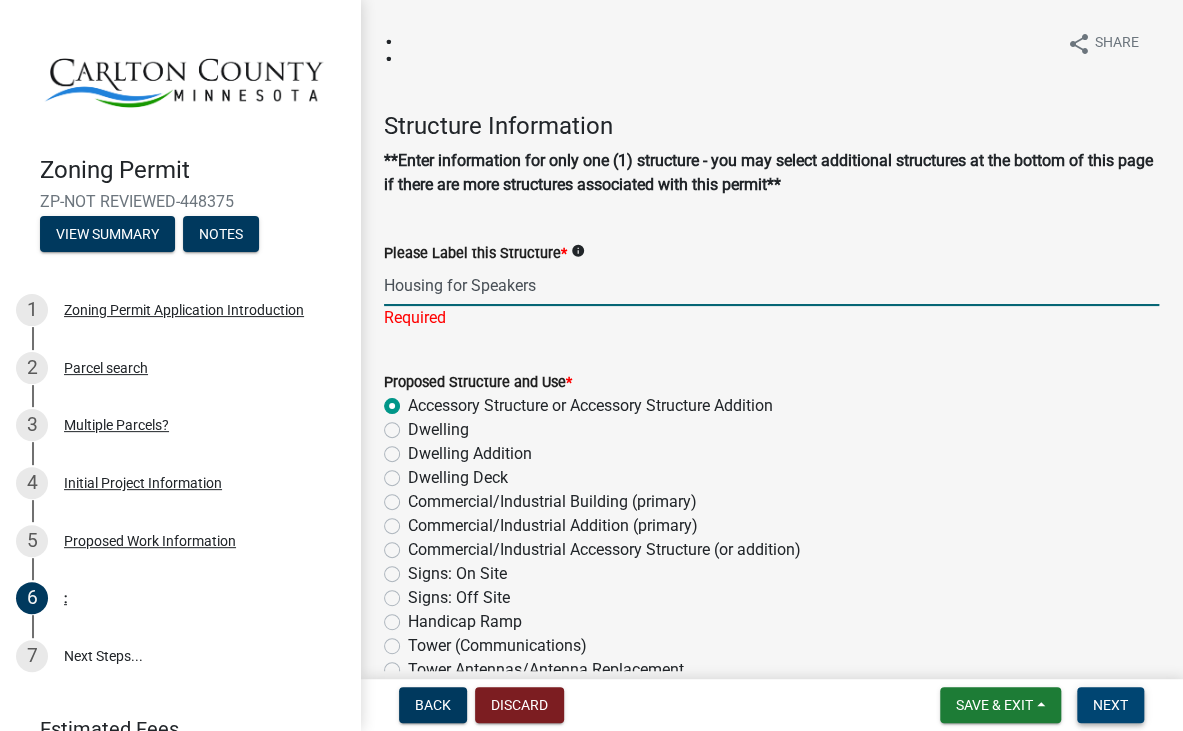 type on "Housing for Speakers" 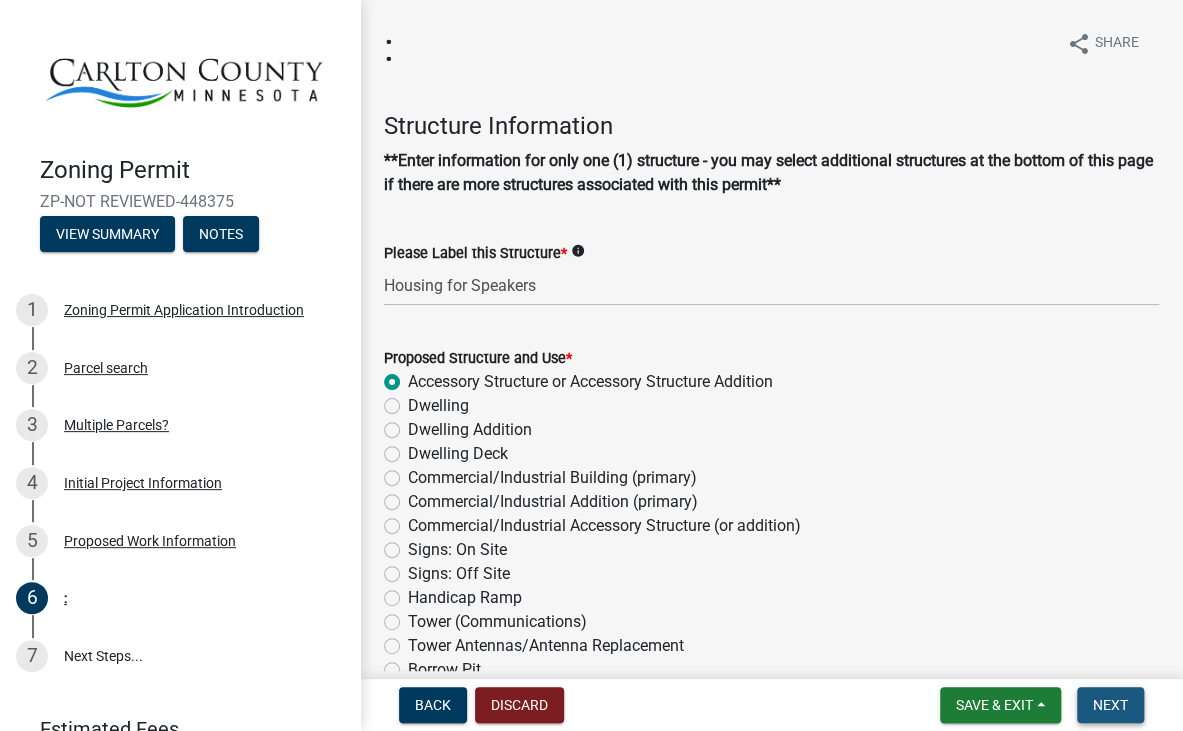 click on "Next" at bounding box center (1110, 705) 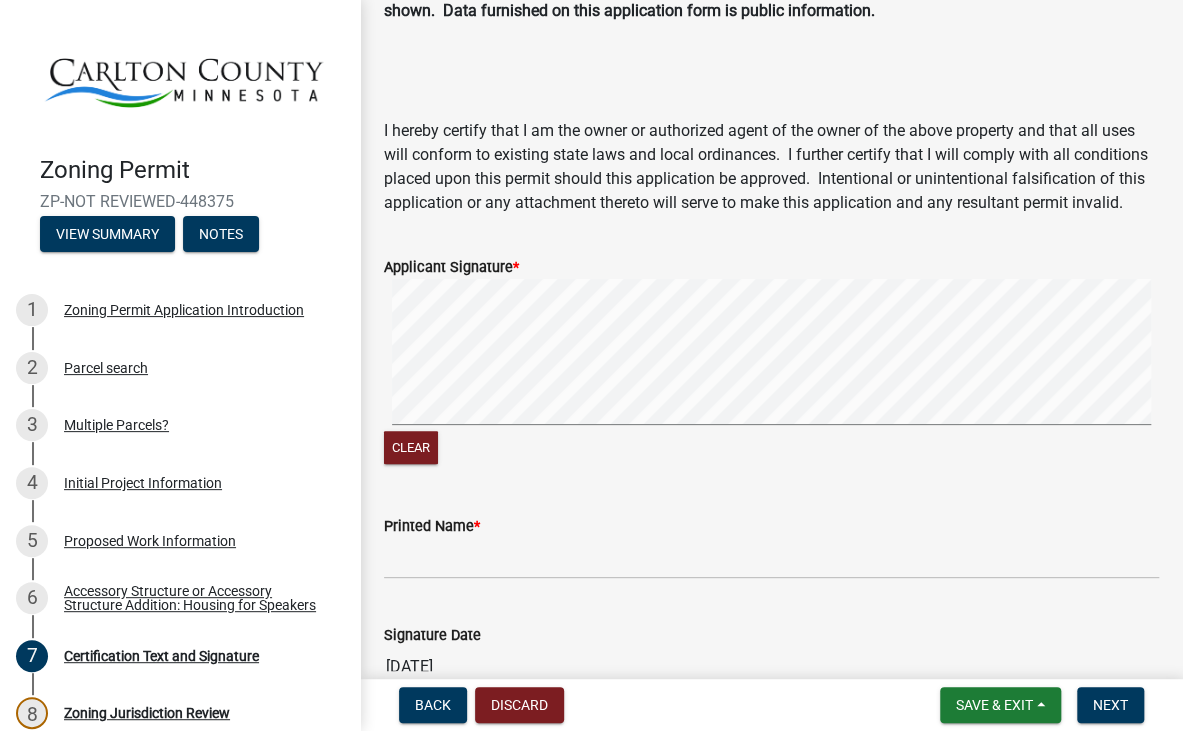 scroll, scrollTop: 300, scrollLeft: 0, axis: vertical 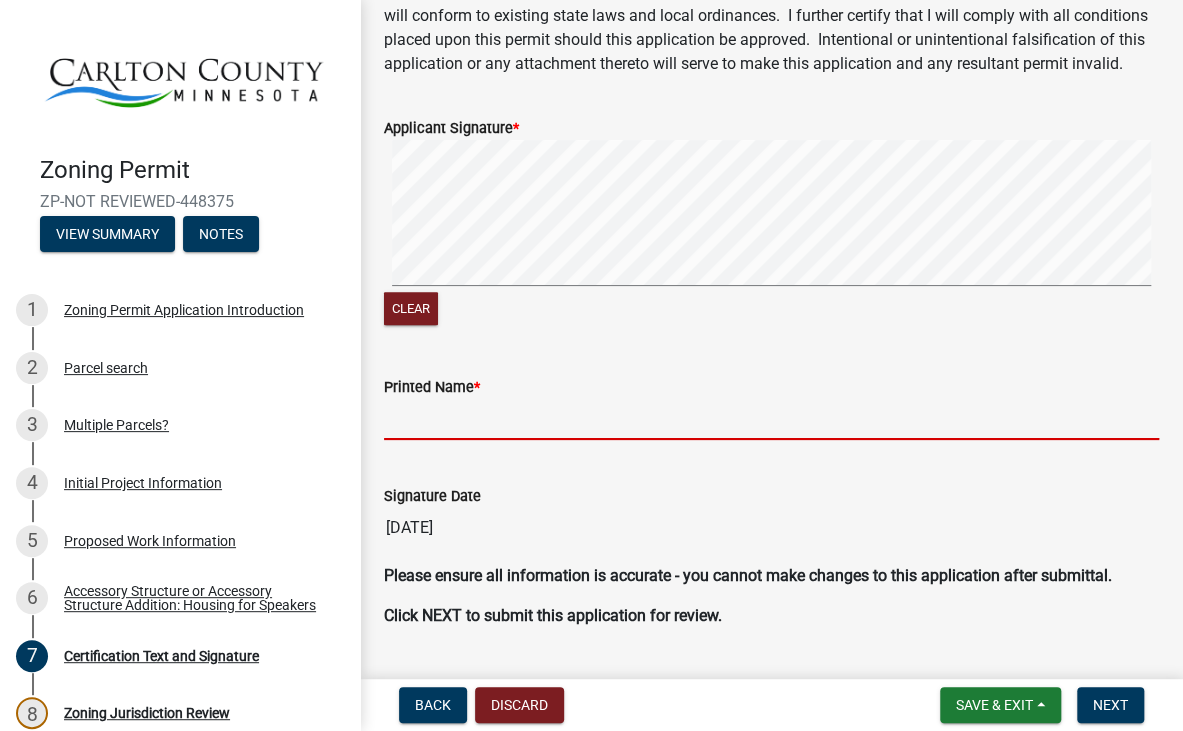 click on "Printed Name  *" at bounding box center [771, 419] 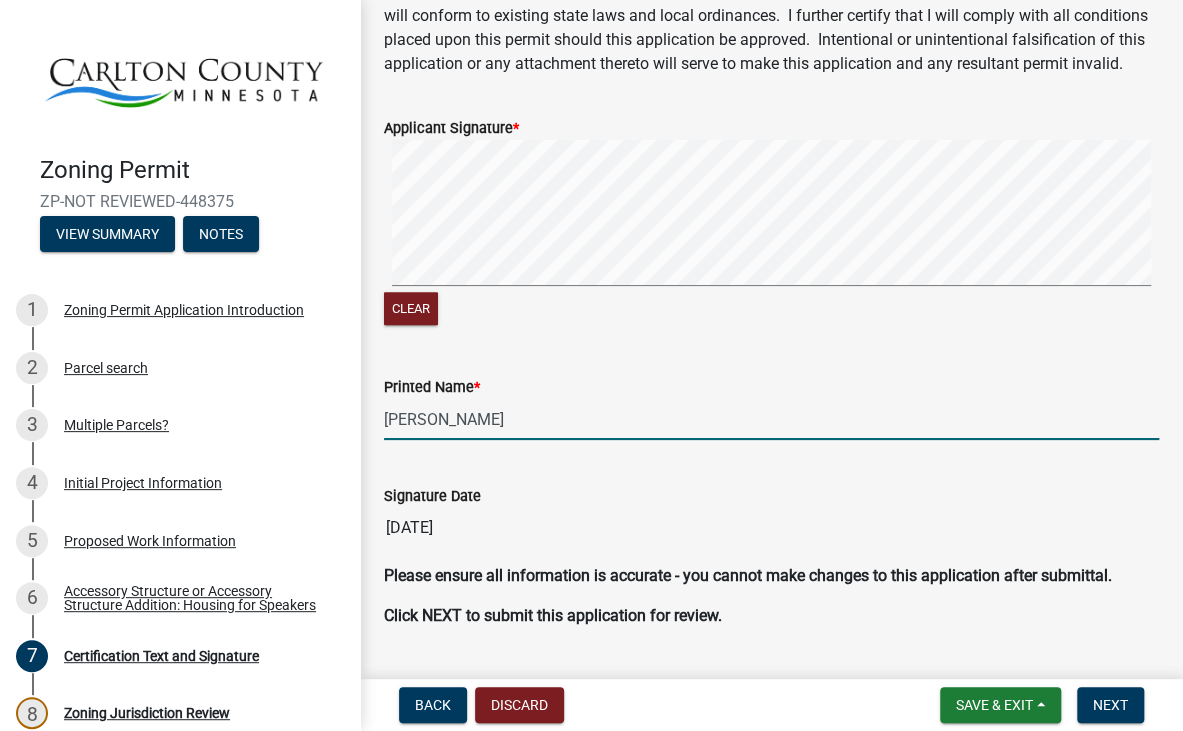 type on "[PERSON_NAME]" 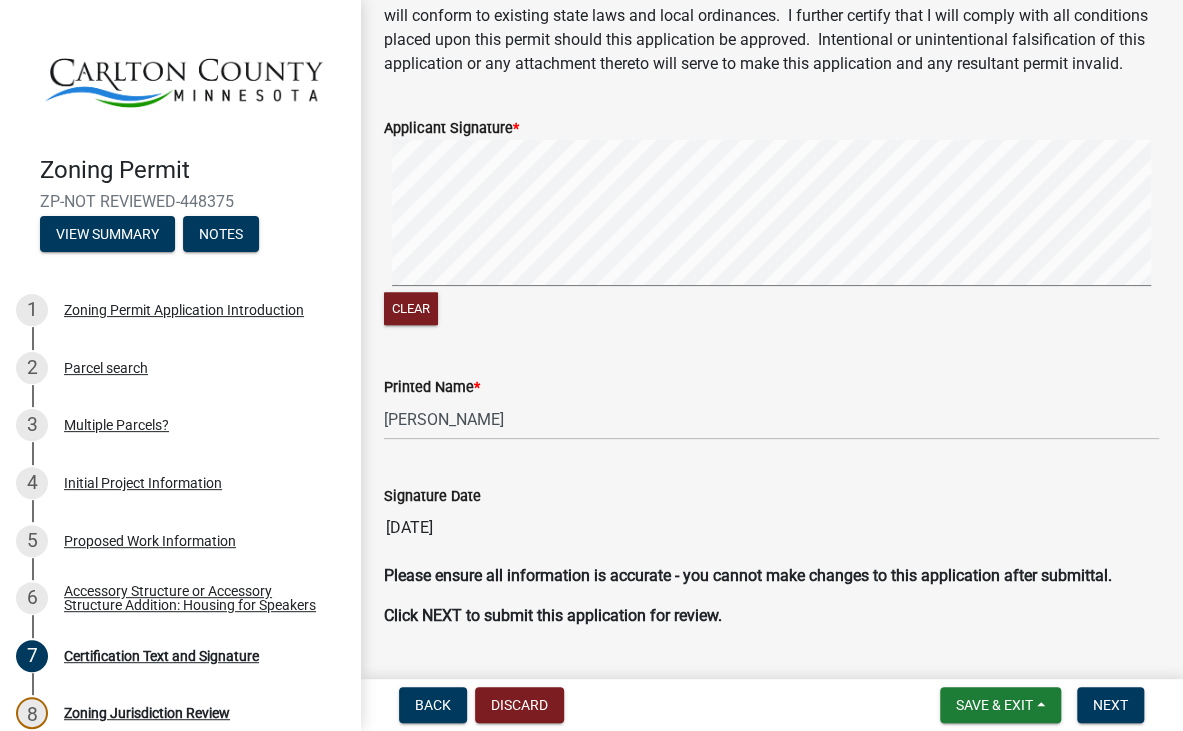drag, startPoint x: 577, startPoint y: 326, endPoint x: 558, endPoint y: 336, distance: 21.470911 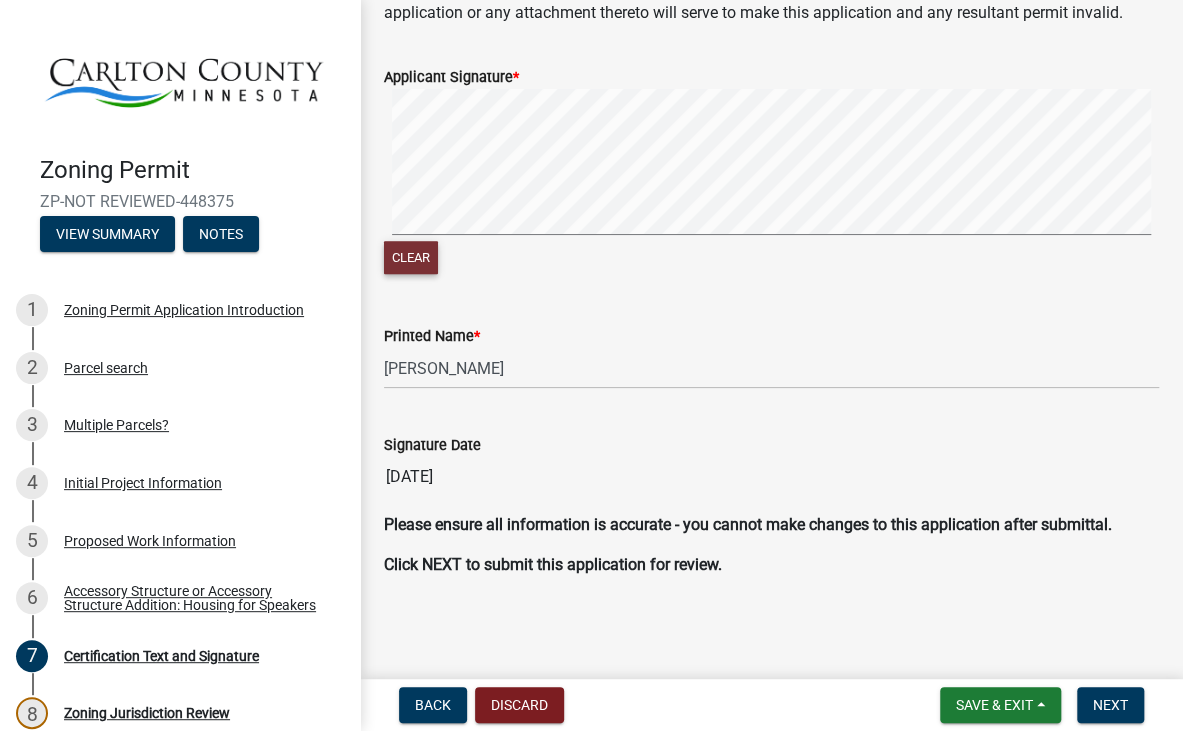 click on "Clear" 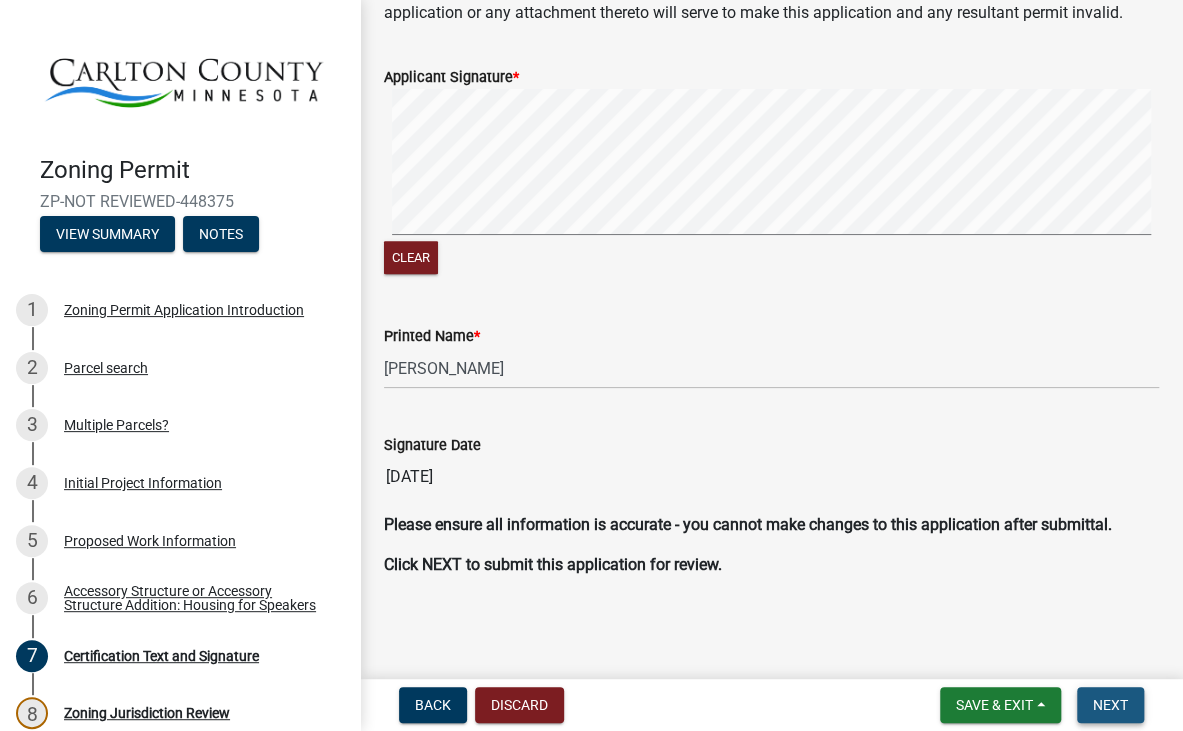 click on "Next" at bounding box center [1110, 705] 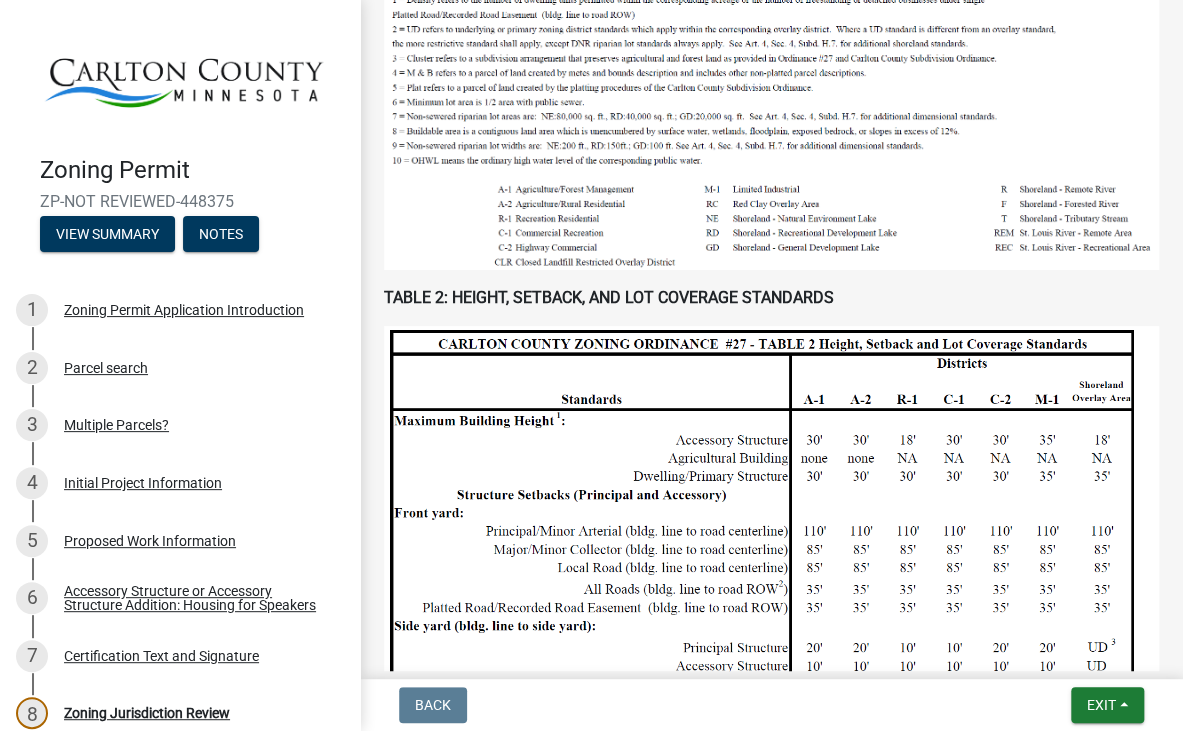 scroll, scrollTop: 1300, scrollLeft: 0, axis: vertical 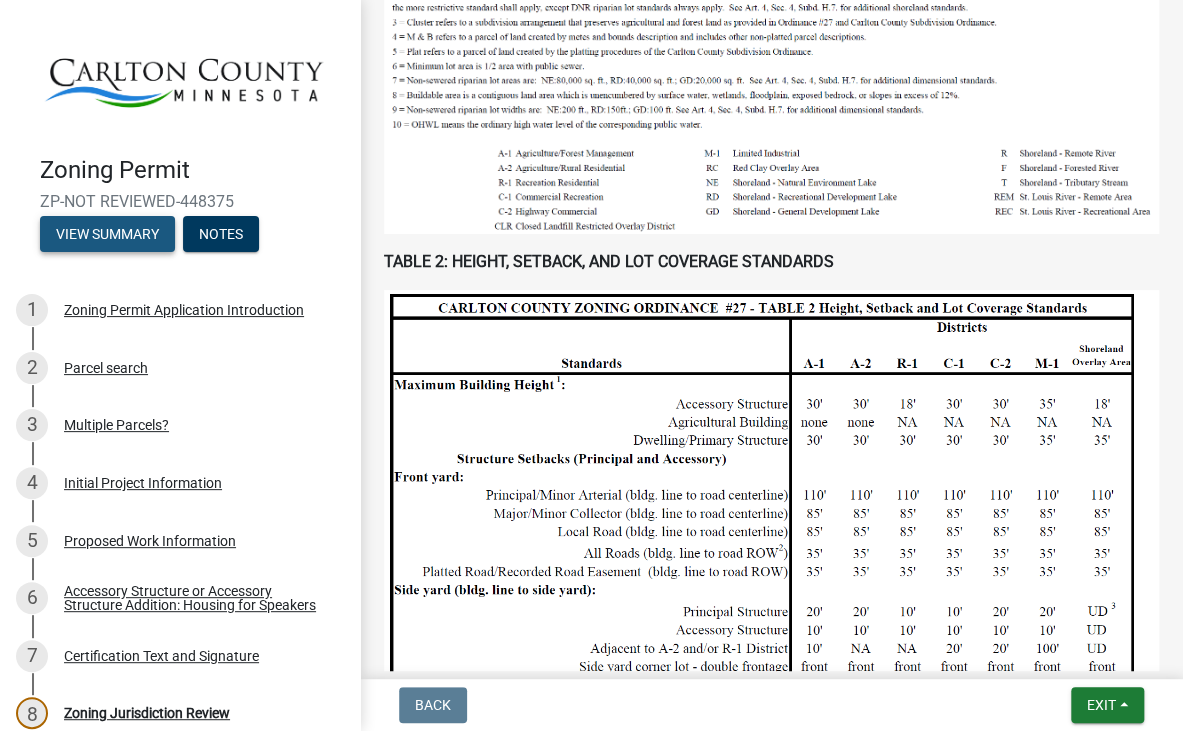 click on "View Summary" at bounding box center (107, 234) 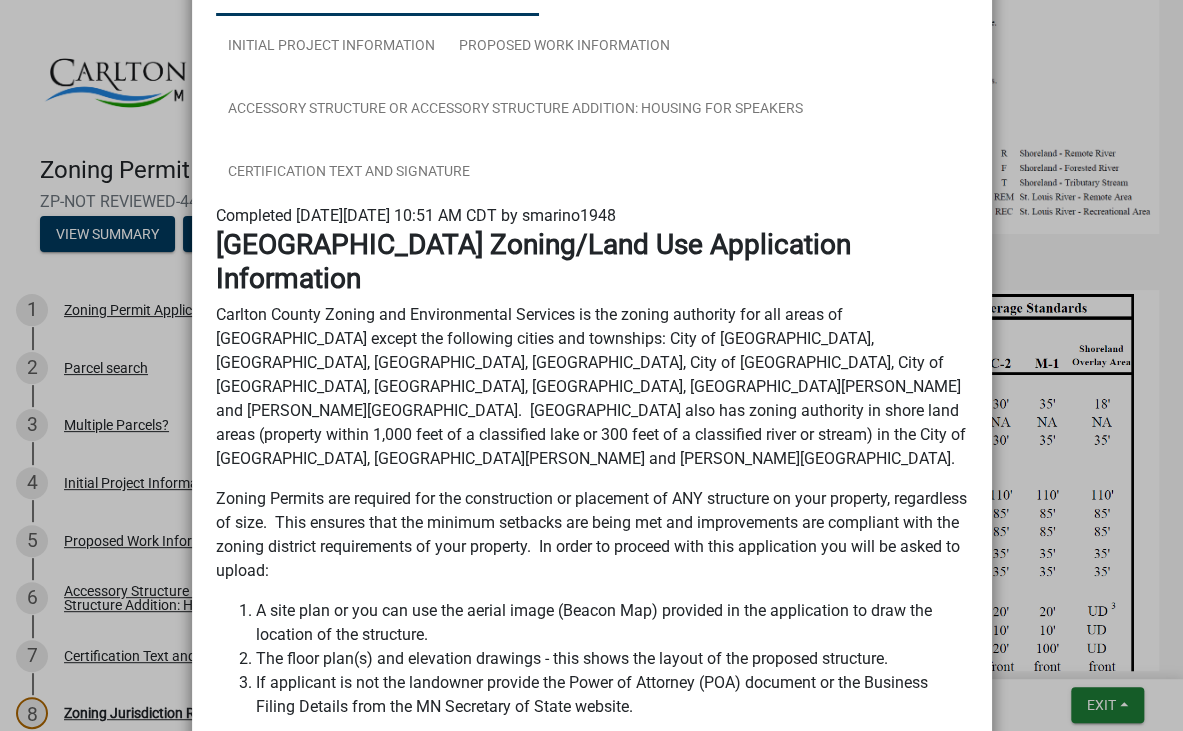 scroll, scrollTop: 0, scrollLeft: 0, axis: both 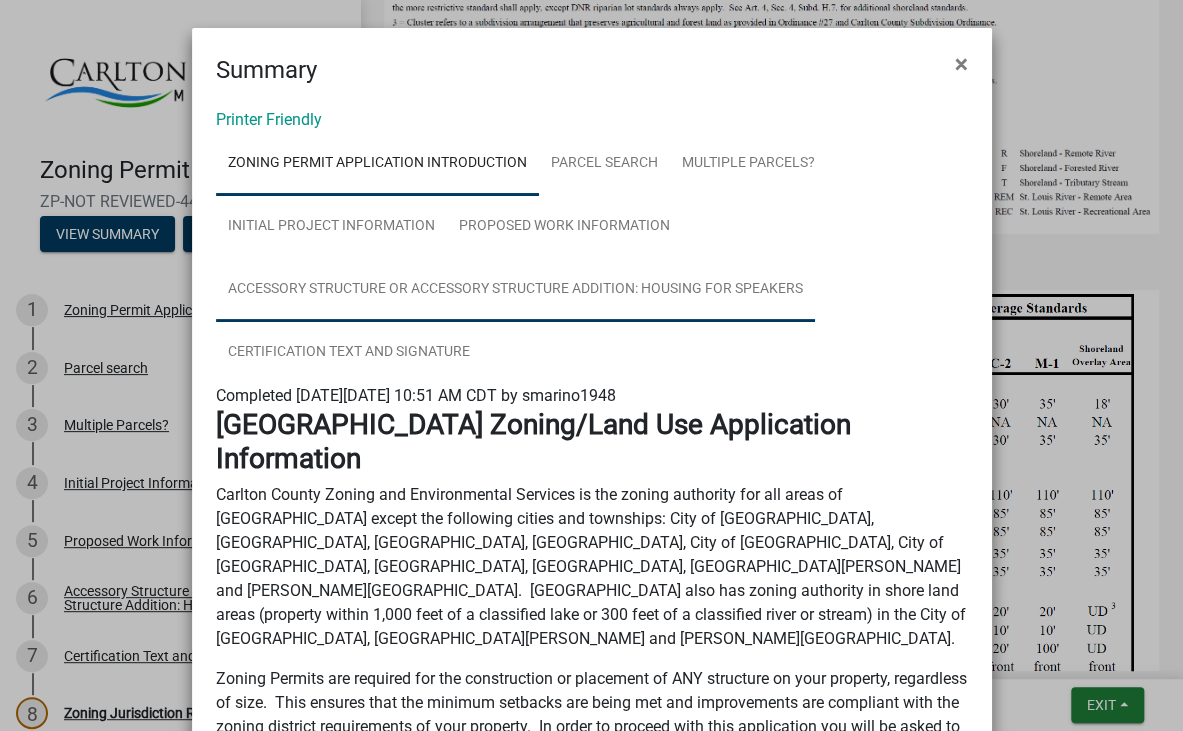 click on "Accessory Structure or Accessory Structure Addition: Housing for Speakers" at bounding box center (515, 290) 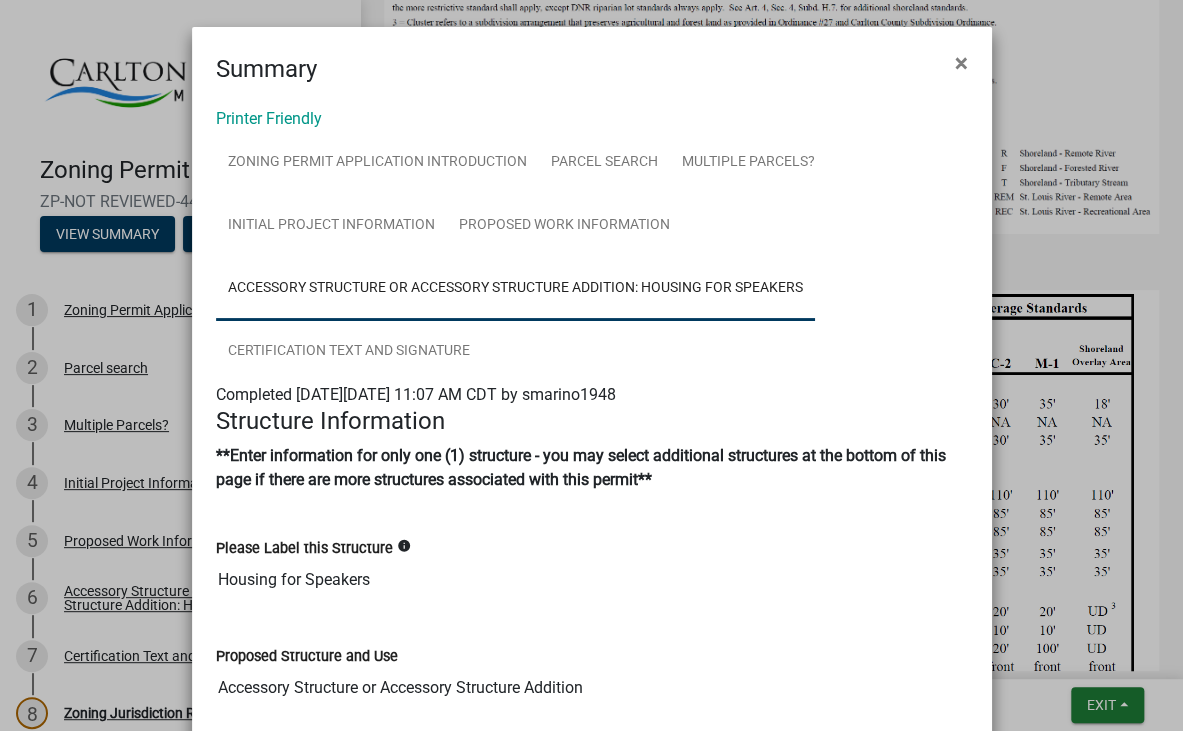 scroll, scrollTop: 0, scrollLeft: 0, axis: both 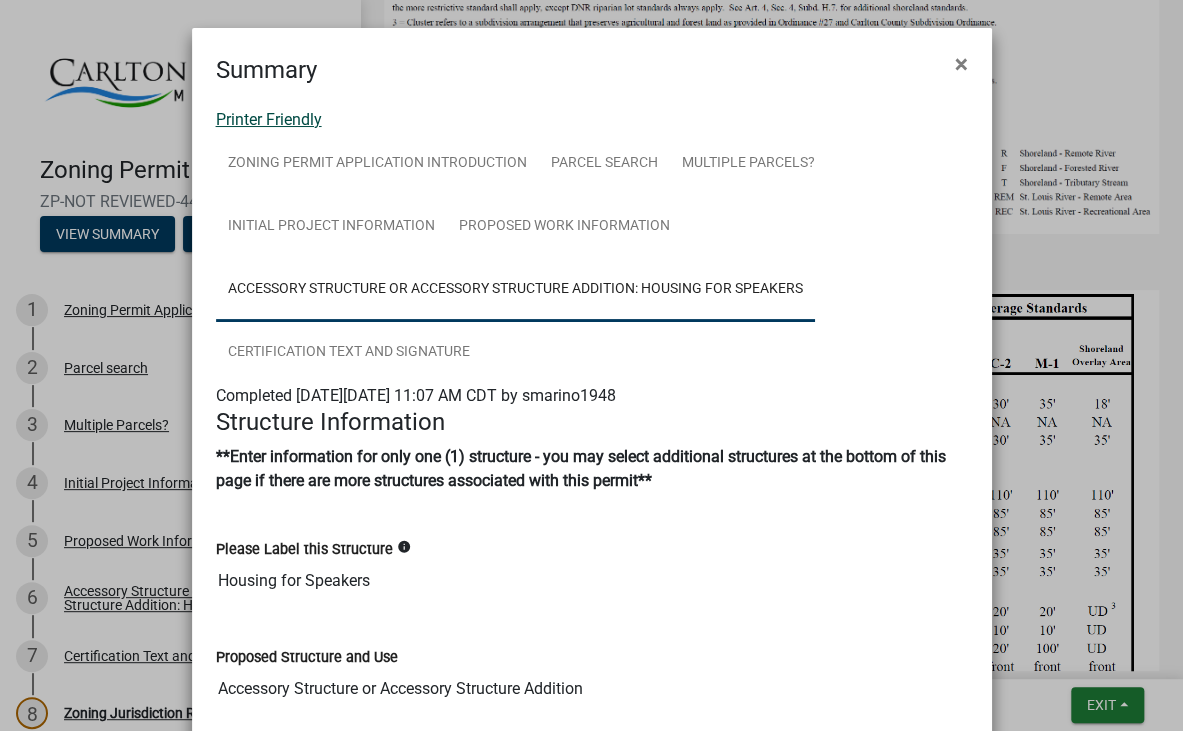 click on "Printer Friendly" 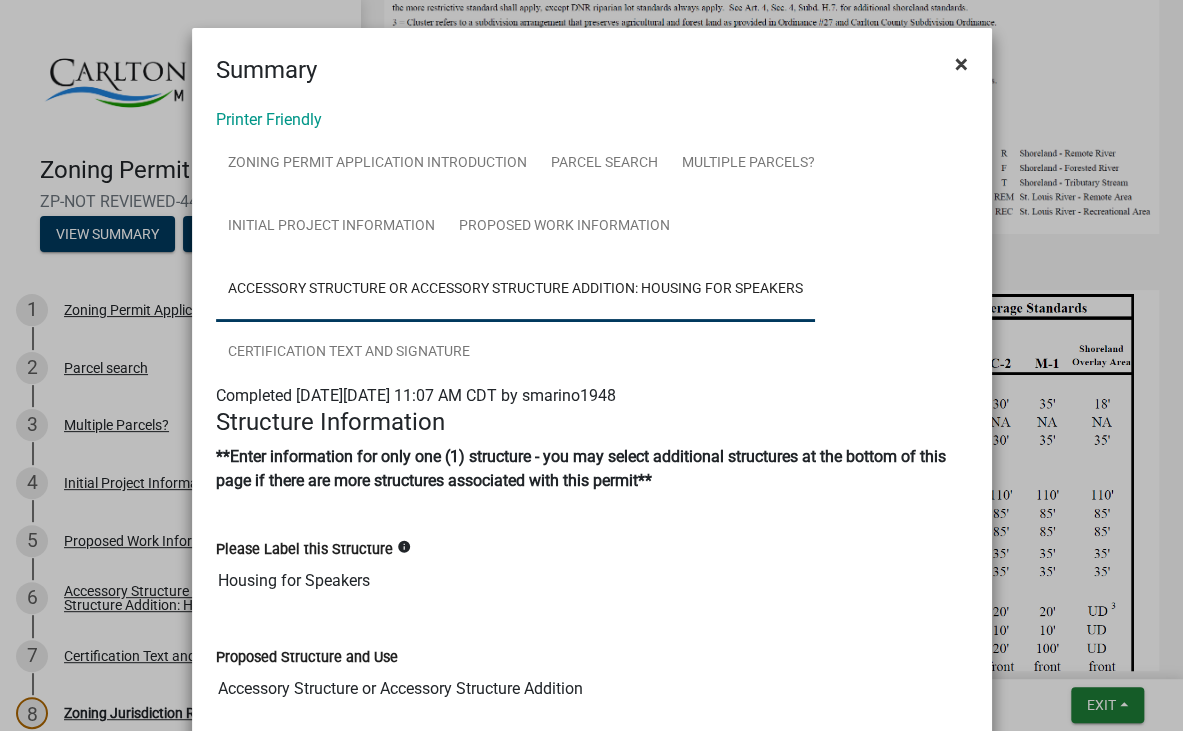 click on "×" 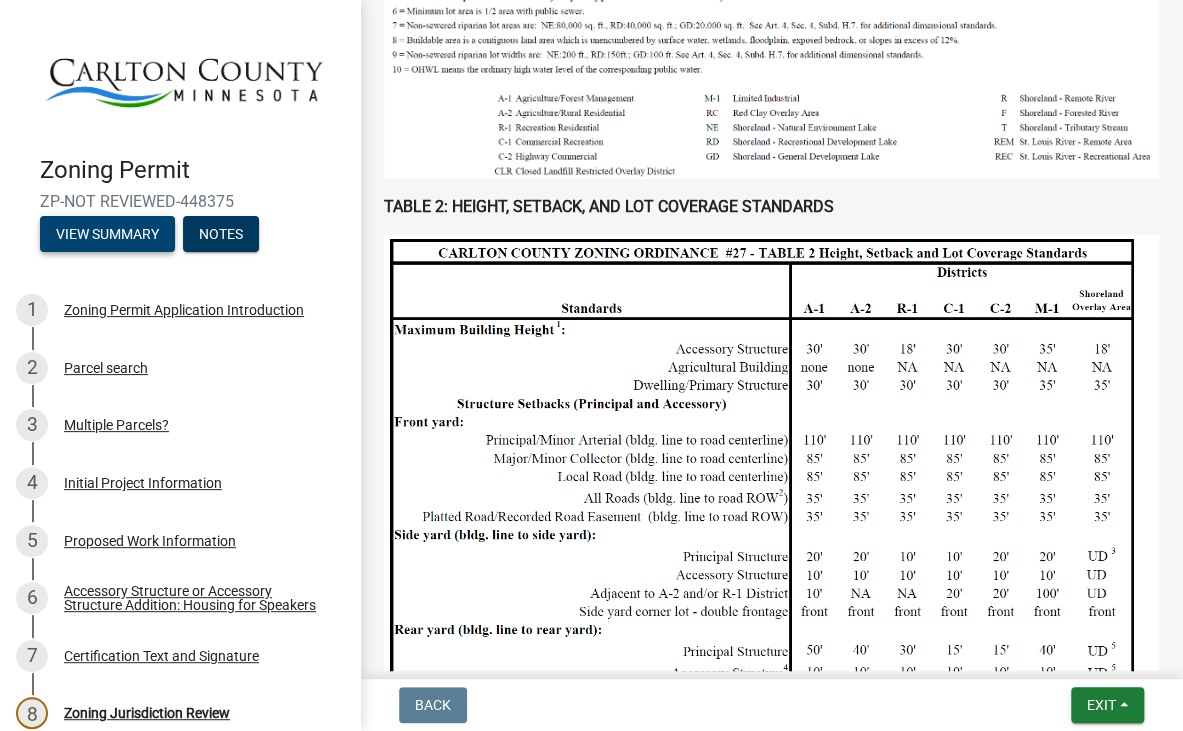 scroll, scrollTop: 1400, scrollLeft: 0, axis: vertical 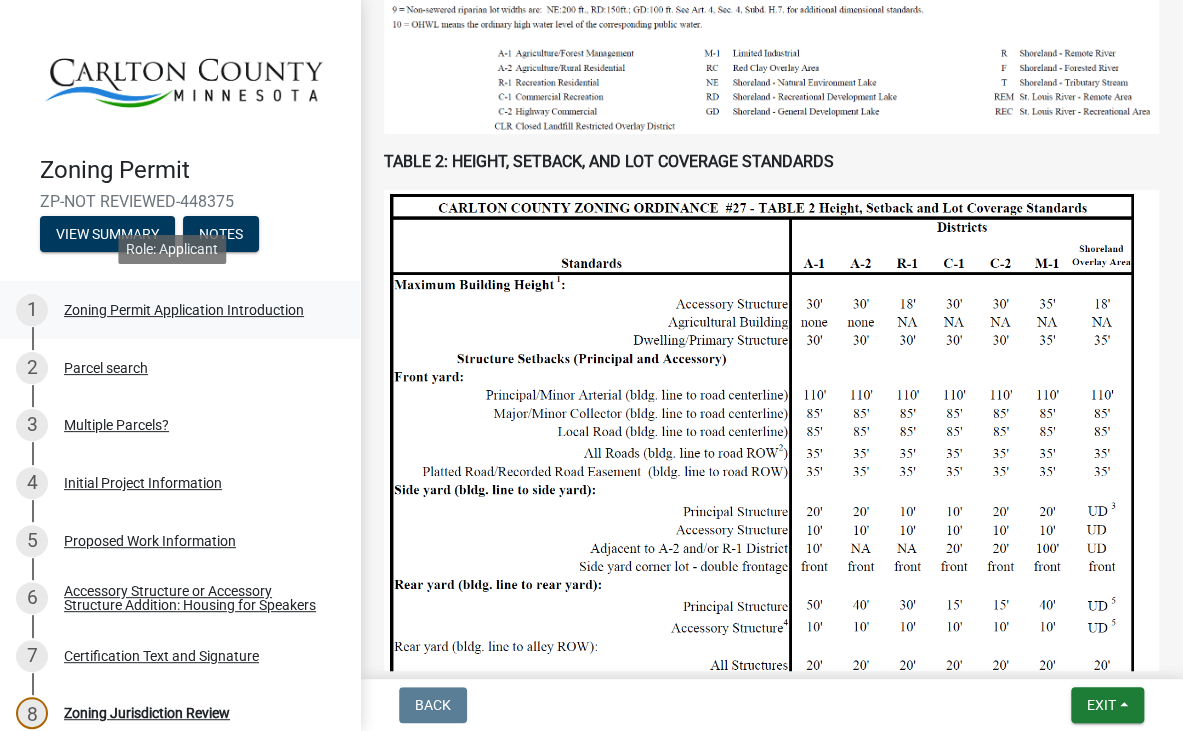 click on "Zoning Permit Application Introduction" at bounding box center (184, 310) 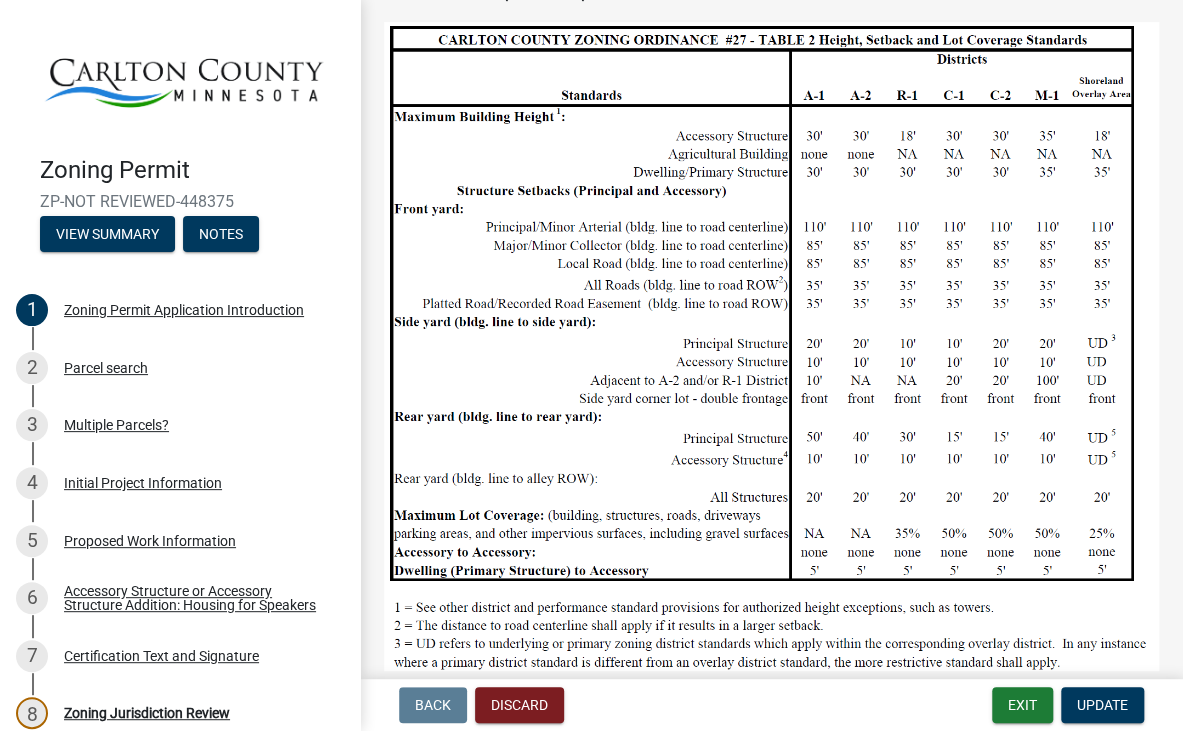 scroll, scrollTop: 1600, scrollLeft: 0, axis: vertical 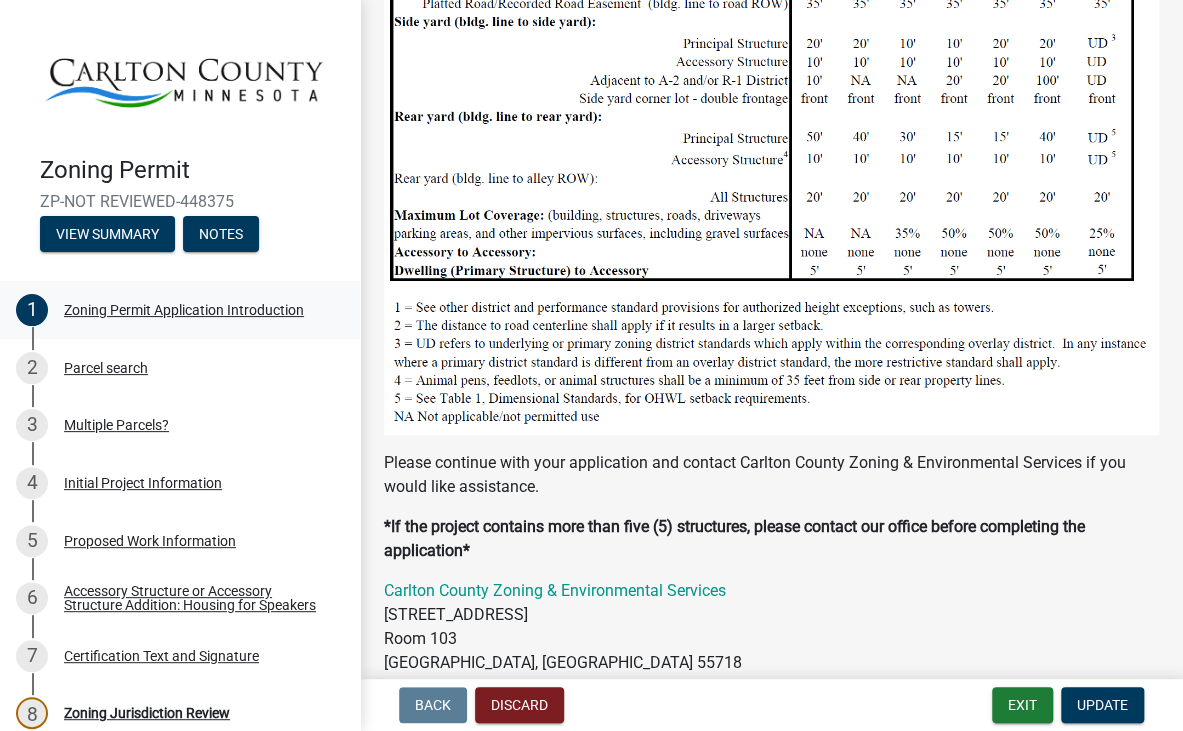 click on "Zoning Permit Application Introduction" at bounding box center (184, 310) 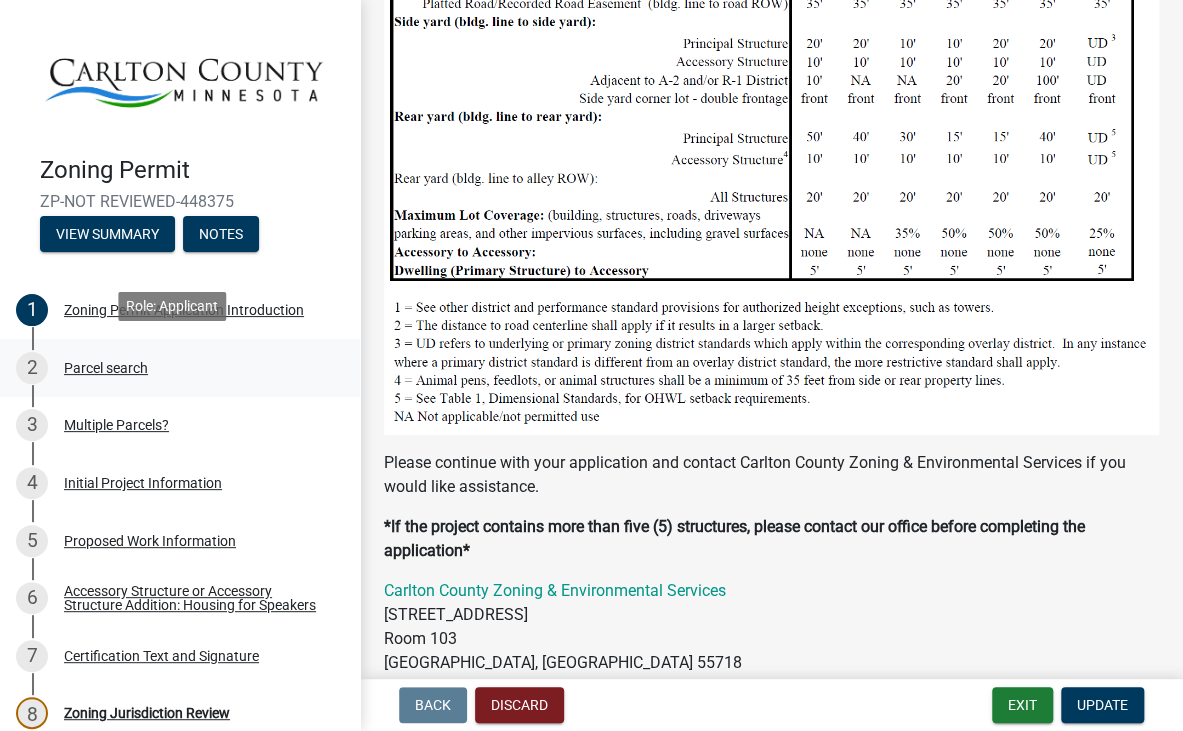 click on "Parcel search" at bounding box center [106, 368] 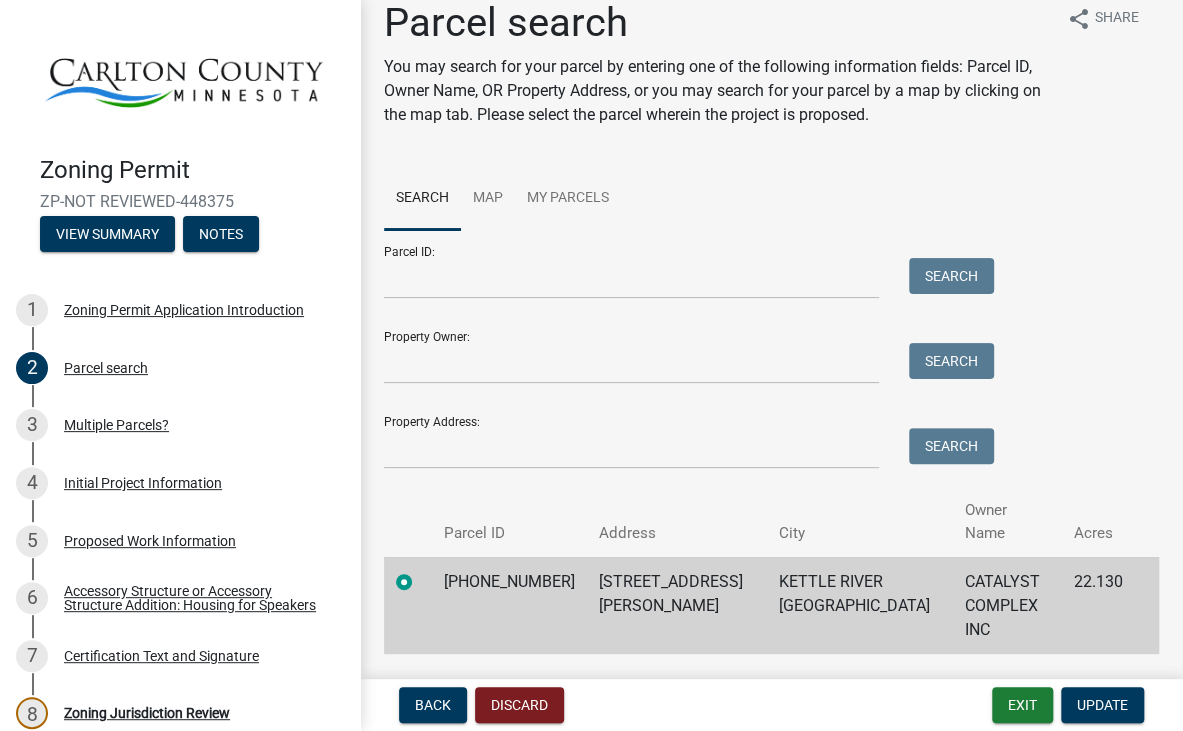 scroll, scrollTop: 39, scrollLeft: 0, axis: vertical 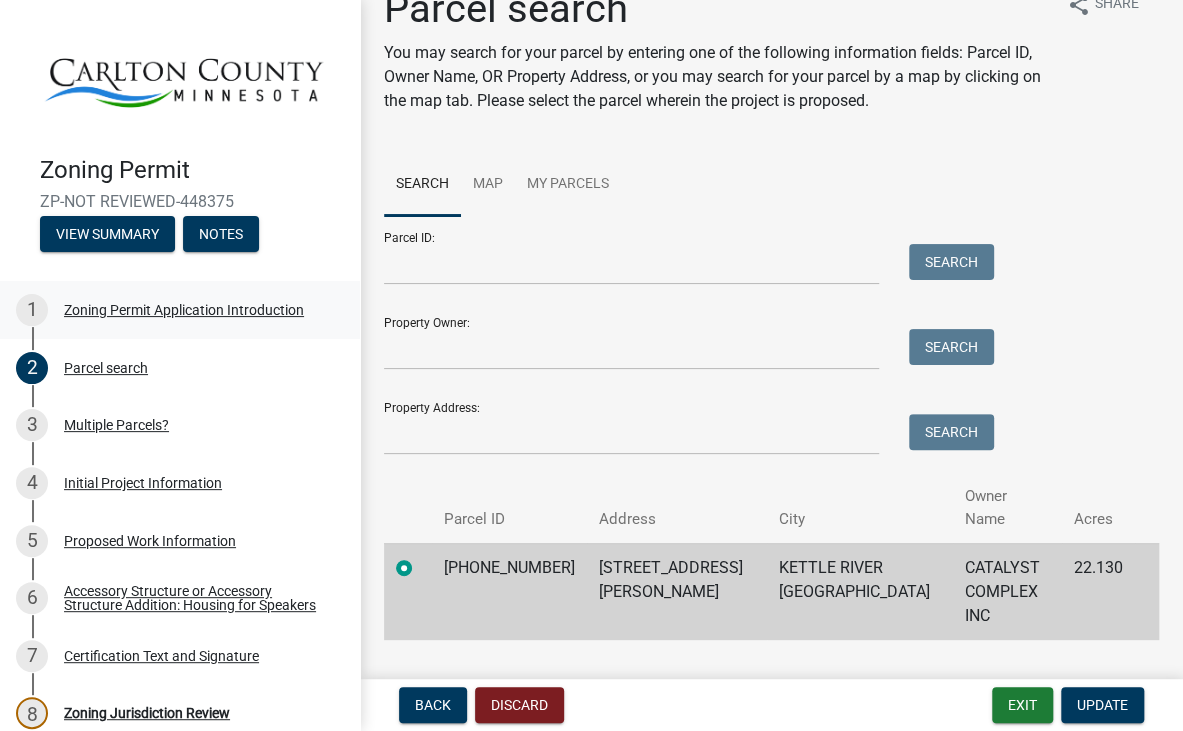 click on "Zoning Permit Application Introduction" at bounding box center [184, 310] 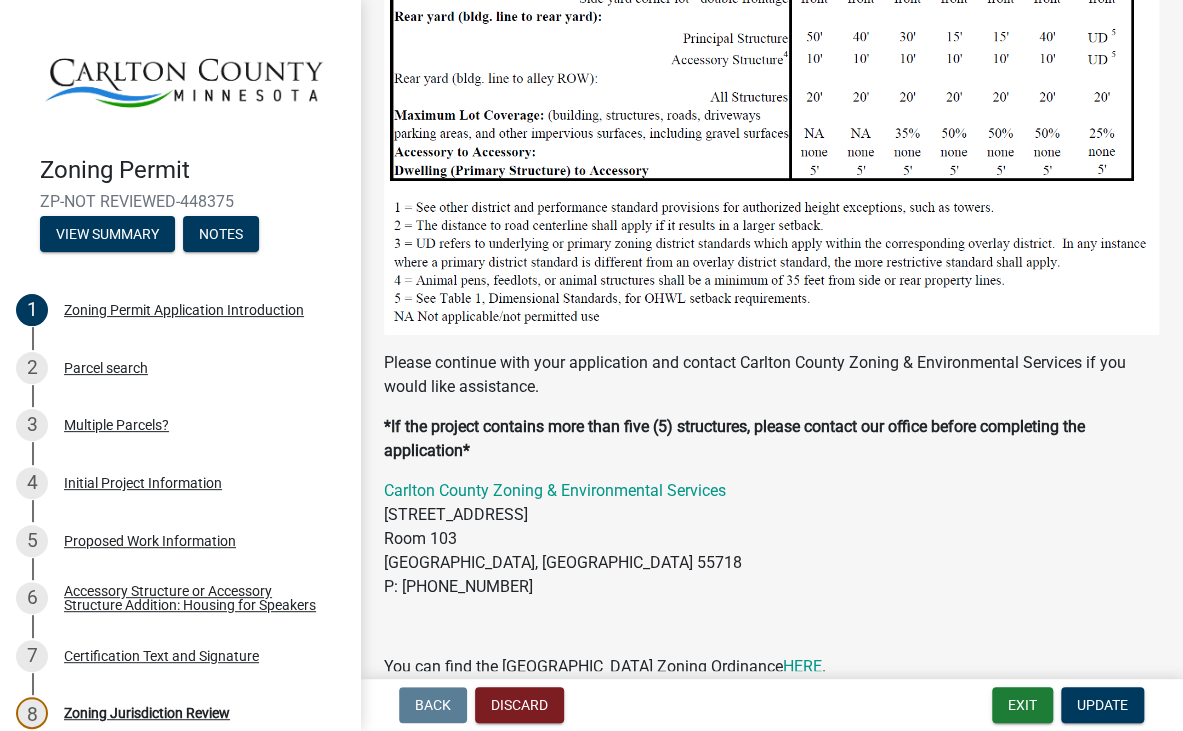 scroll, scrollTop: 1847, scrollLeft: 0, axis: vertical 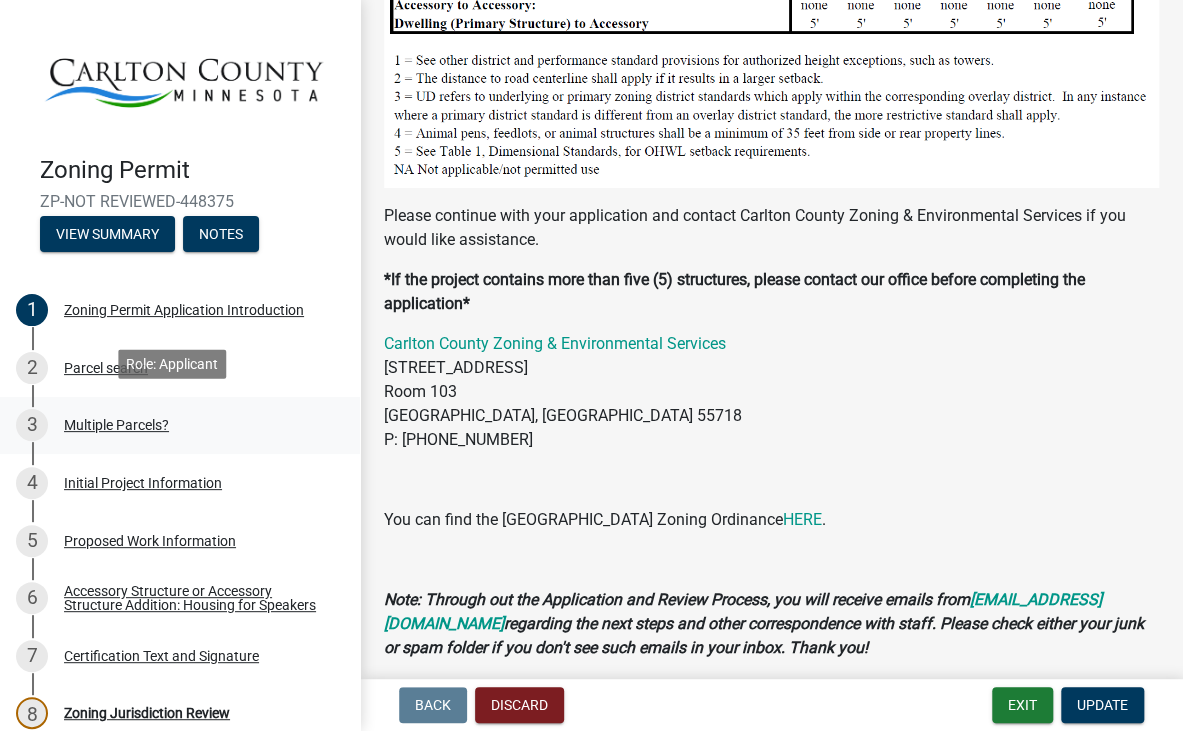 click on "Multiple Parcels?" at bounding box center [116, 425] 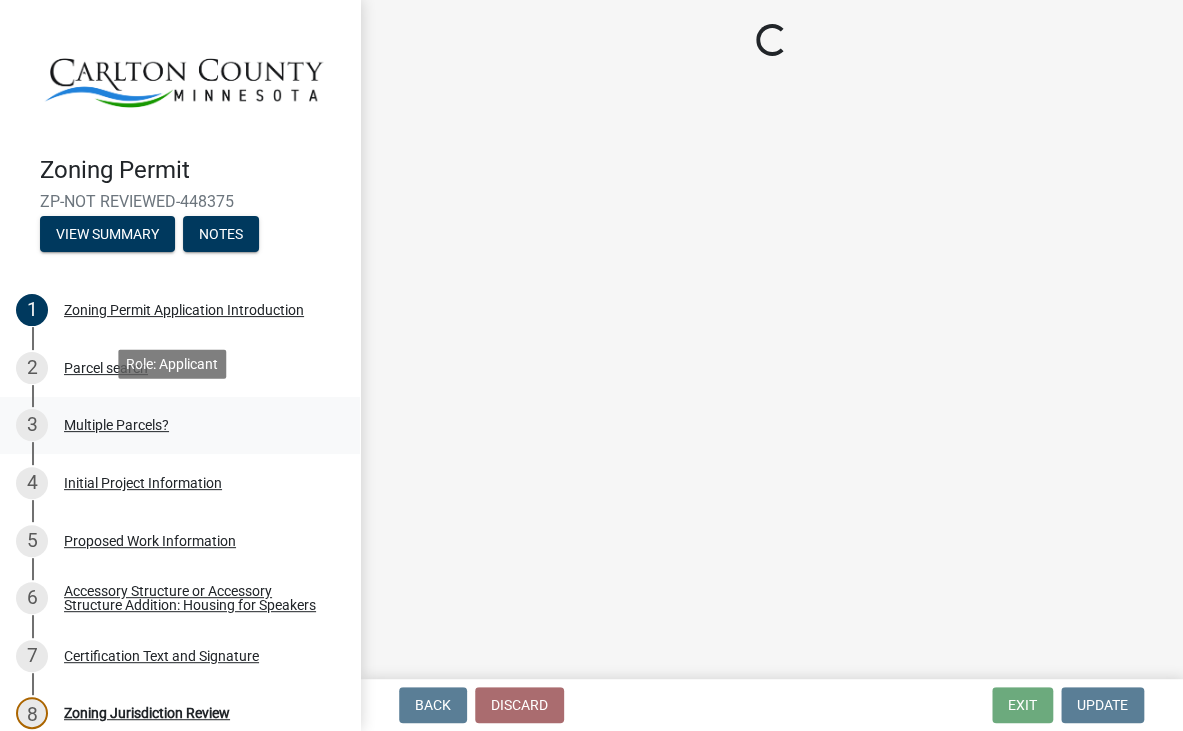 scroll, scrollTop: 0, scrollLeft: 0, axis: both 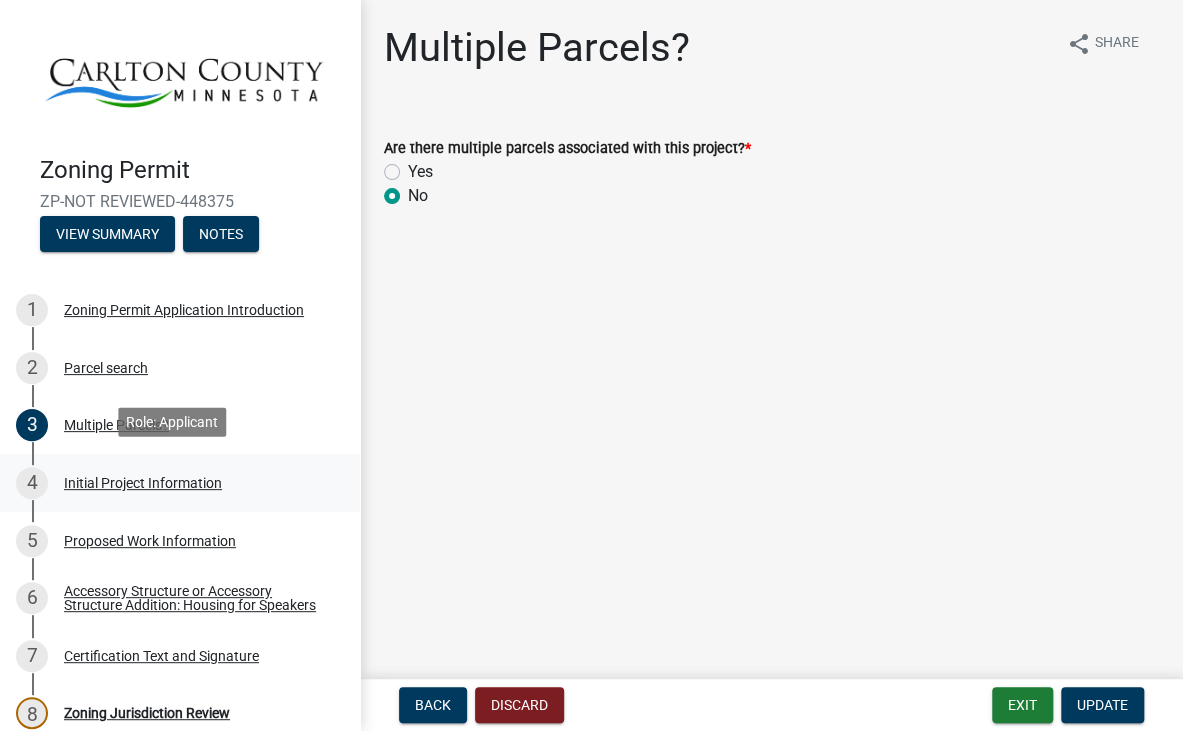 click on "4     Initial Project Information" at bounding box center [172, 483] 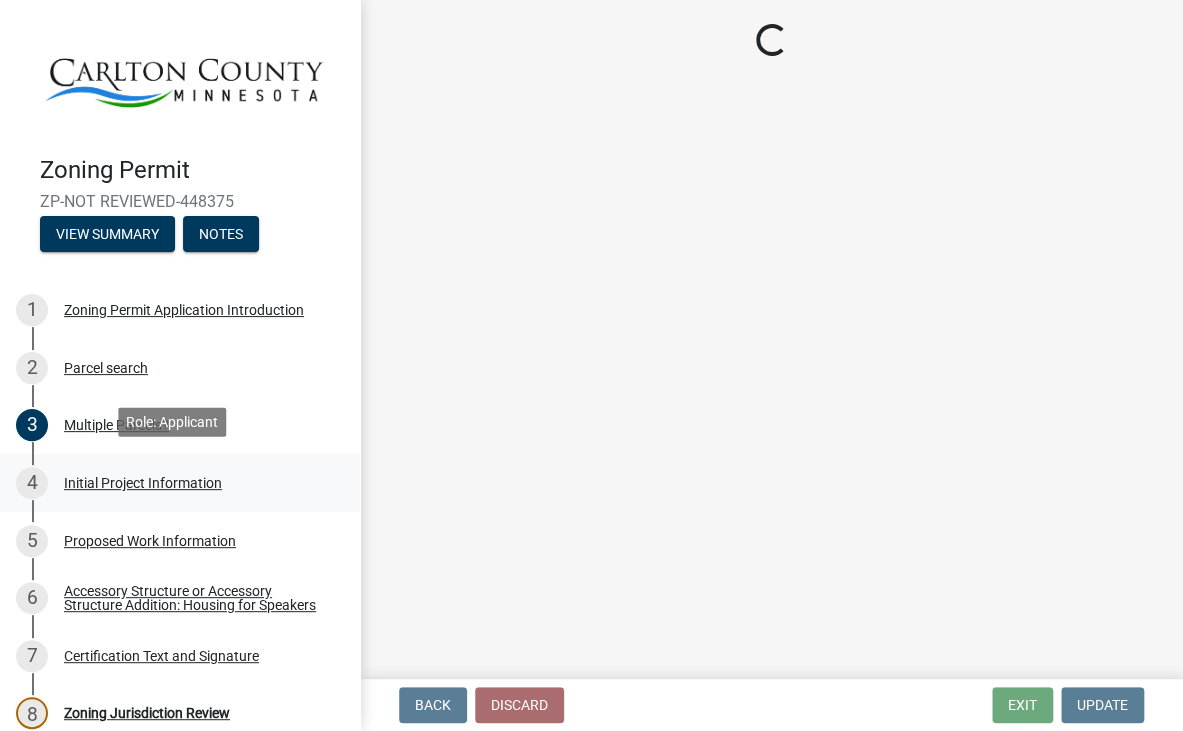 select on "33d21d3a-ebb3-419e-8315-ef7213d04586" 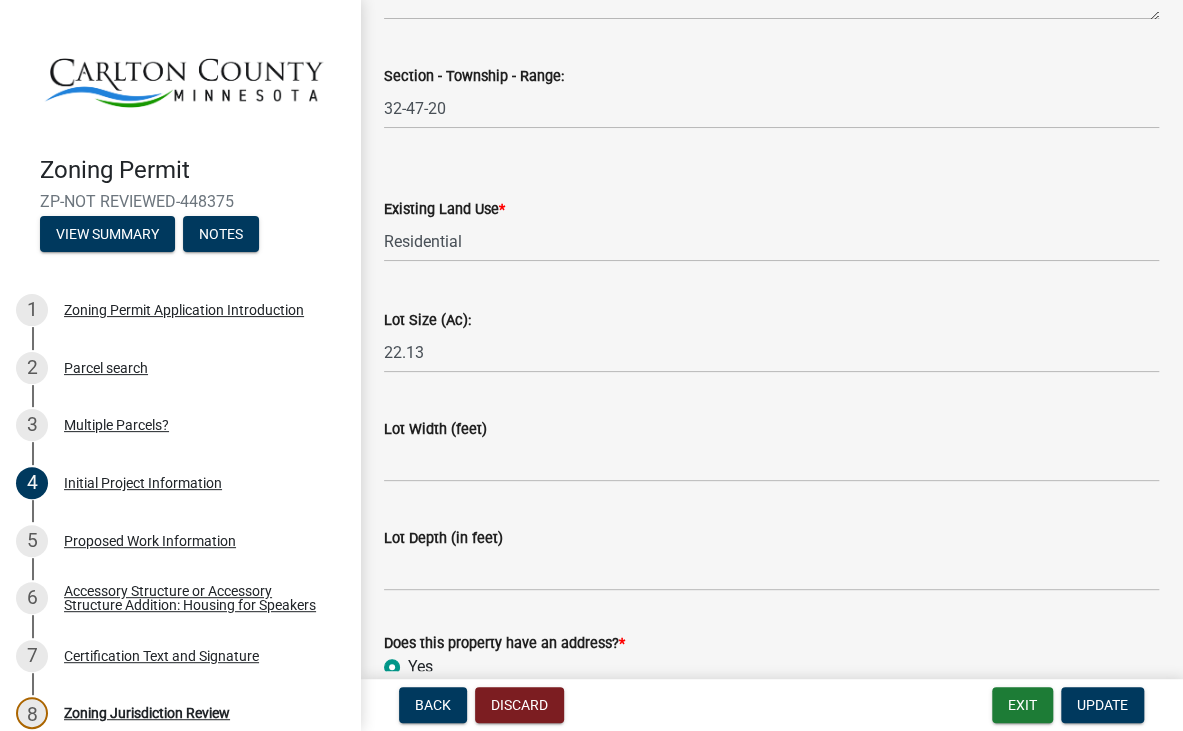 scroll, scrollTop: 2744, scrollLeft: 0, axis: vertical 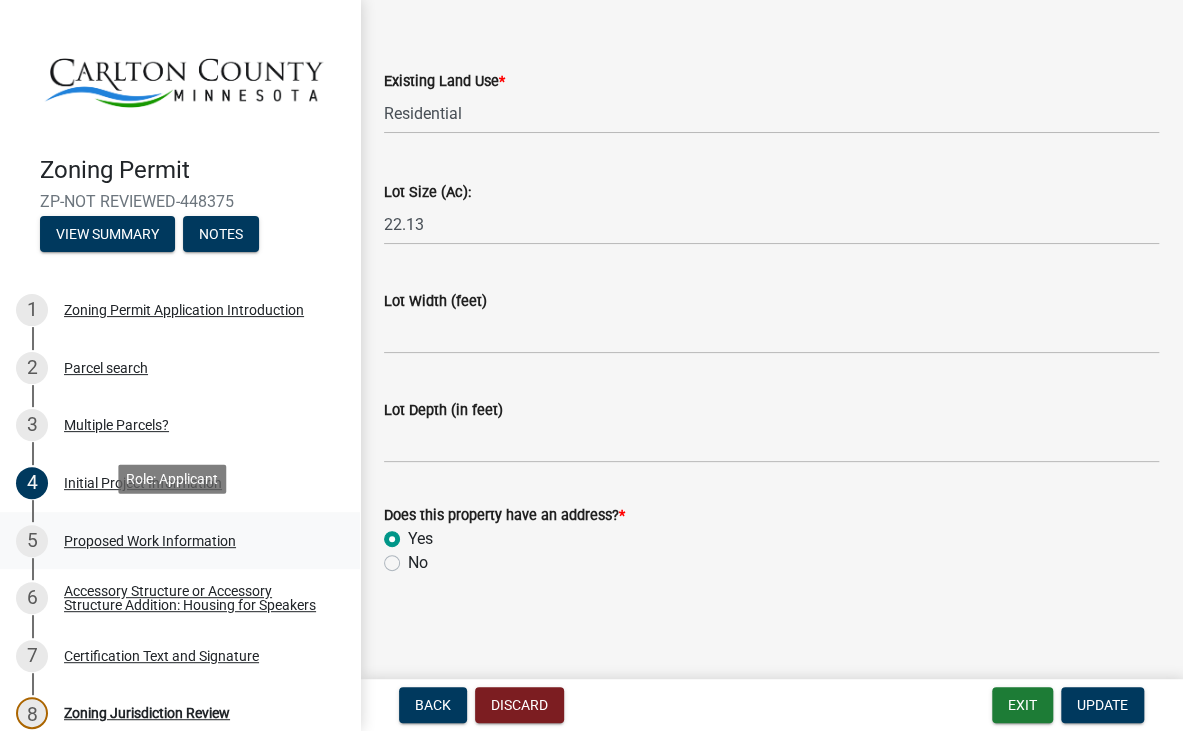 click on "Proposed Work Information" at bounding box center (150, 541) 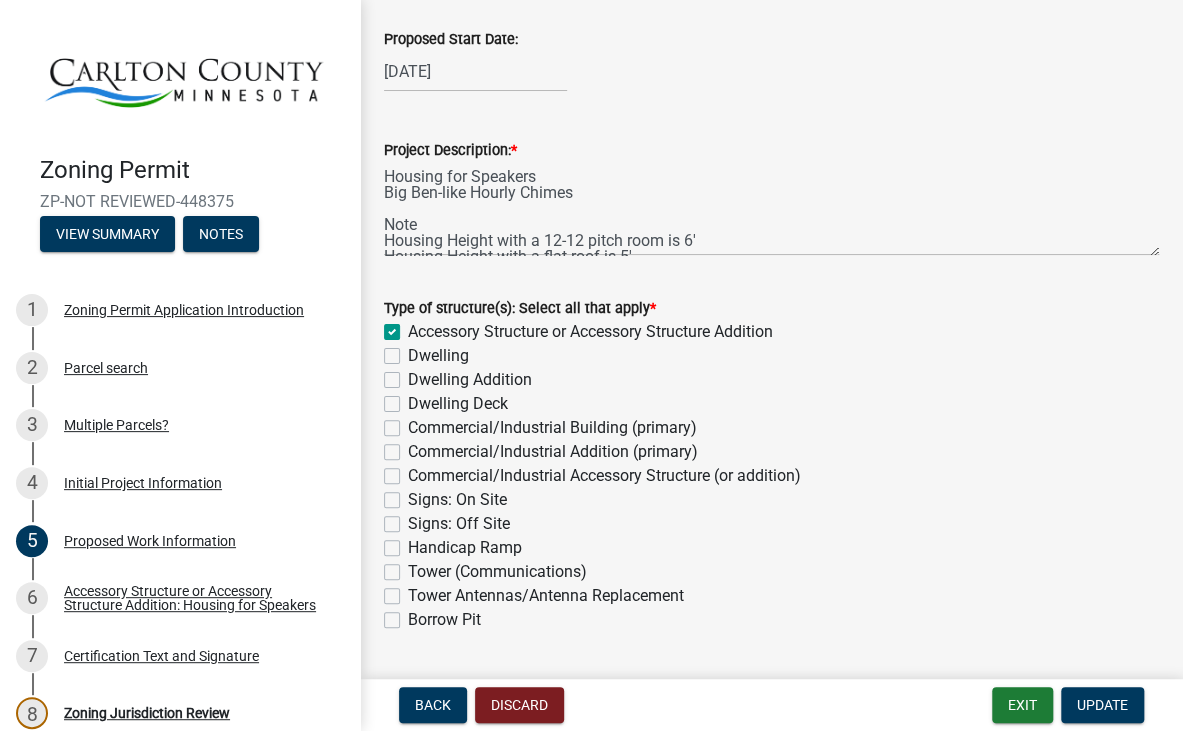 scroll, scrollTop: 100, scrollLeft: 0, axis: vertical 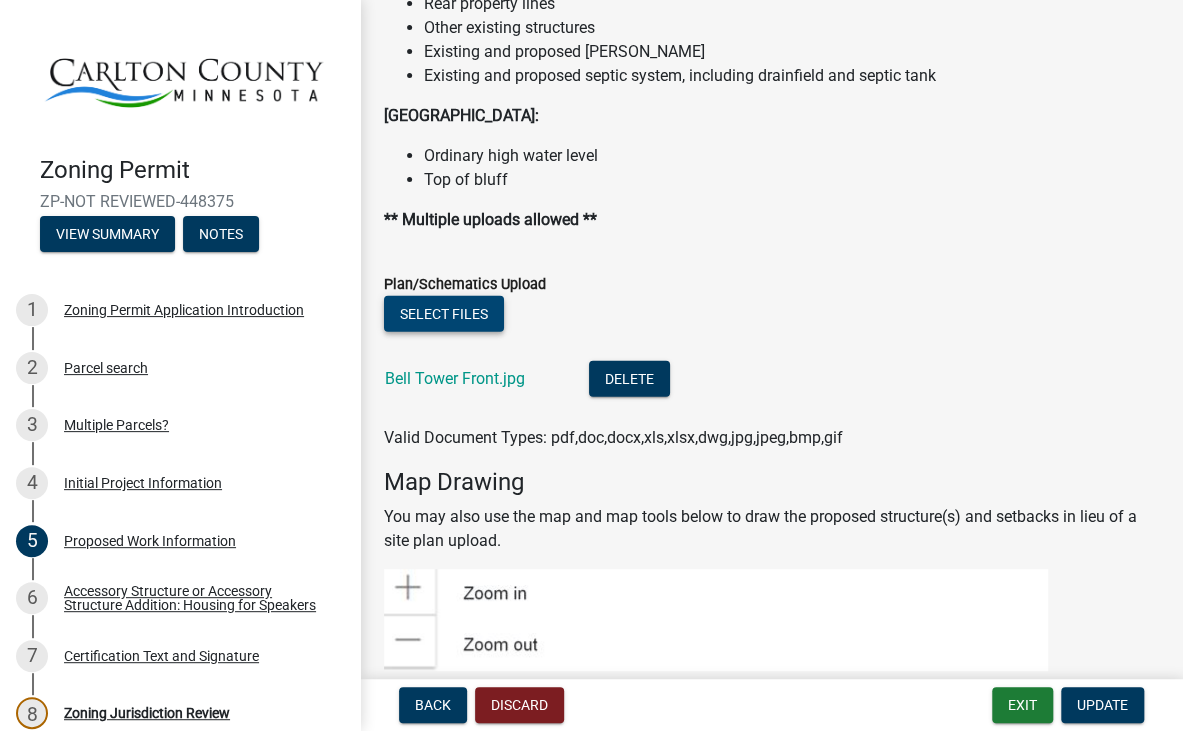 click on "Select files" 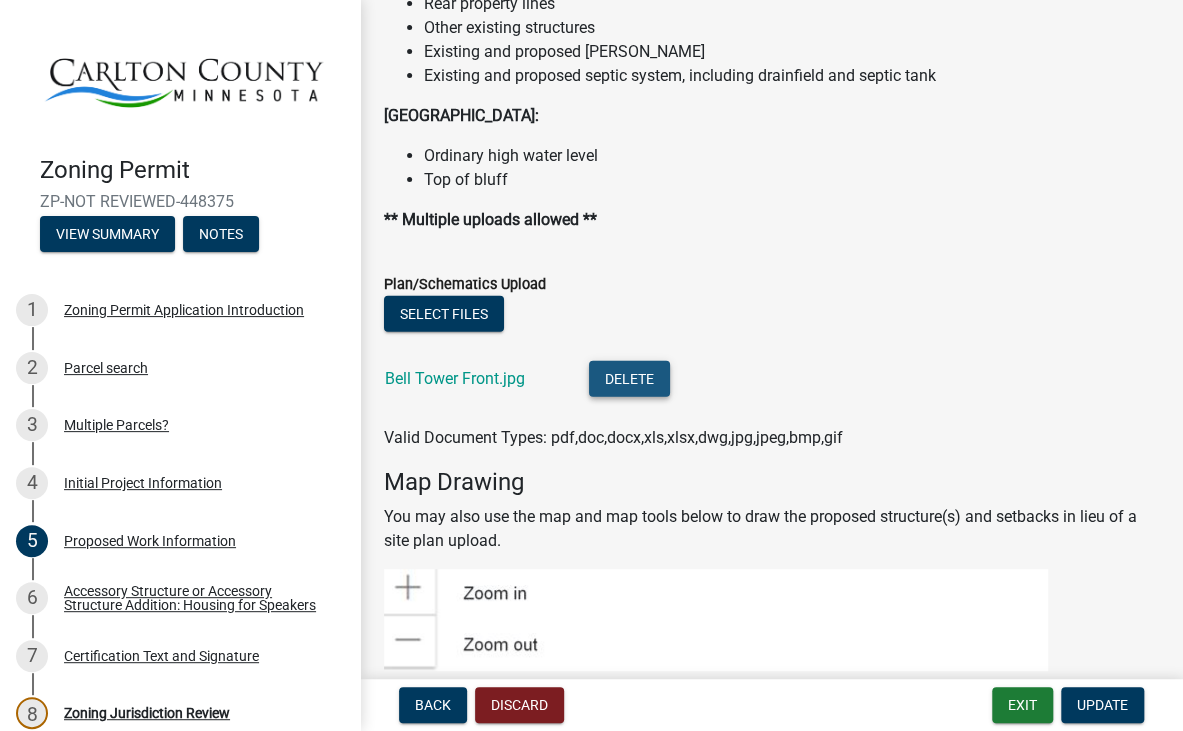 click on "Delete" at bounding box center [629, 379] 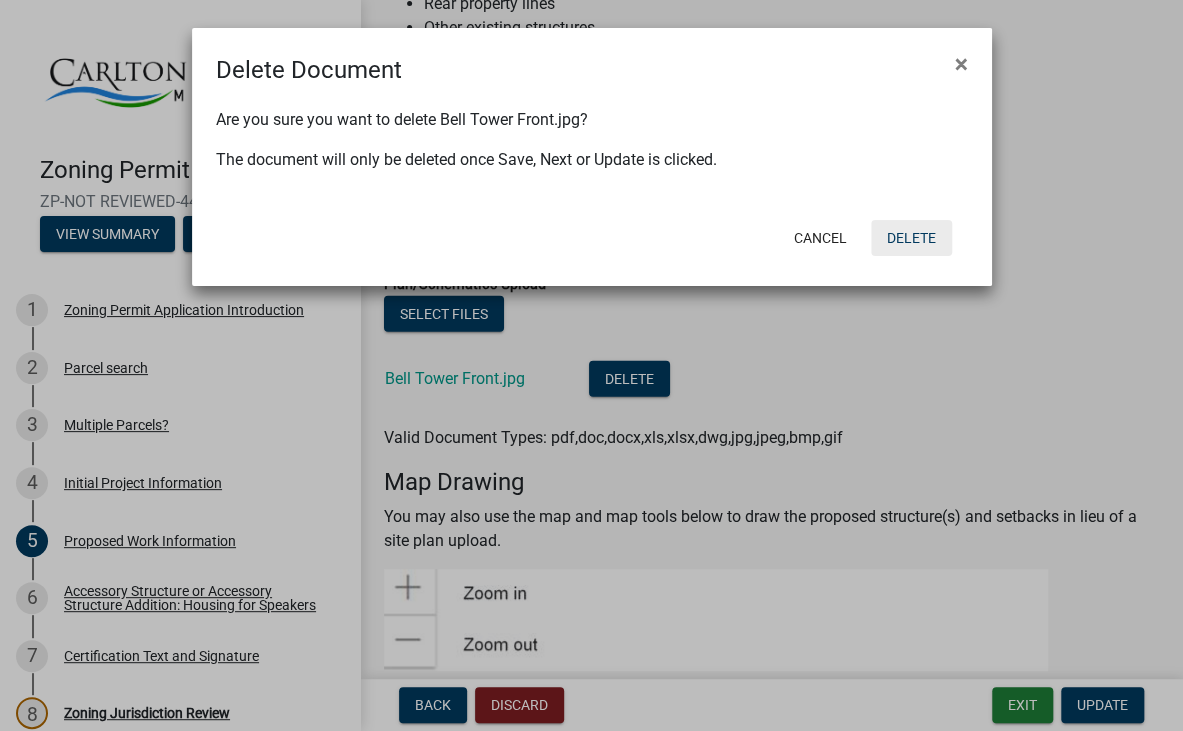 click on "Delete" 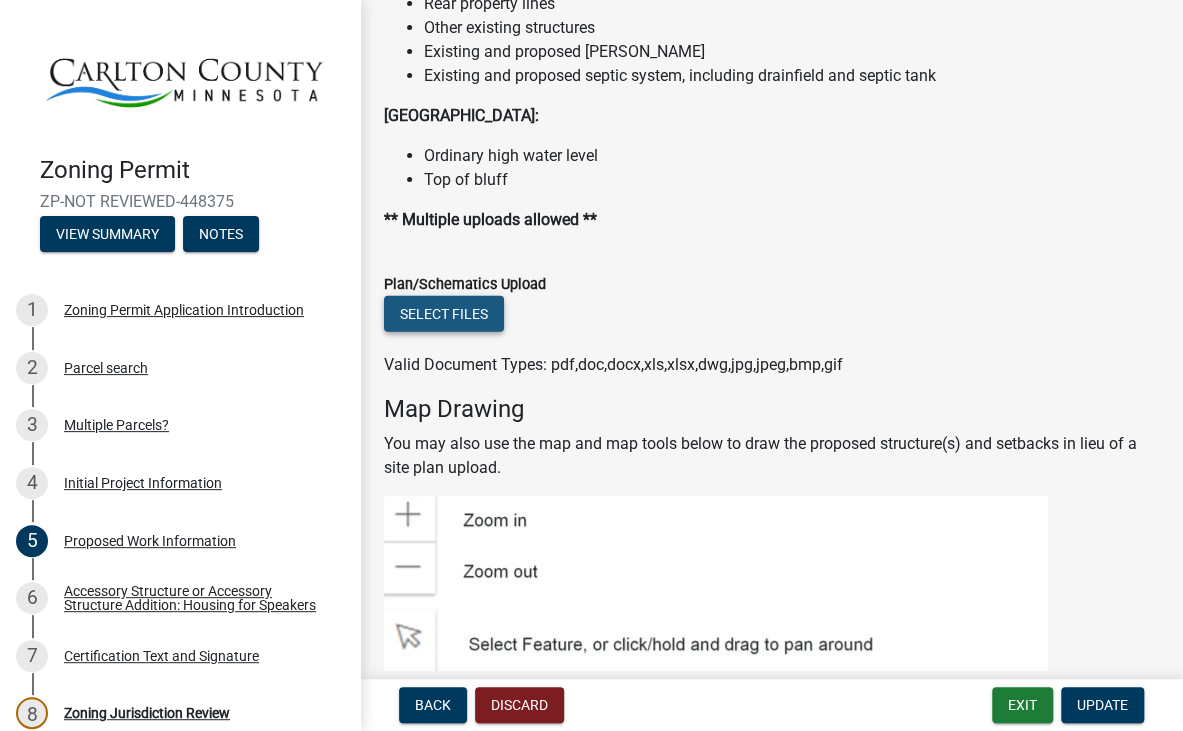 click on "Select files" 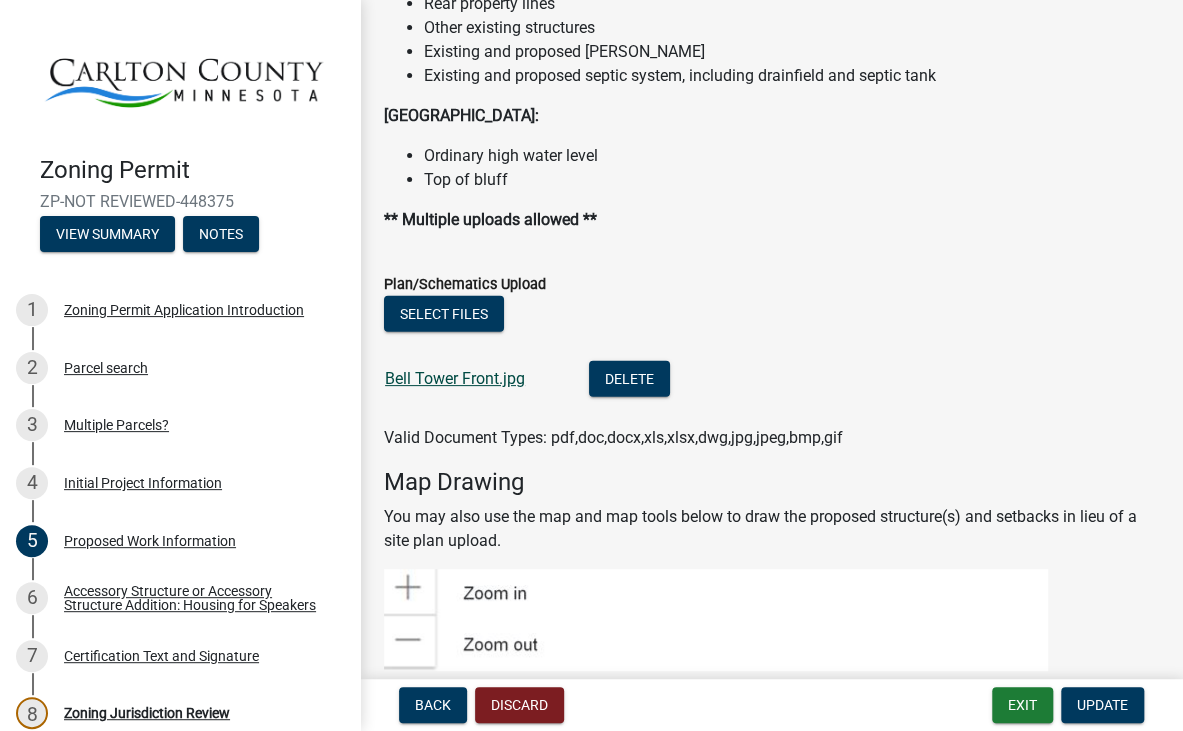 click on "Bell Tower Front.jpg" 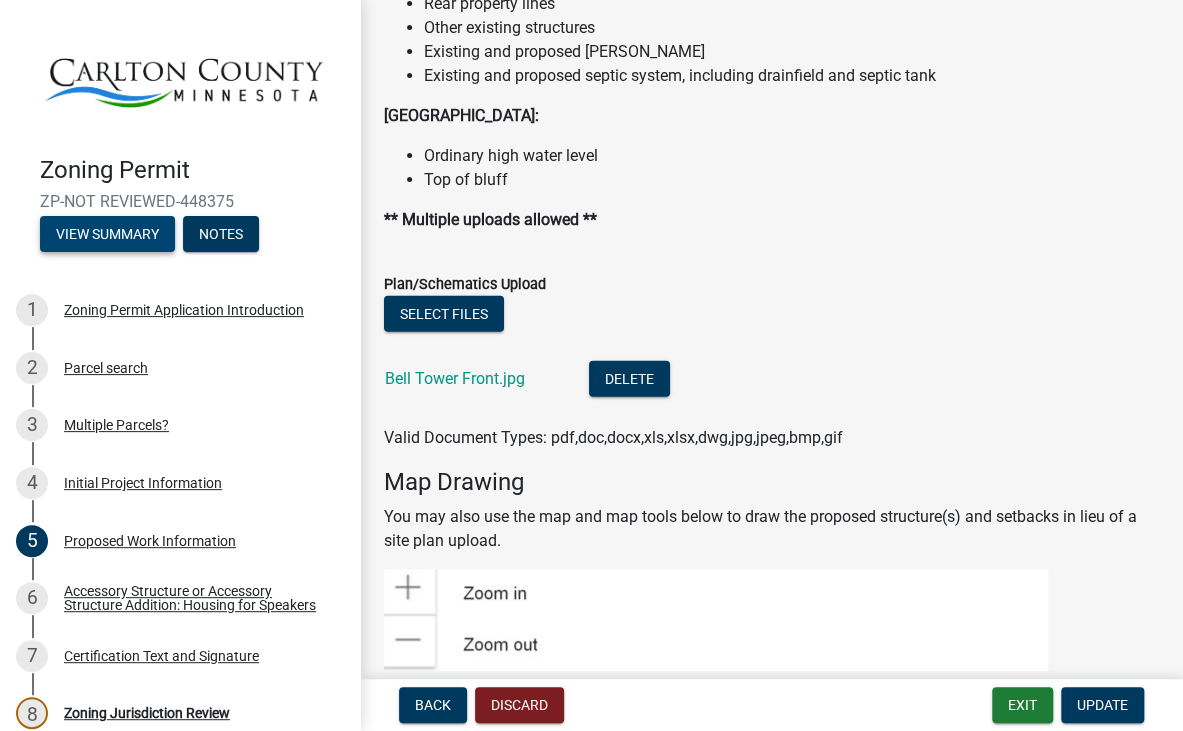 click on "View Summary" at bounding box center (107, 234) 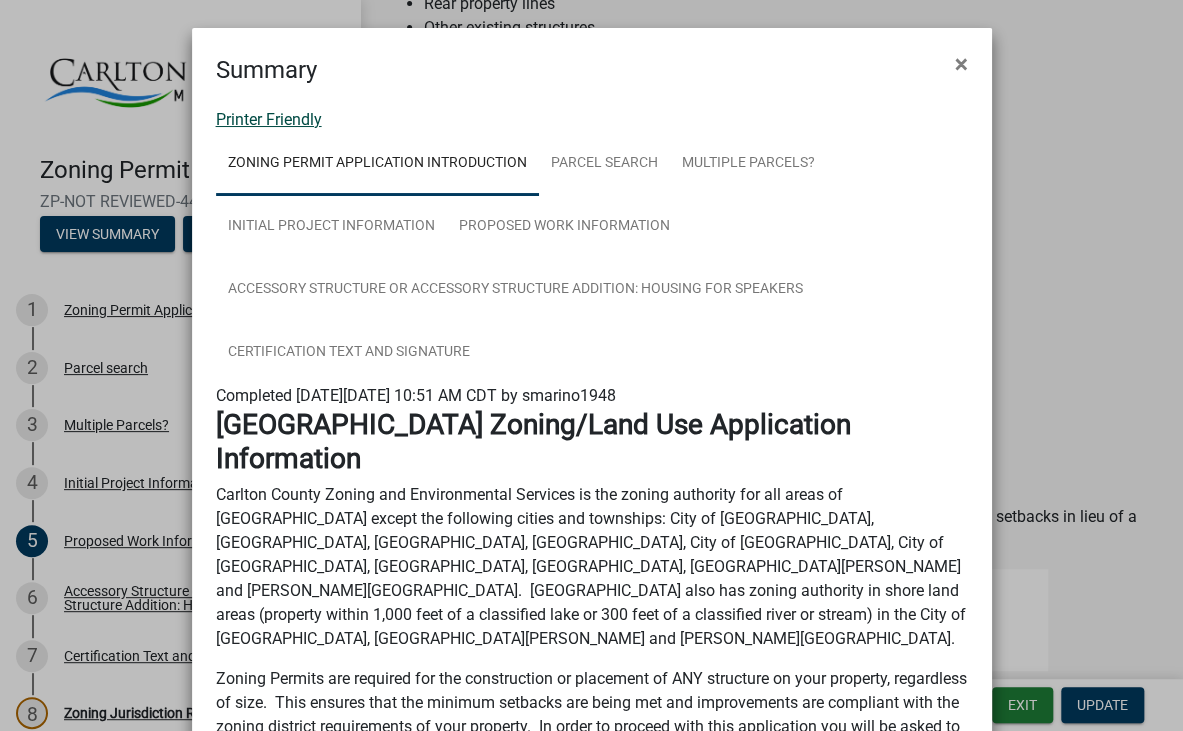 click on "Printer Friendly" 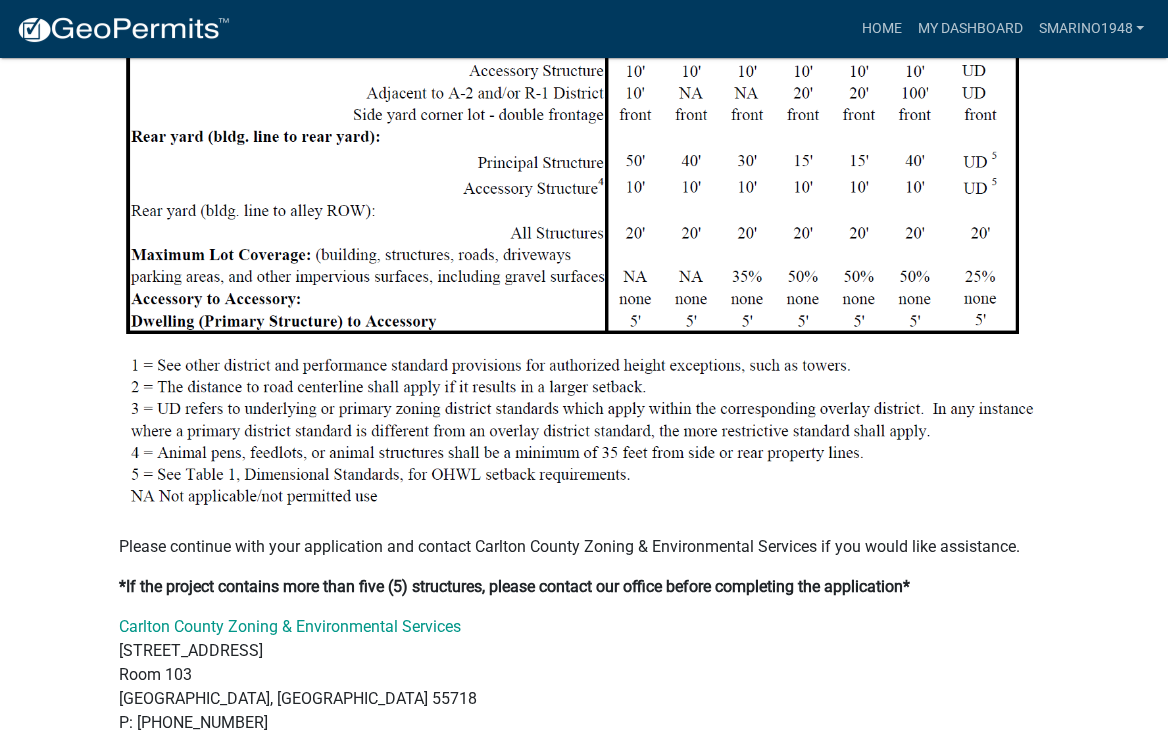 scroll, scrollTop: 2600, scrollLeft: 0, axis: vertical 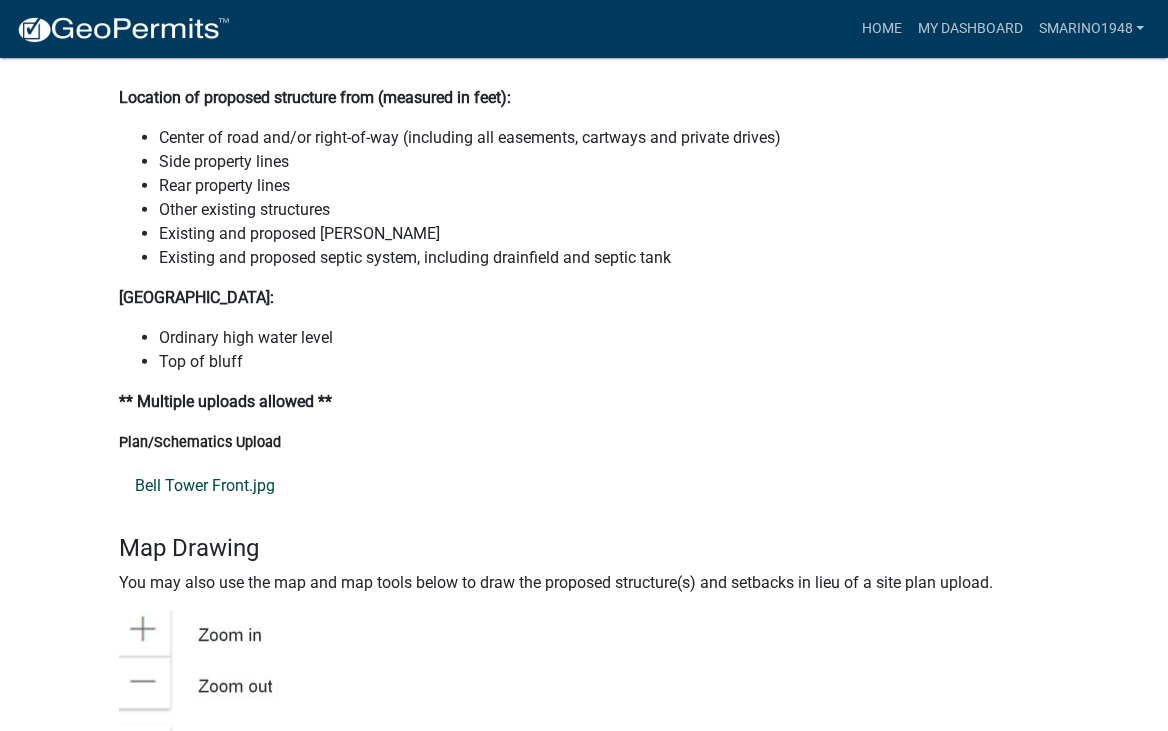 click on "Bell Tower Front.jpg" 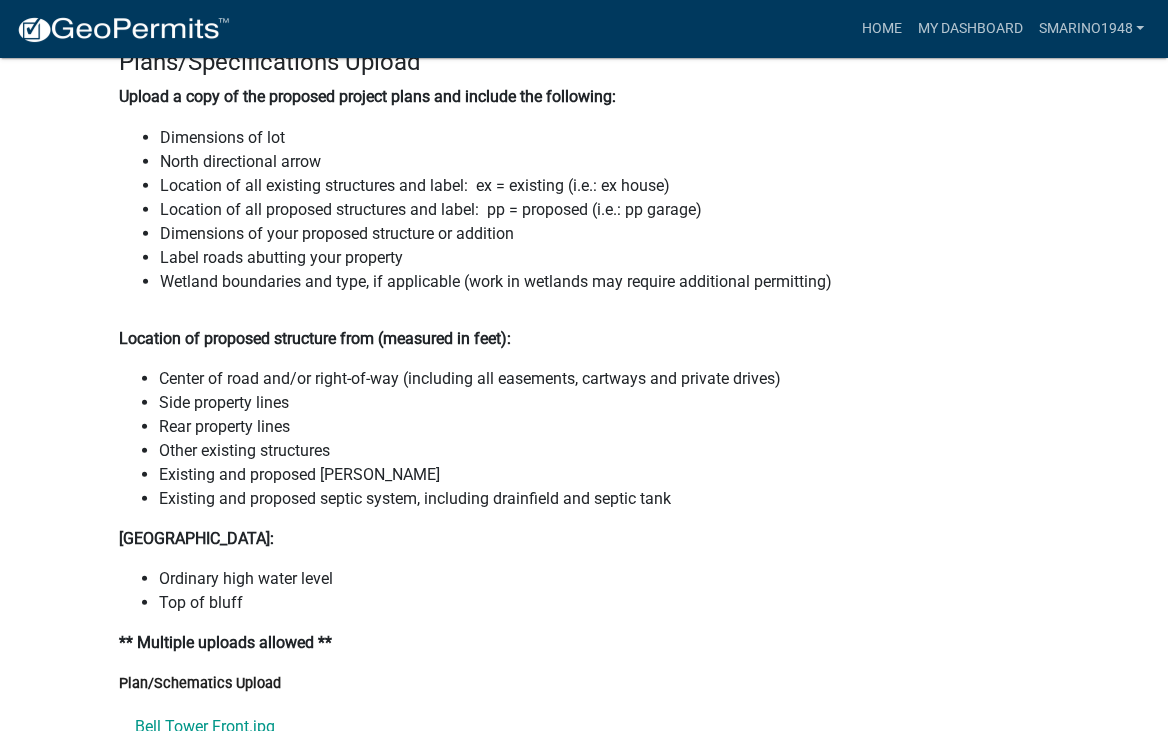 scroll, scrollTop: 8388, scrollLeft: 0, axis: vertical 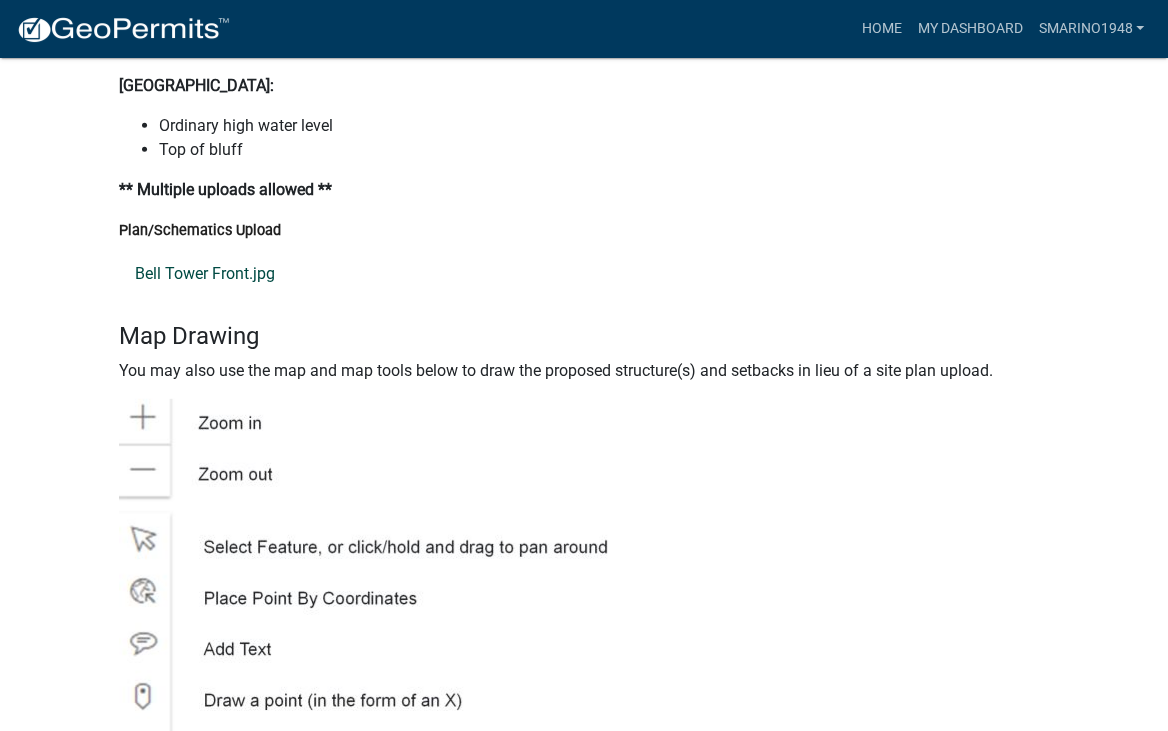 click on "Bell Tower Front.jpg" 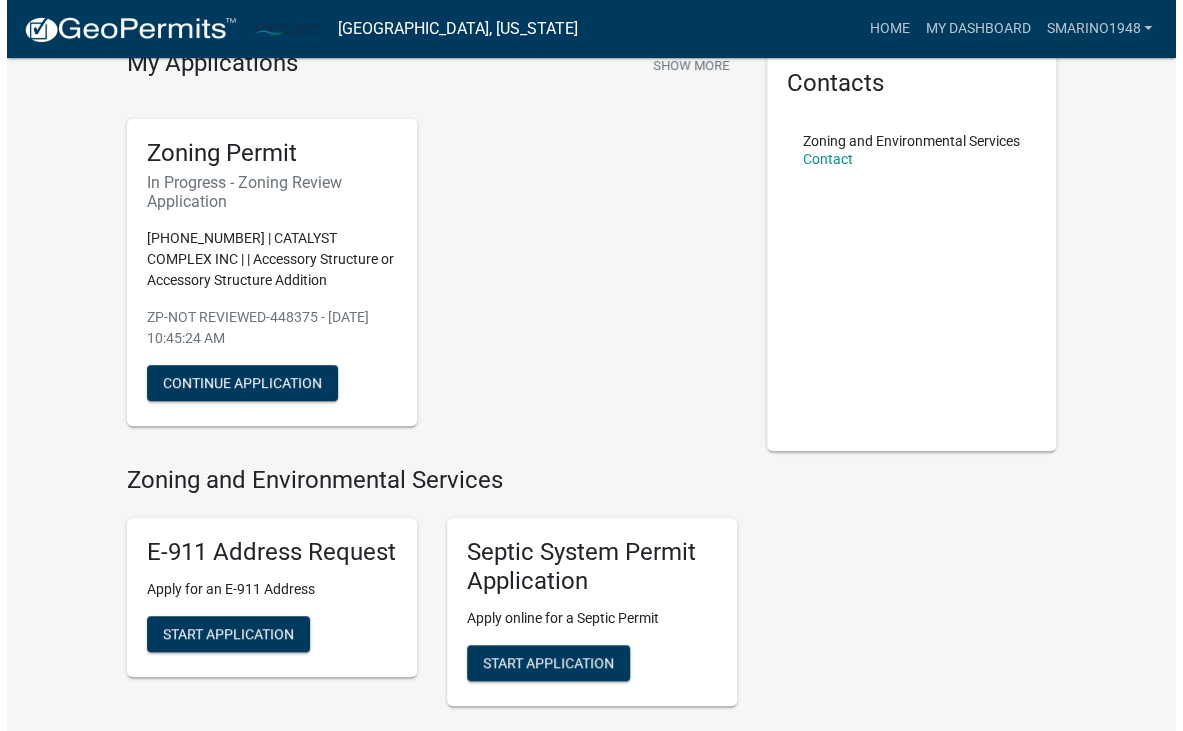 scroll, scrollTop: 0, scrollLeft: 0, axis: both 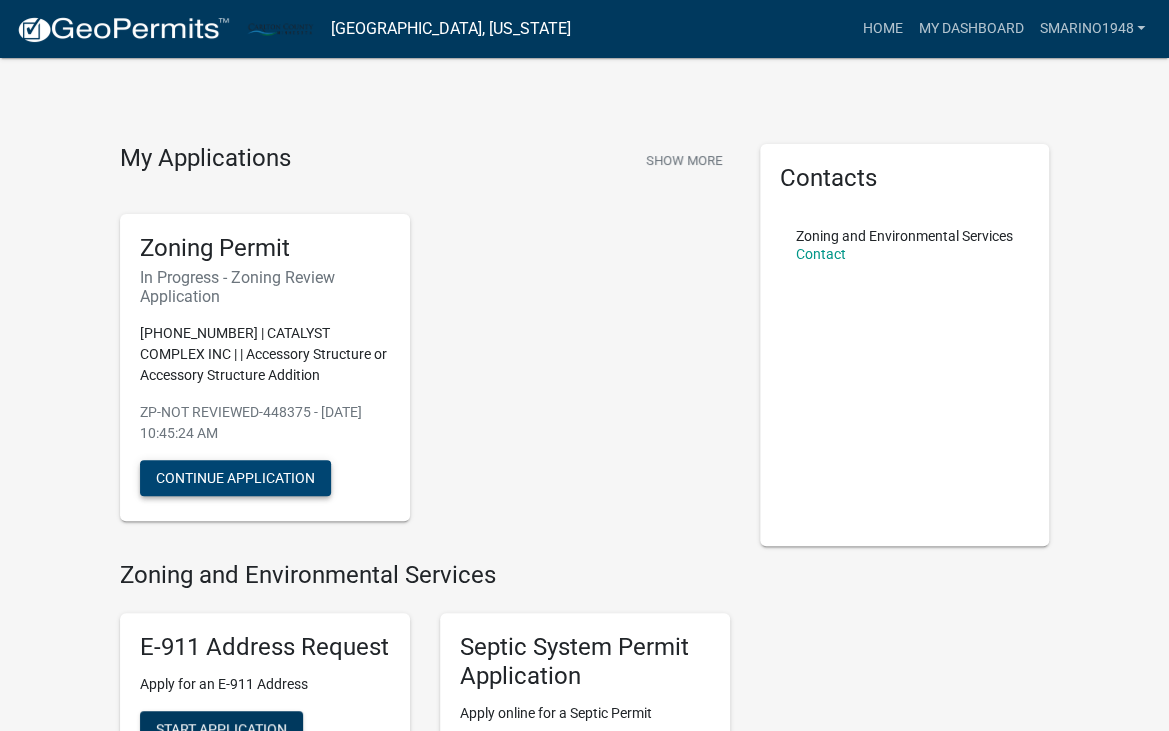 click on "Continue Application" 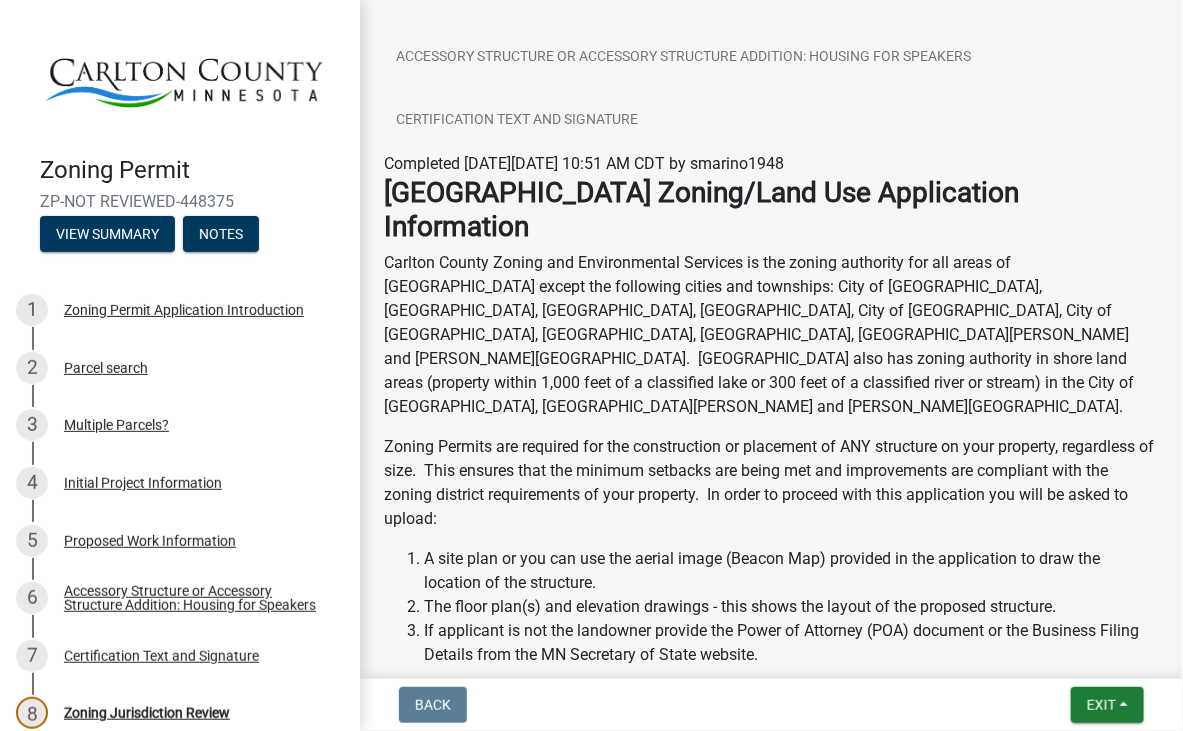 scroll, scrollTop: 300, scrollLeft: 0, axis: vertical 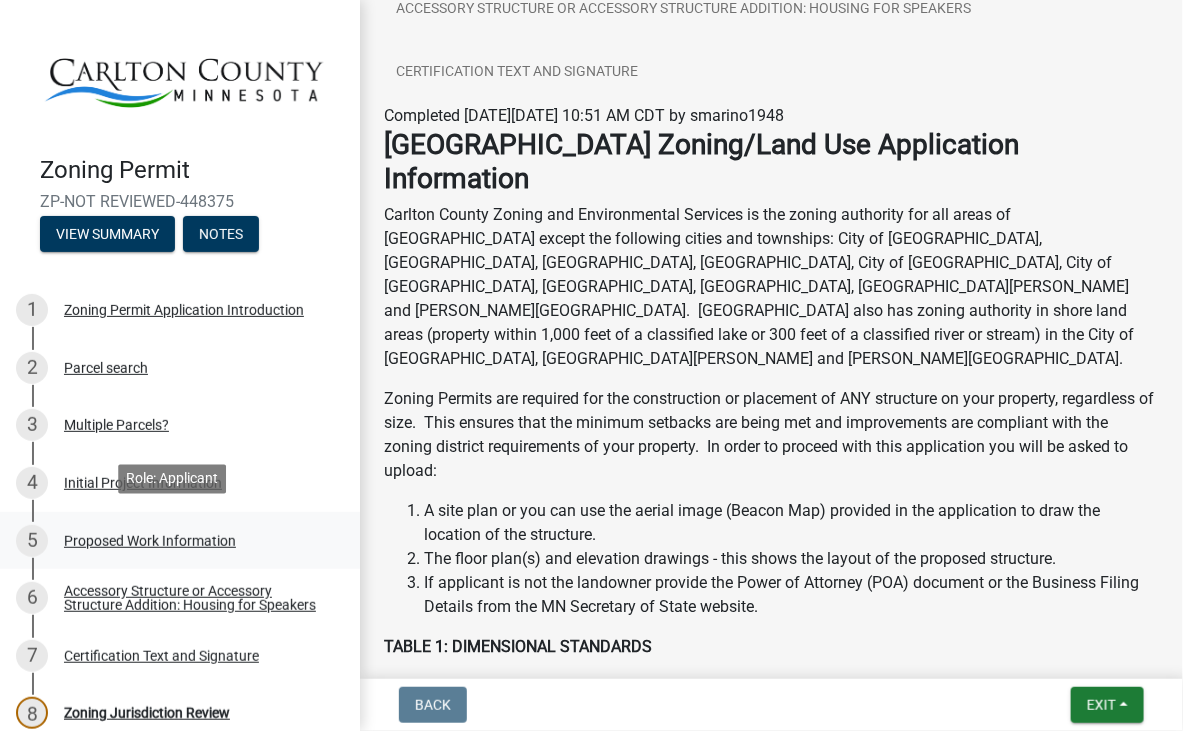 click on "Proposed Work Information" at bounding box center (150, 541) 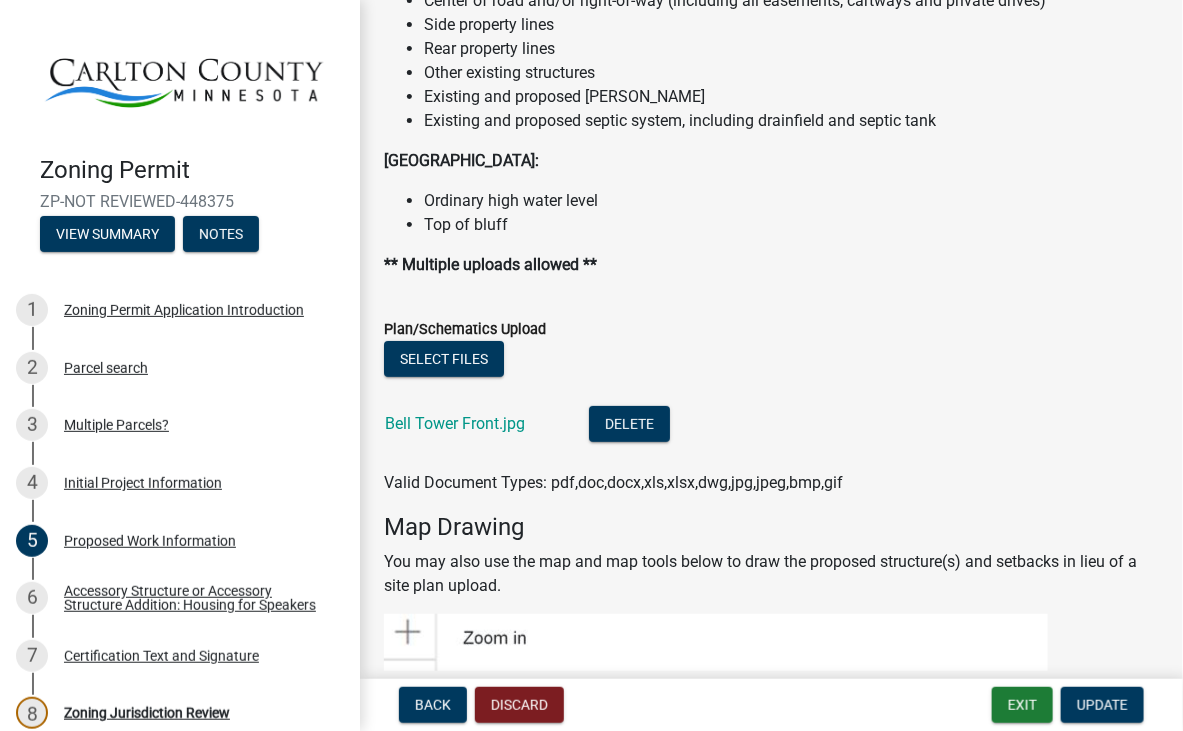 scroll, scrollTop: 2500, scrollLeft: 0, axis: vertical 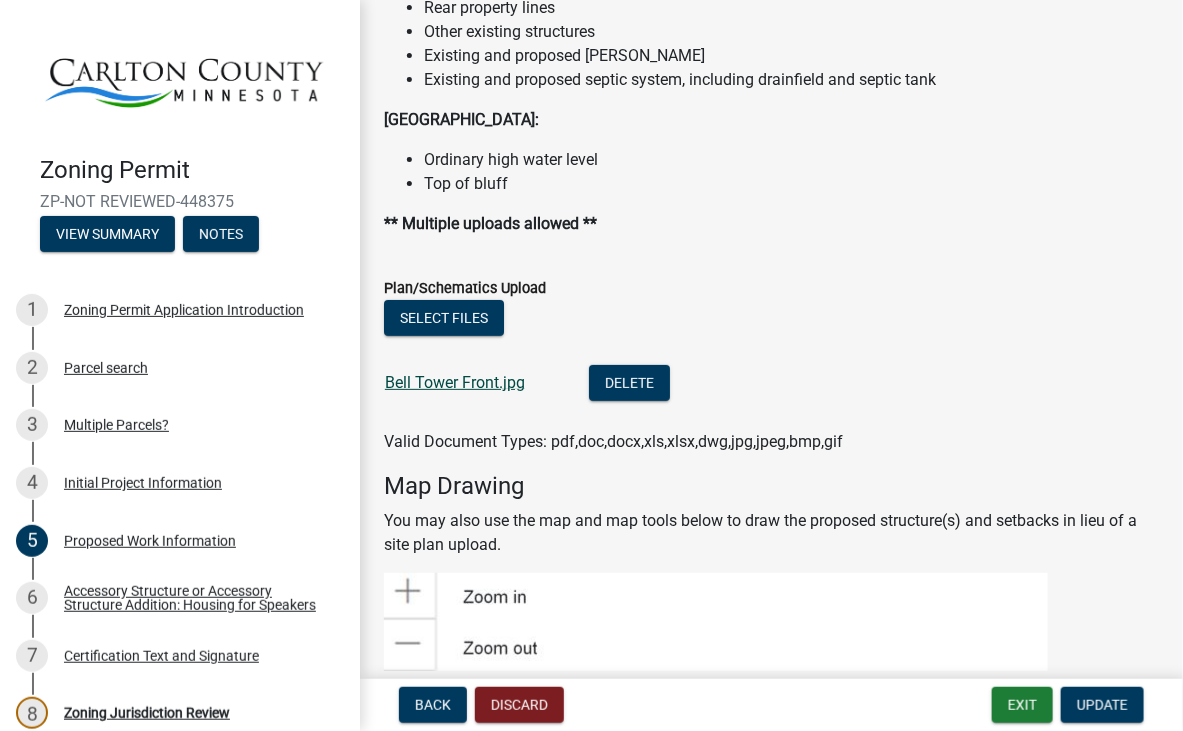 click on "Bell Tower Front.jpg" 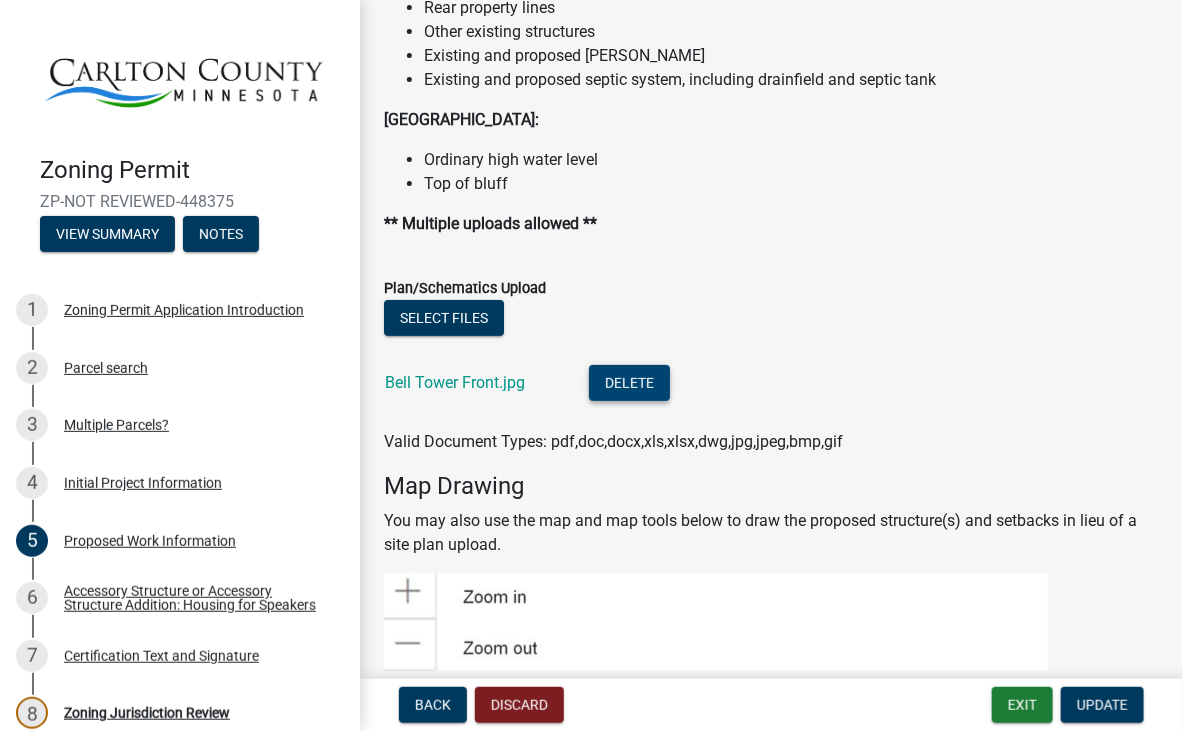 click on "Delete" at bounding box center (629, 383) 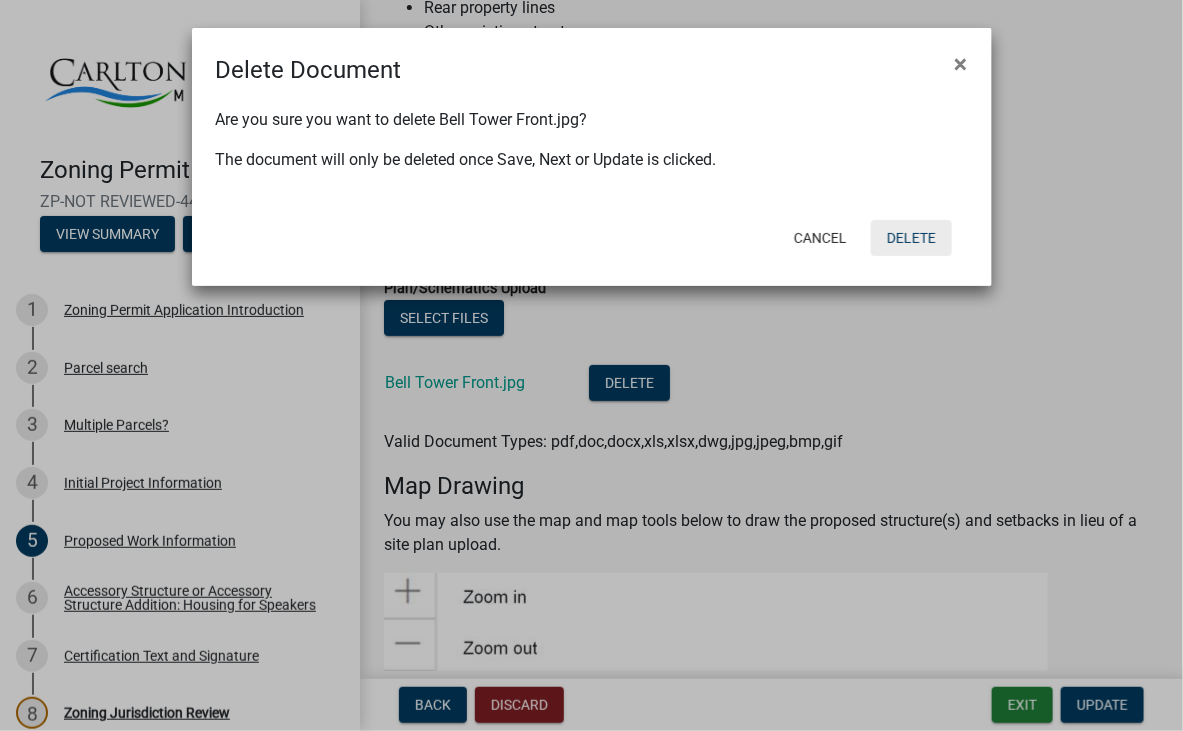 click on "Delete" 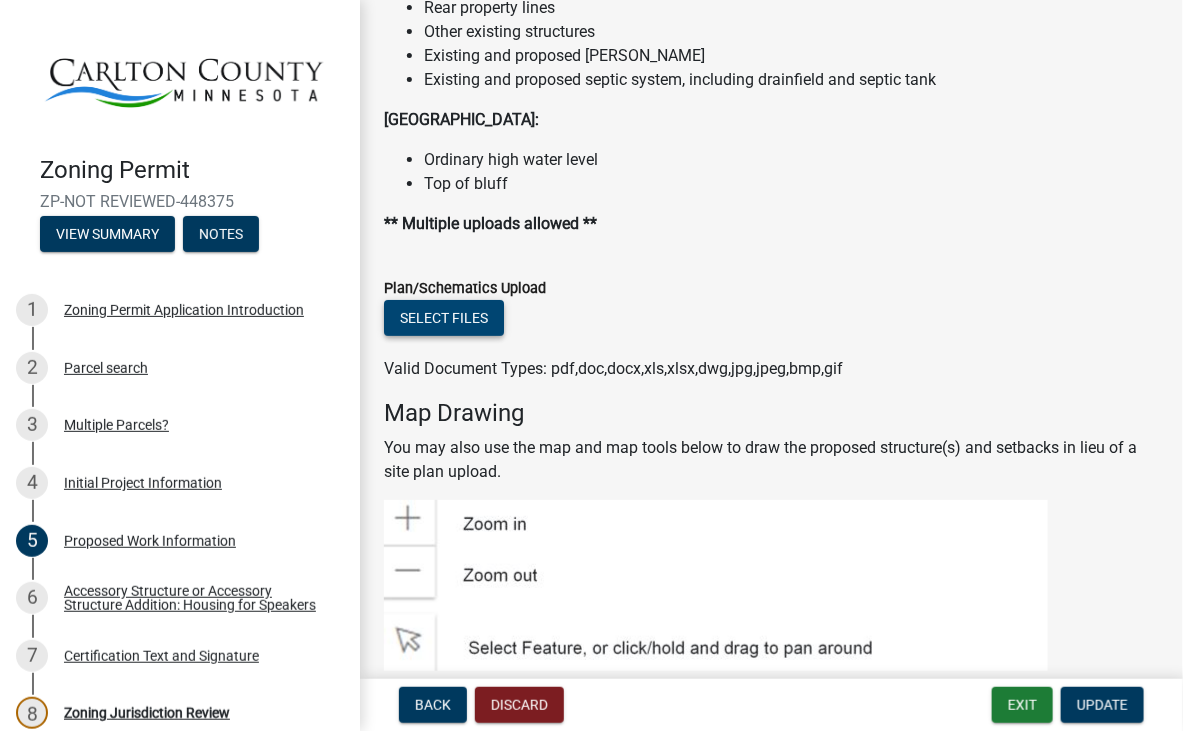 click on "Select files" 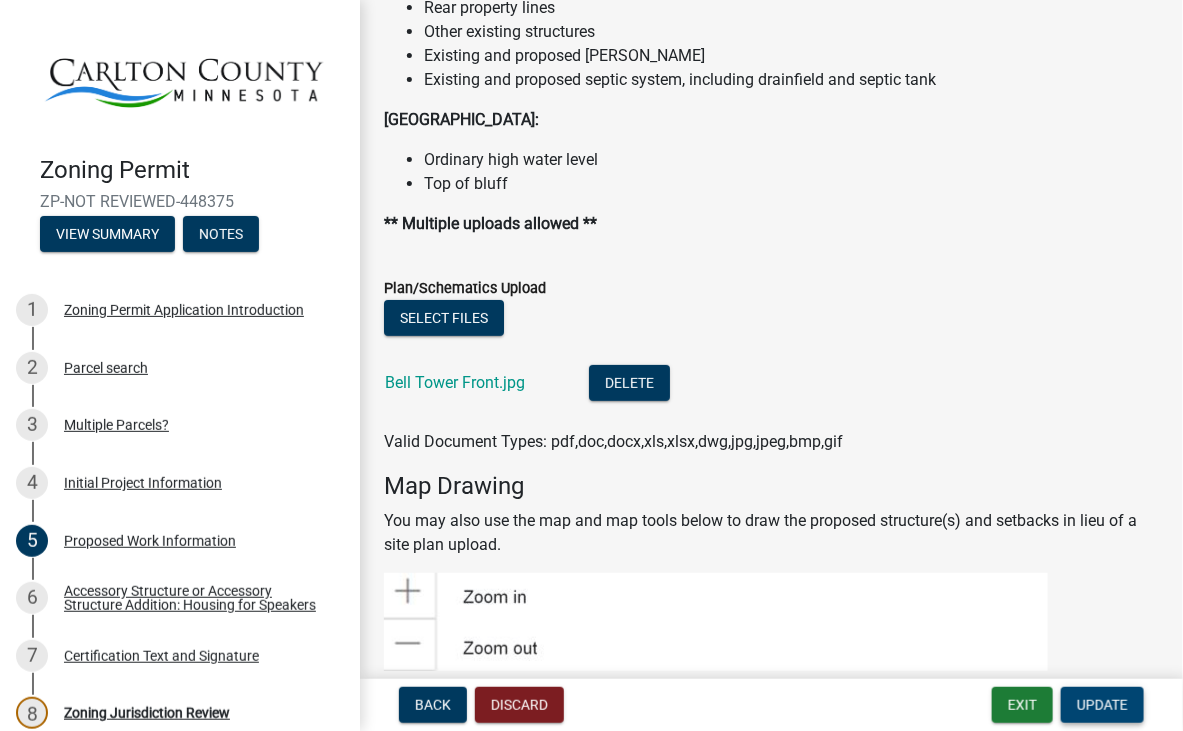 click on "Update" at bounding box center (1102, 705) 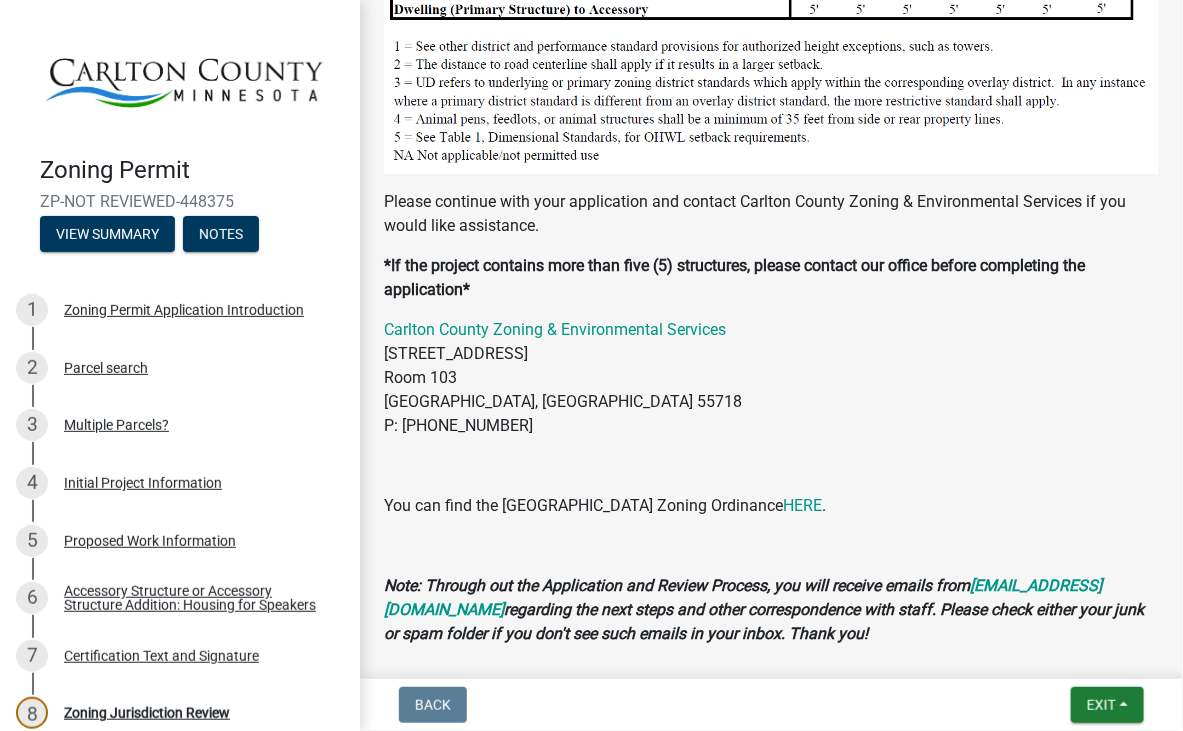 scroll, scrollTop: 2142, scrollLeft: 0, axis: vertical 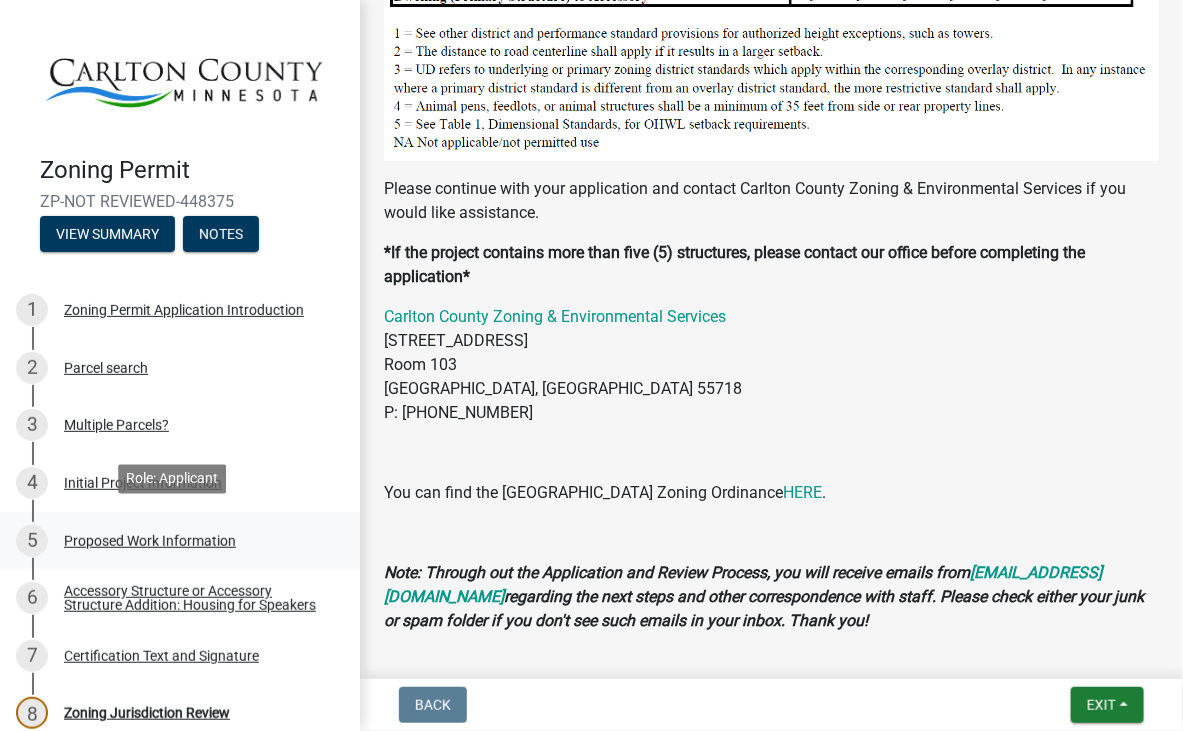 click on "Proposed Work Information" at bounding box center [150, 541] 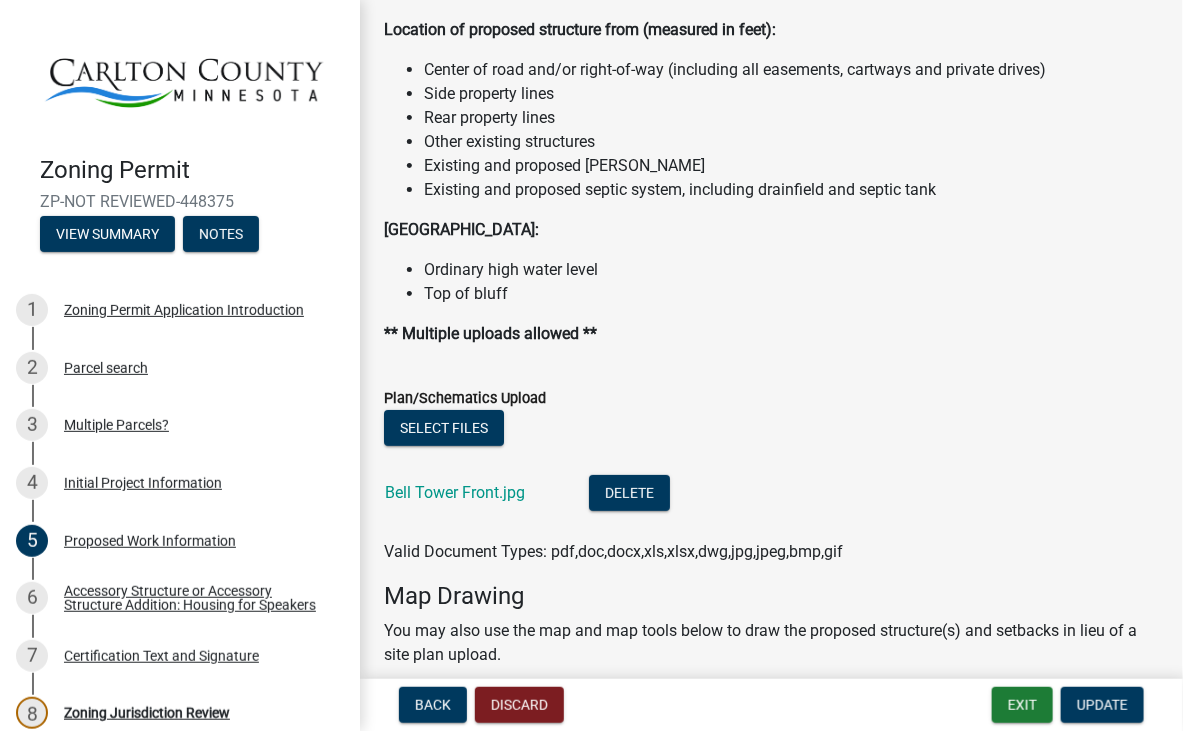 scroll, scrollTop: 2500, scrollLeft: 0, axis: vertical 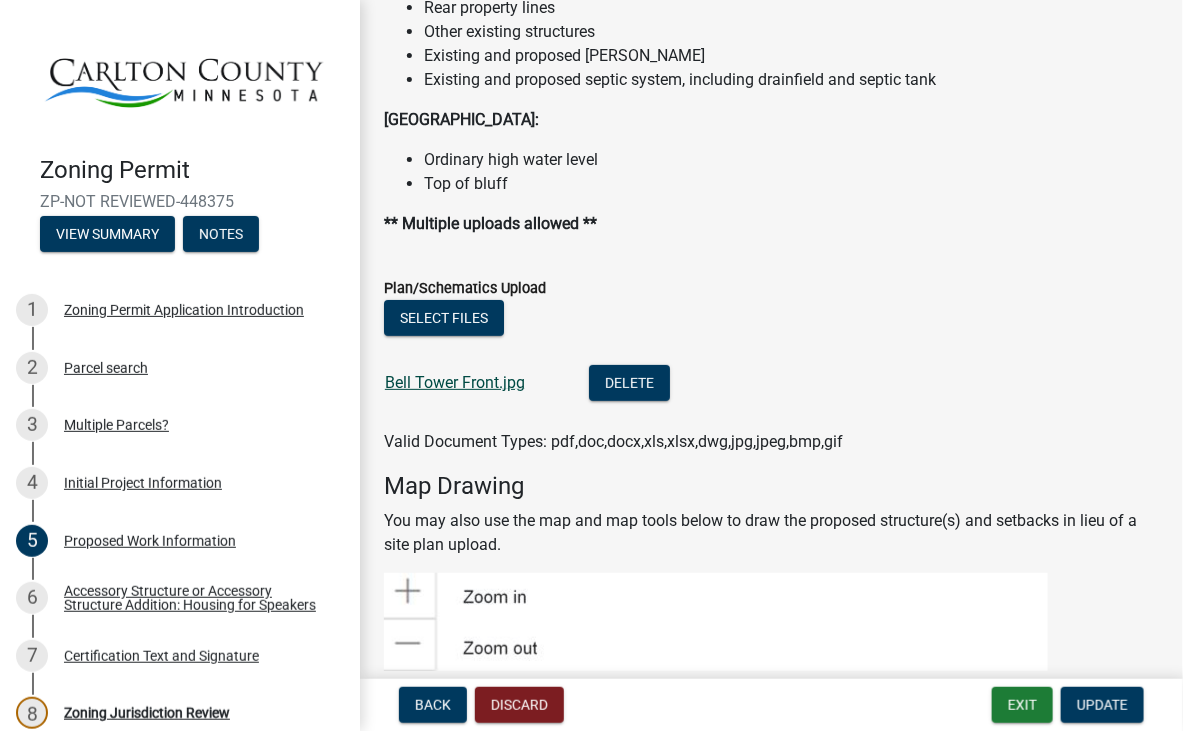 click on "Bell Tower Front.jpg" 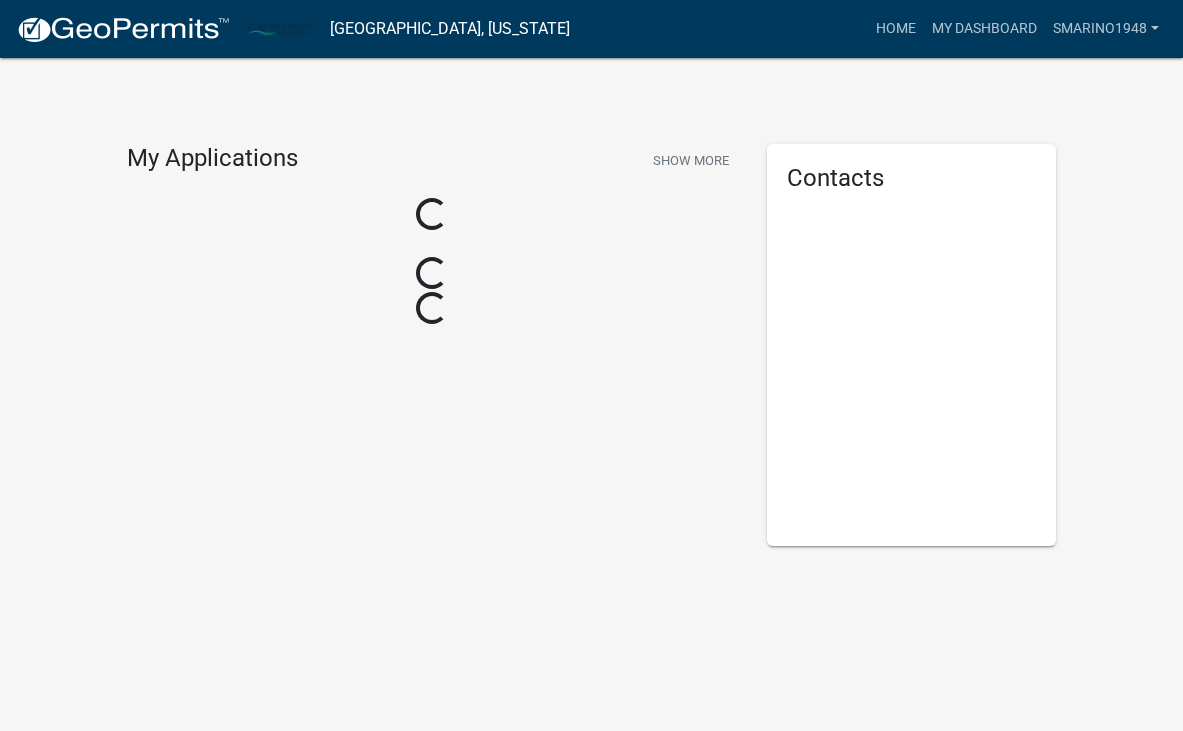 scroll, scrollTop: 0, scrollLeft: 0, axis: both 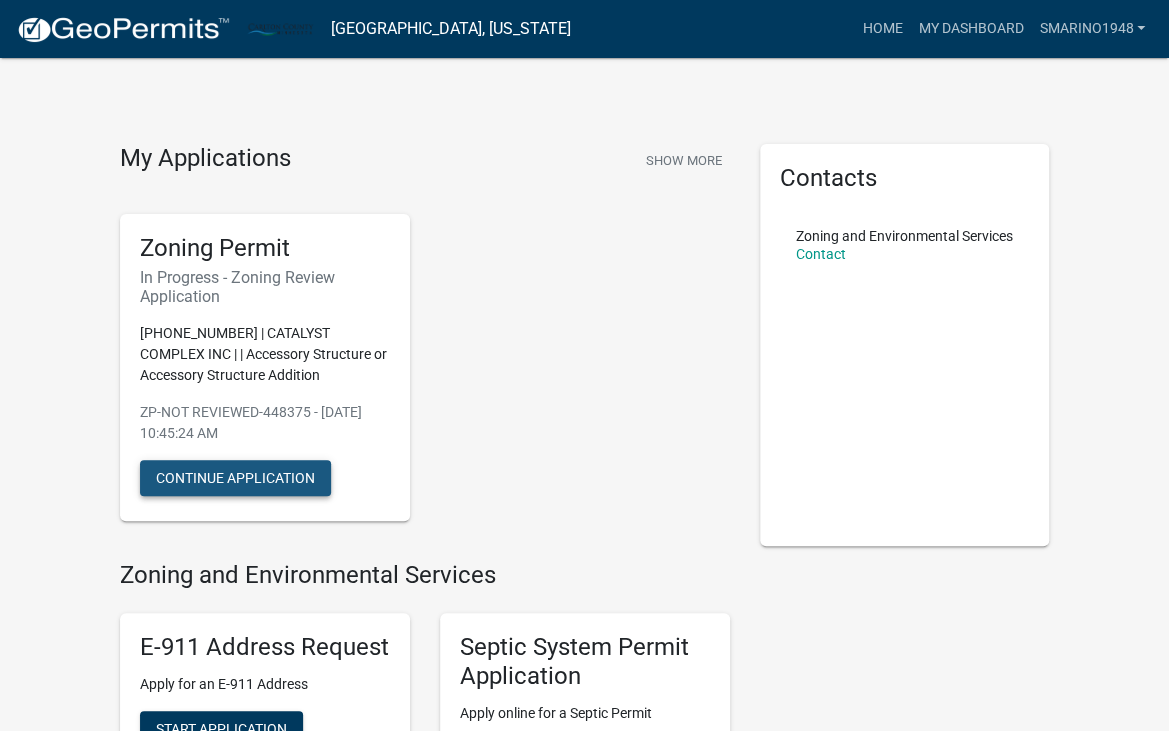 click on "Continue Application" 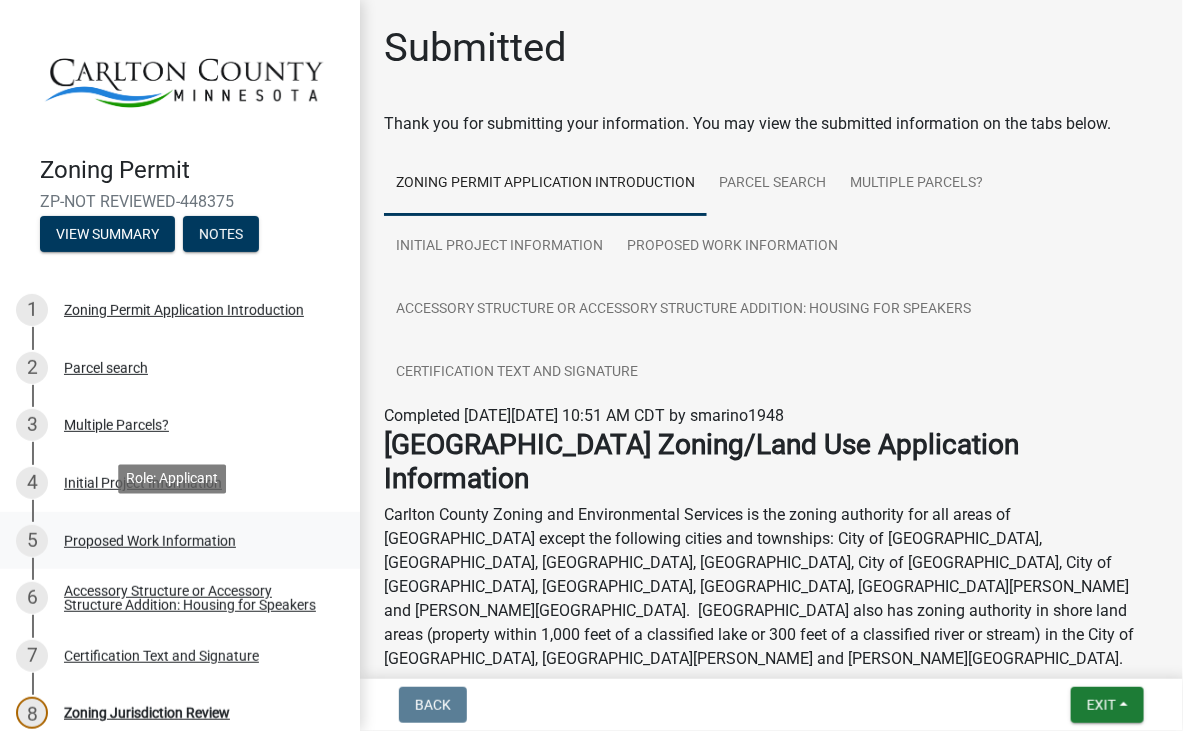 click on "Proposed Work Information" at bounding box center [150, 541] 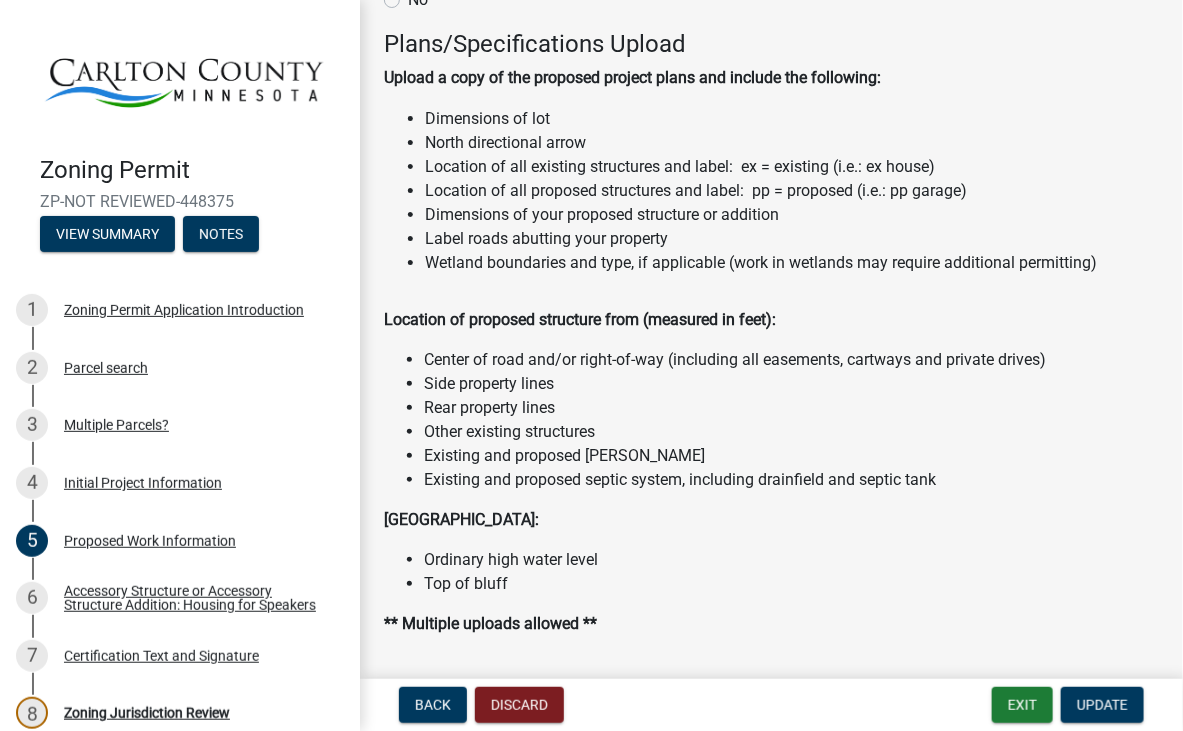 scroll, scrollTop: 2600, scrollLeft: 0, axis: vertical 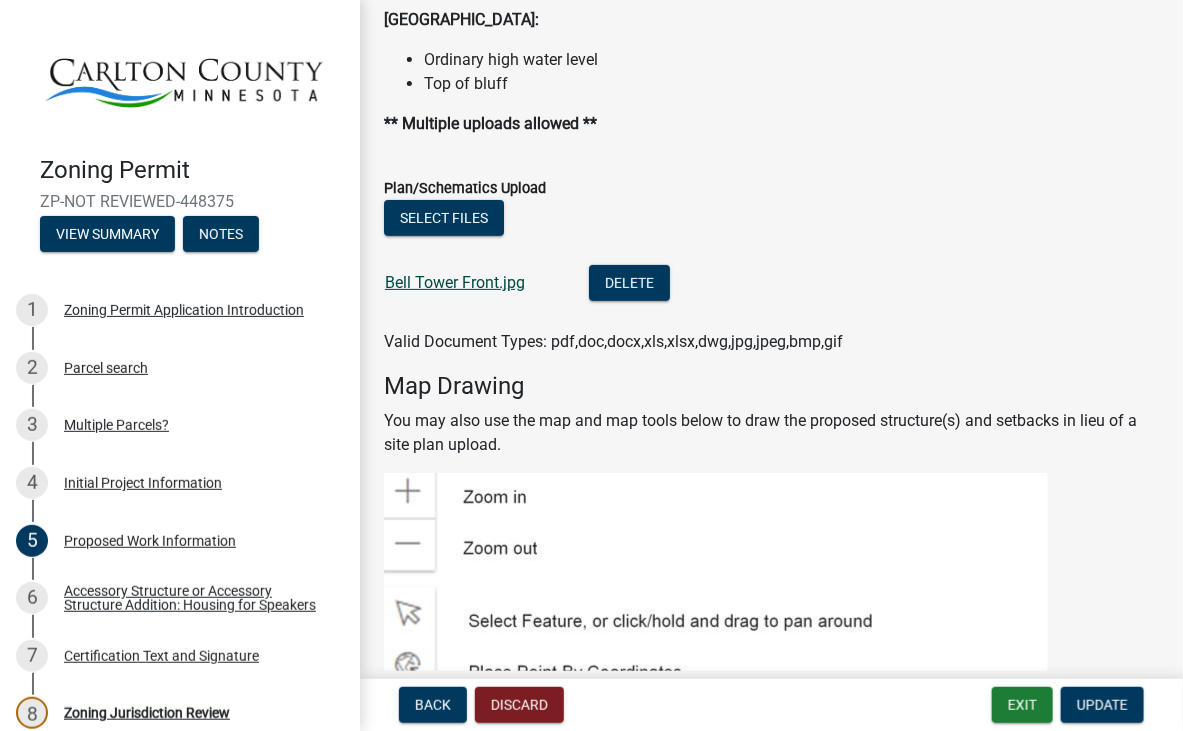 click on "Bell Tower Front.jpg" 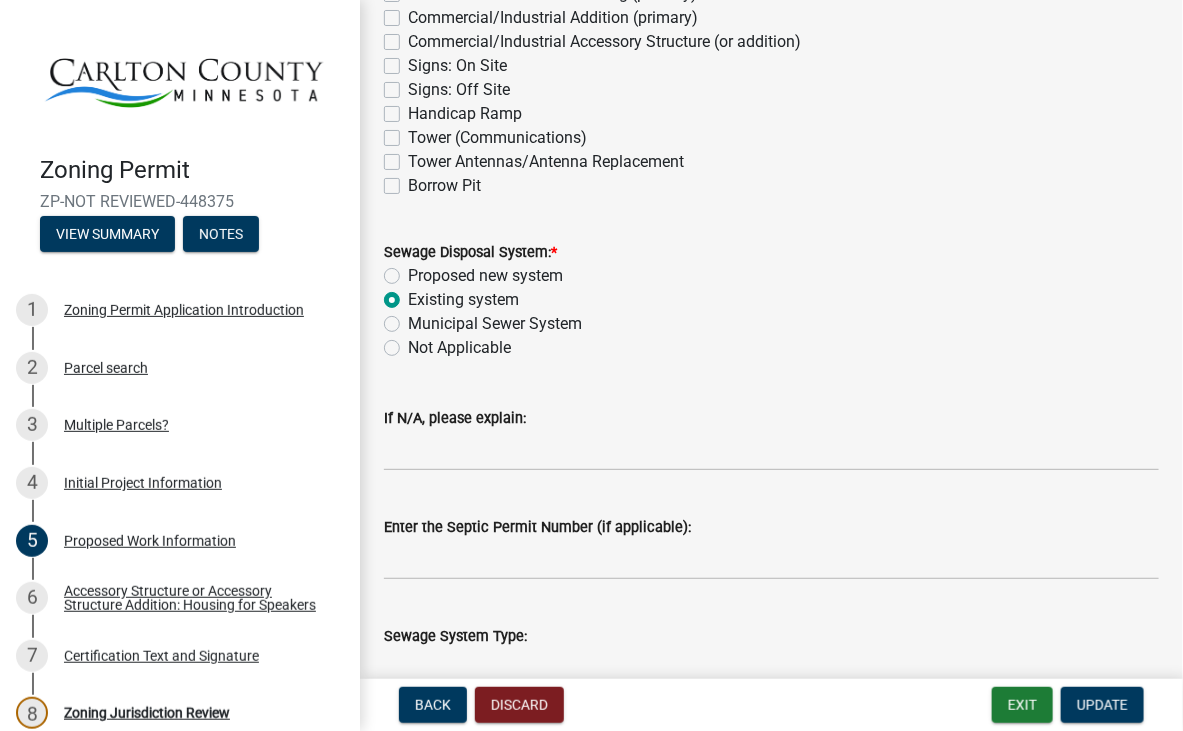scroll, scrollTop: 47, scrollLeft: 0, axis: vertical 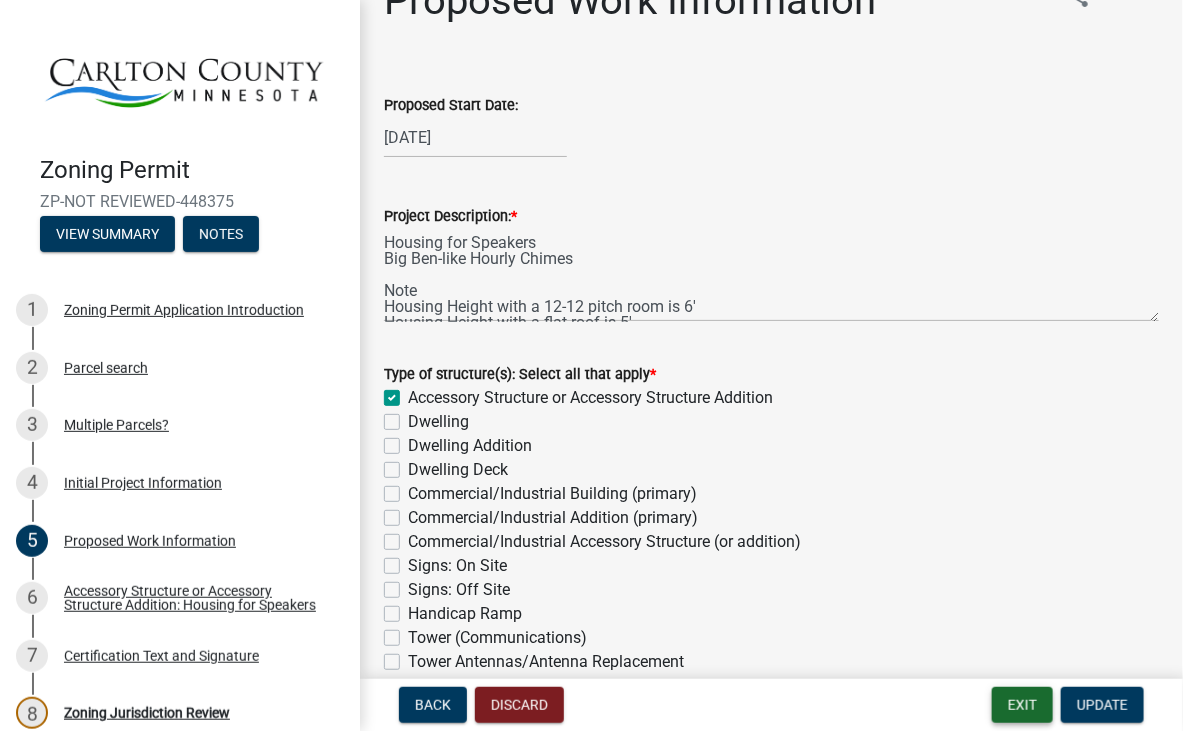 click on "Exit" at bounding box center [1022, 705] 